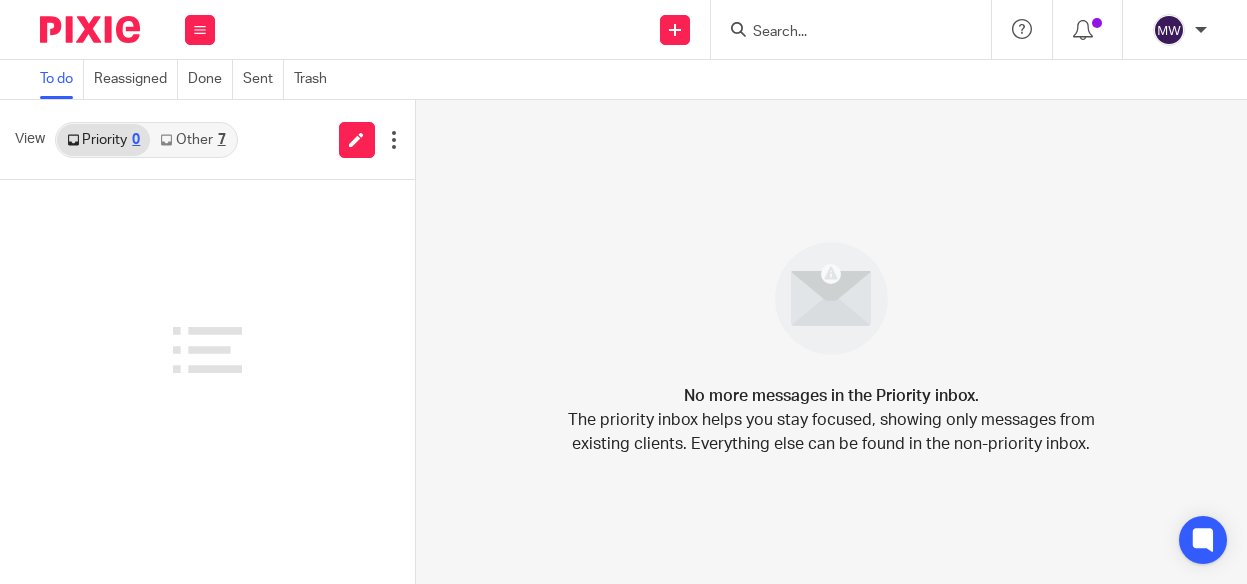 scroll, scrollTop: 0, scrollLeft: 0, axis: both 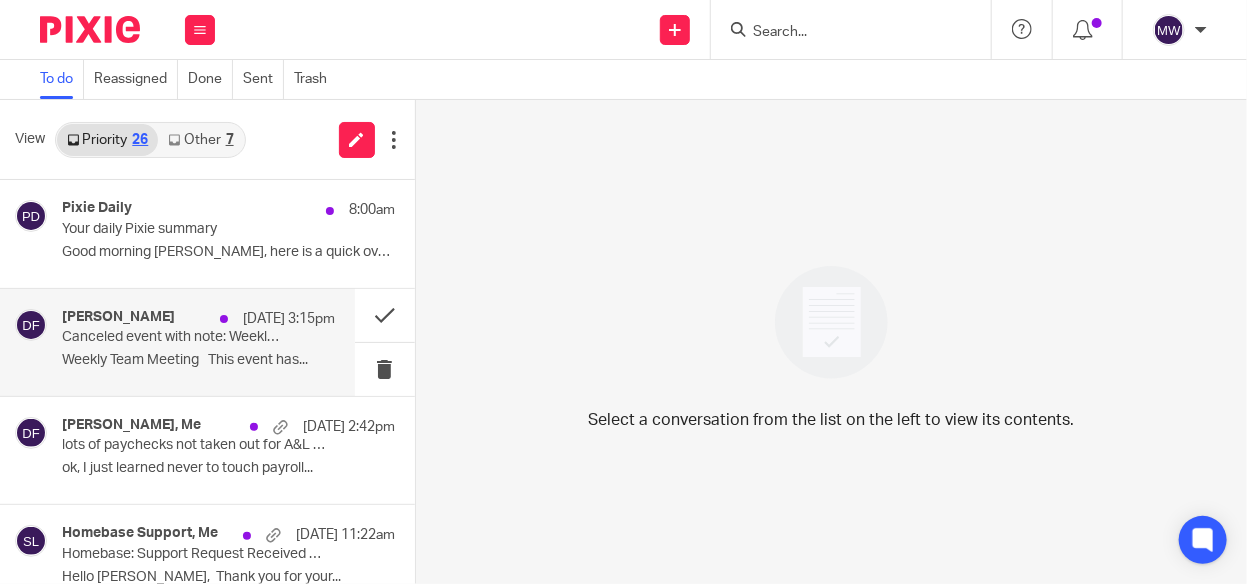 click on "Donna Ferguson
Jul 9 3:15pm   Canceled event with note: Weekly Team Meeting @ Thu Jul 10, 2025 10:30am - 11:30am (EDT) (Melissa Wander)   Weekly Team Meeting     This event has..." at bounding box center [198, 342] 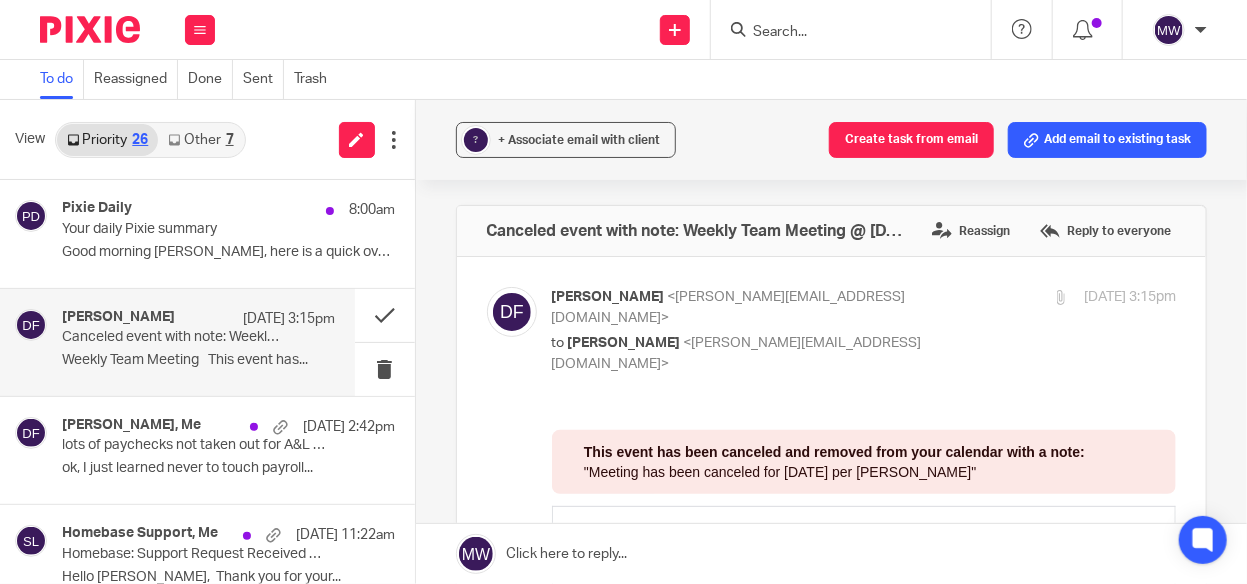 scroll, scrollTop: 0, scrollLeft: 0, axis: both 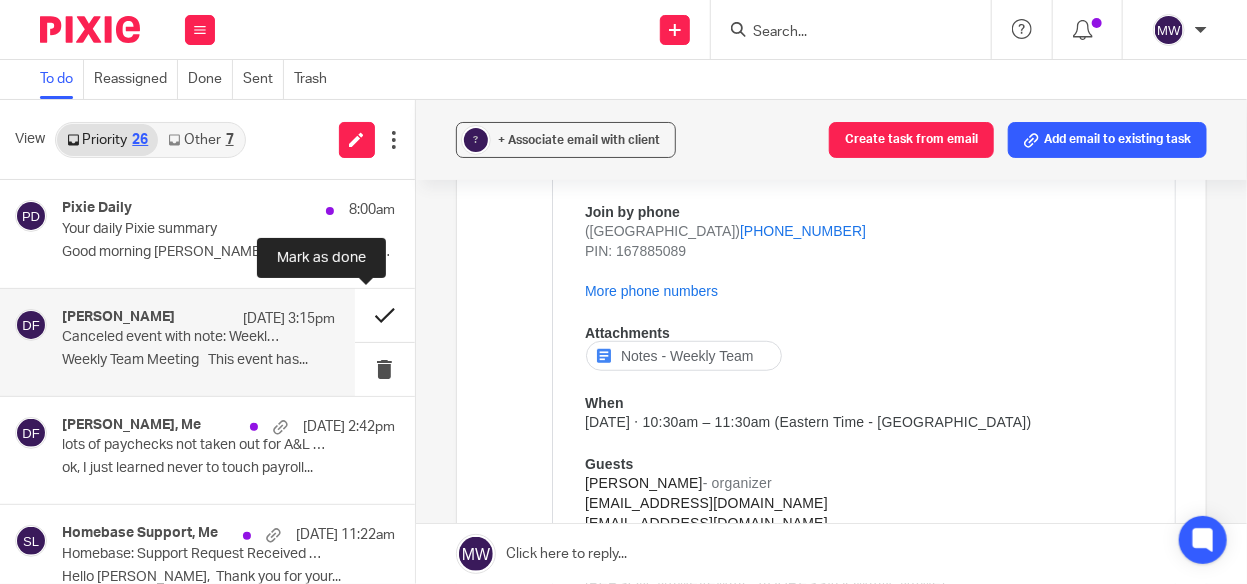 click at bounding box center [385, 315] 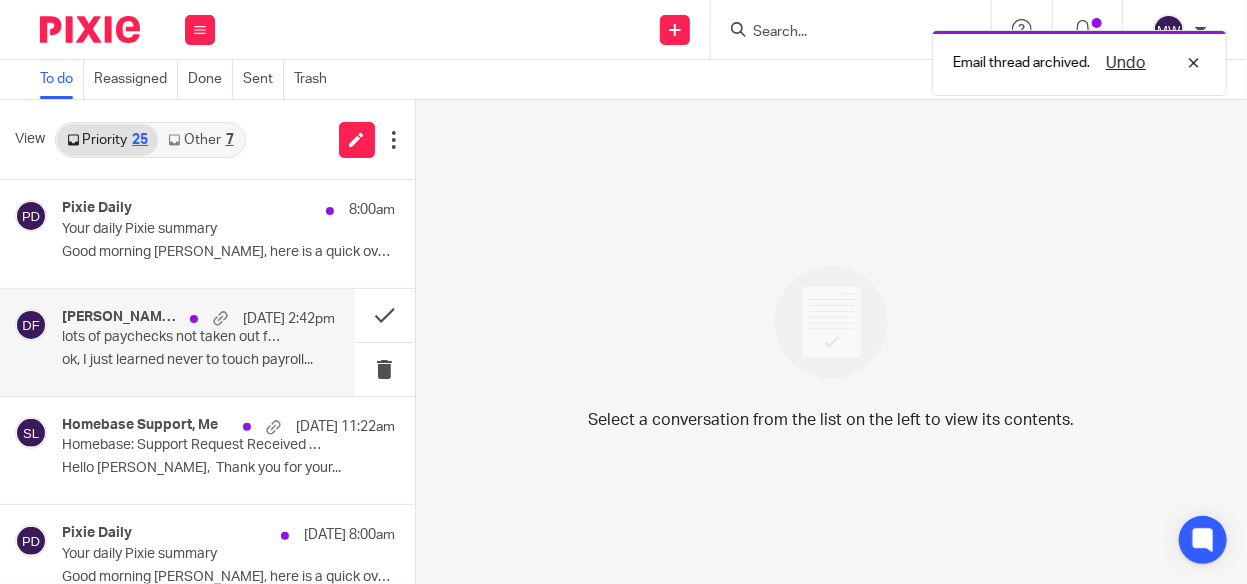 click on "lots of paychecks not taken out for A&L cleaning" at bounding box center [171, 337] 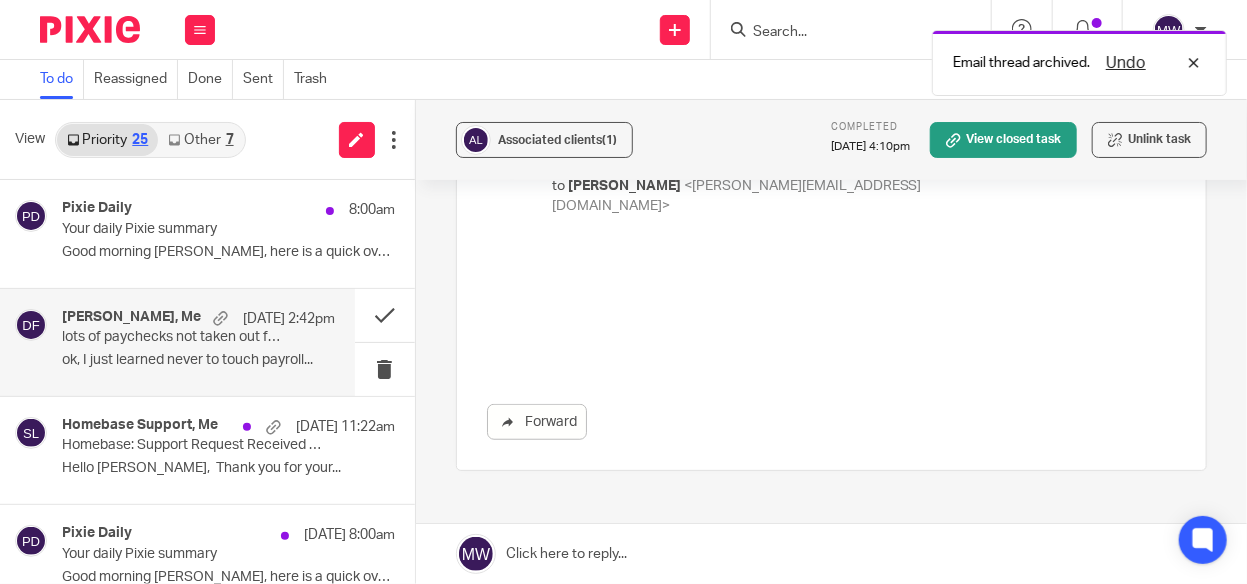 scroll, scrollTop: 0, scrollLeft: 0, axis: both 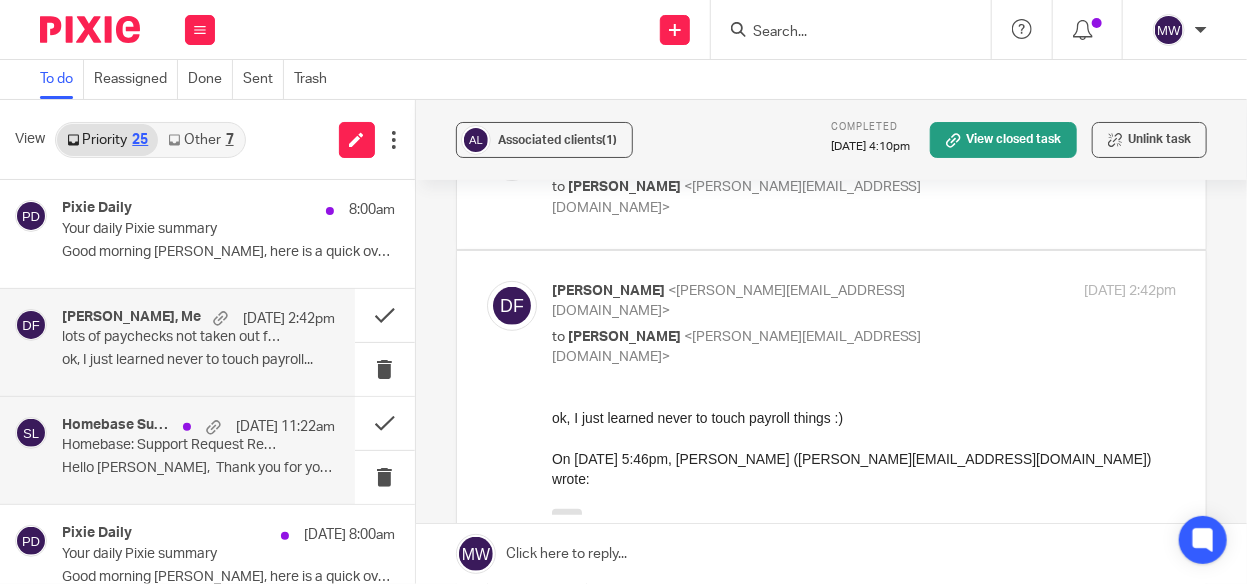 click on "Jul 9 11:22am" at bounding box center (254, 427) 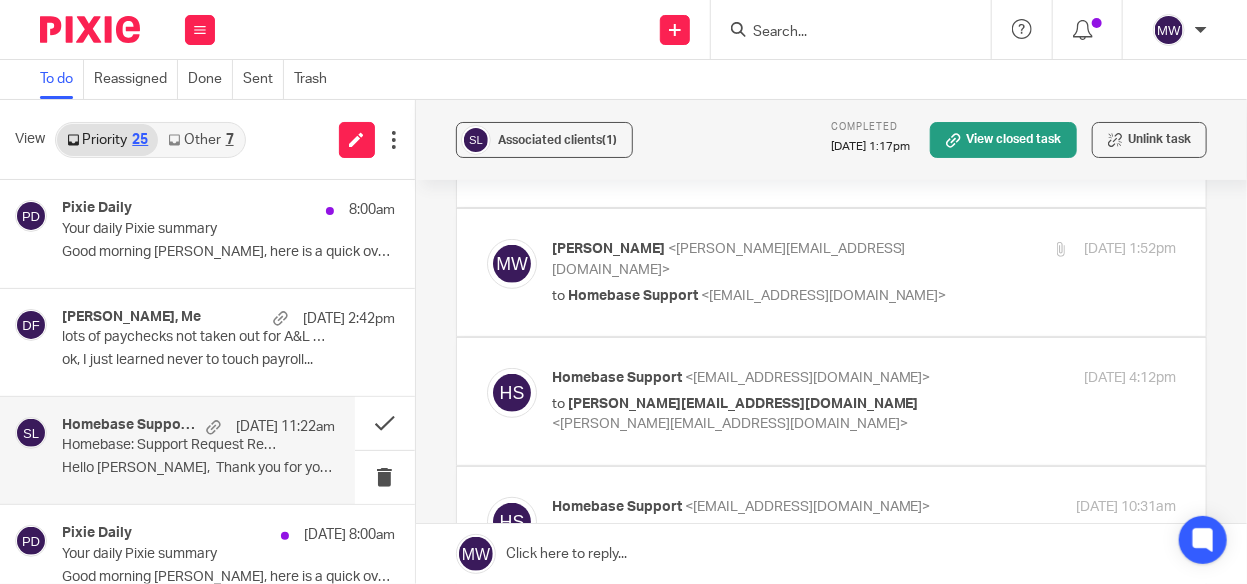 scroll, scrollTop: 0, scrollLeft: 0, axis: both 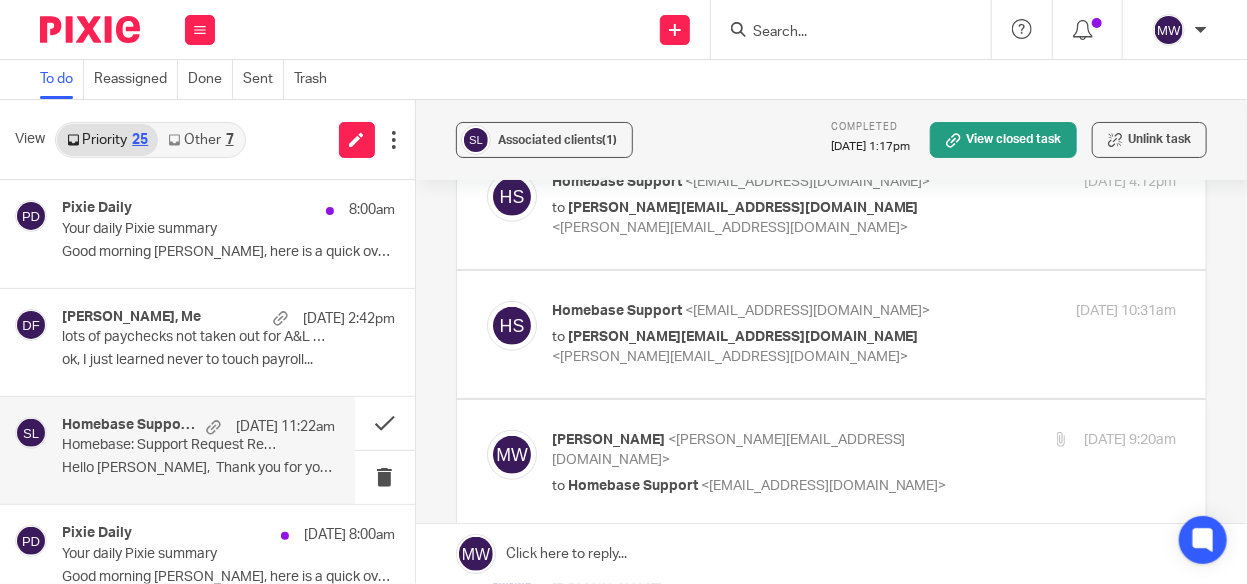 click on "Homebase Support, Me
Jul 9 11:22am   Homebase: Support Request Received Case #: 01162216   Hello Melissa,    Thank you for your..." at bounding box center (198, 450) 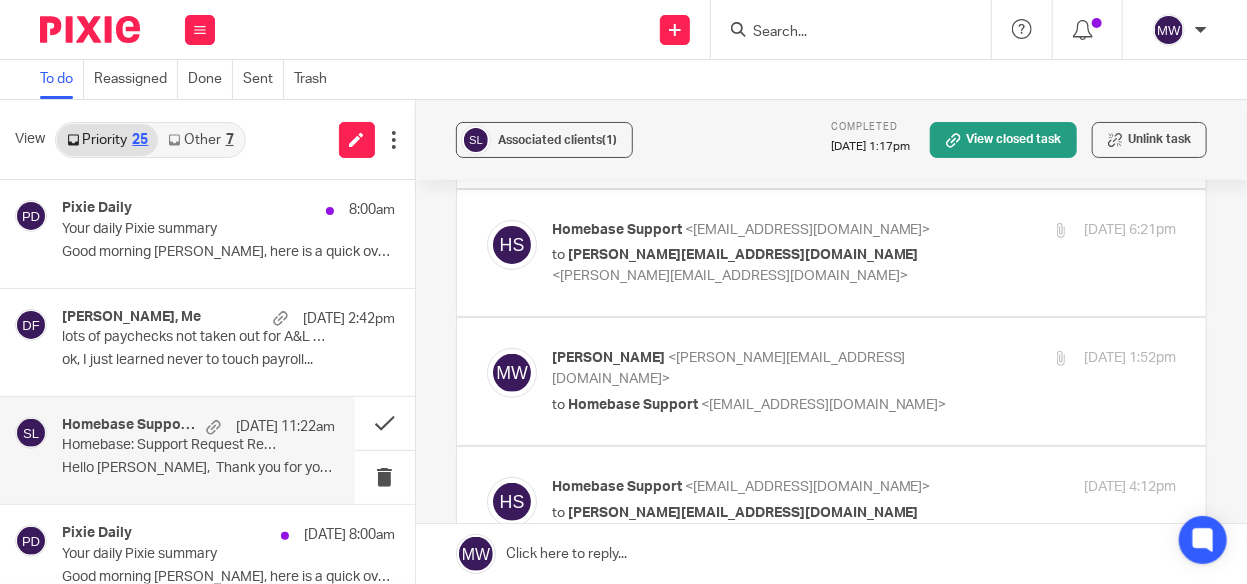 scroll, scrollTop: 0, scrollLeft: 0, axis: both 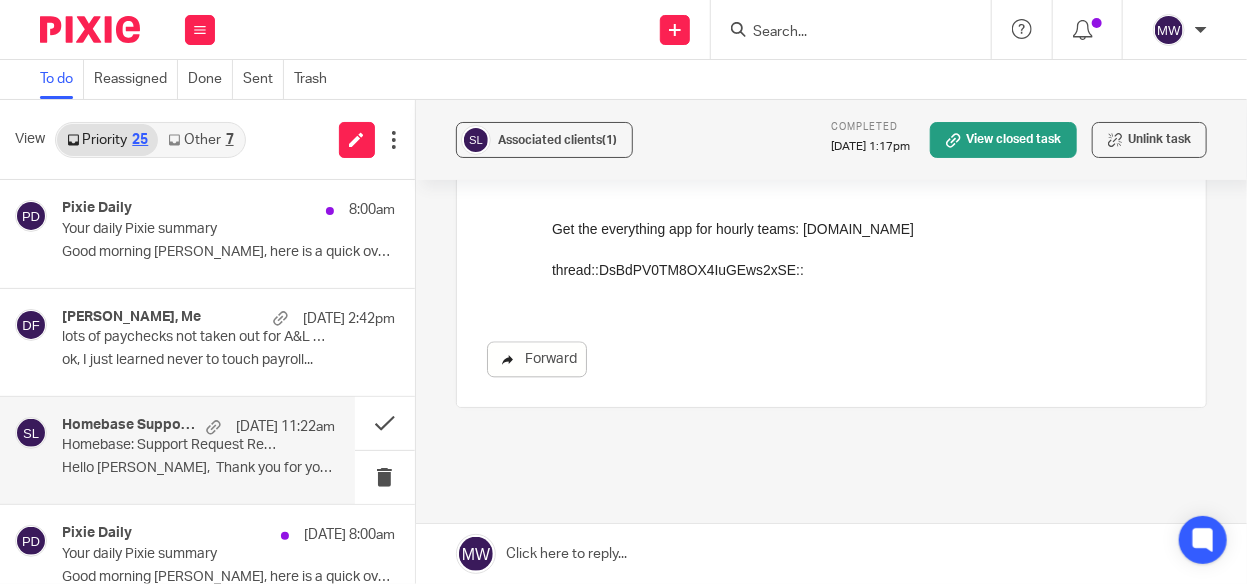 click on "Forward" at bounding box center (537, 359) 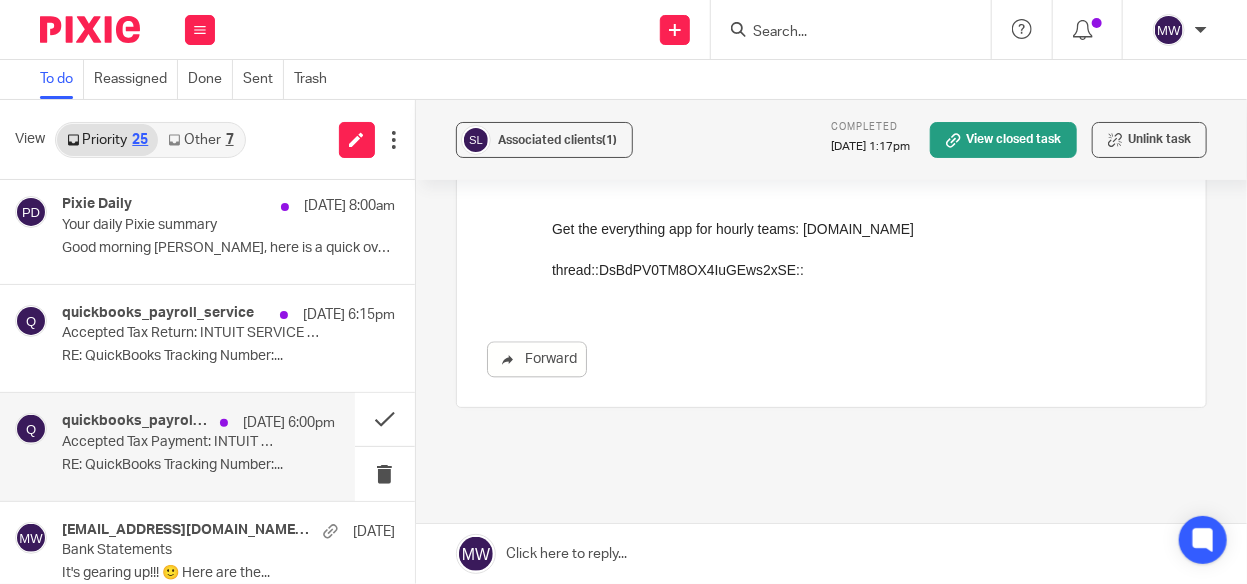 scroll, scrollTop: 508, scrollLeft: 0, axis: vertical 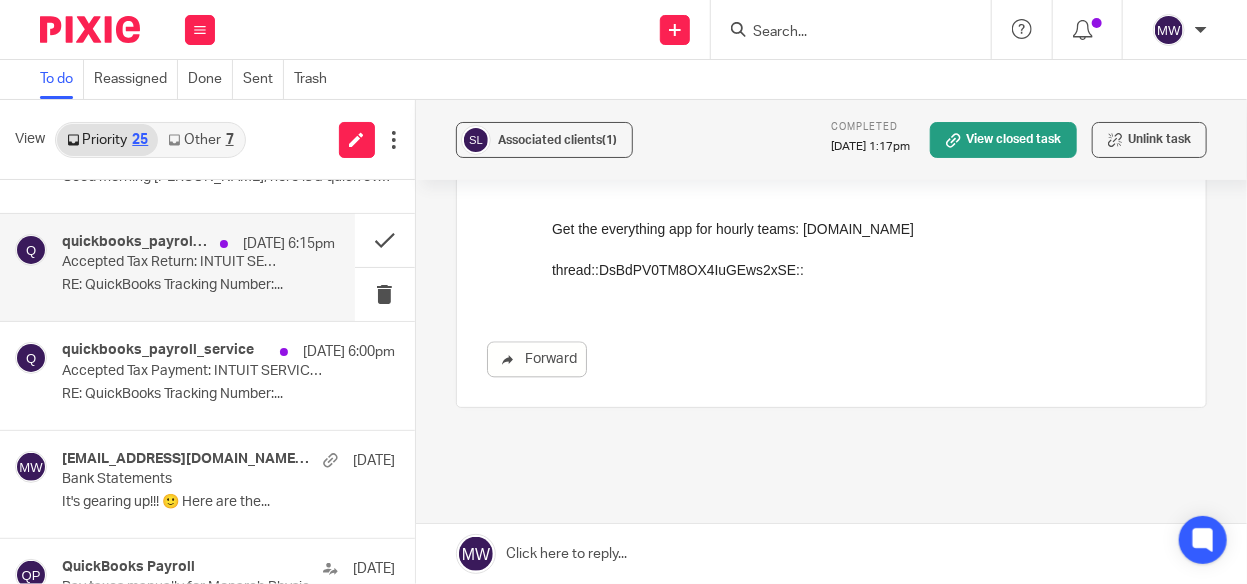 click on "quickbooks_payroll_service
Jul 8 6:15pm   Accepted Tax Return: INTUIT SERVICE NOTICE   RE: QuickBooks Tracking Number:..." at bounding box center (198, 267) 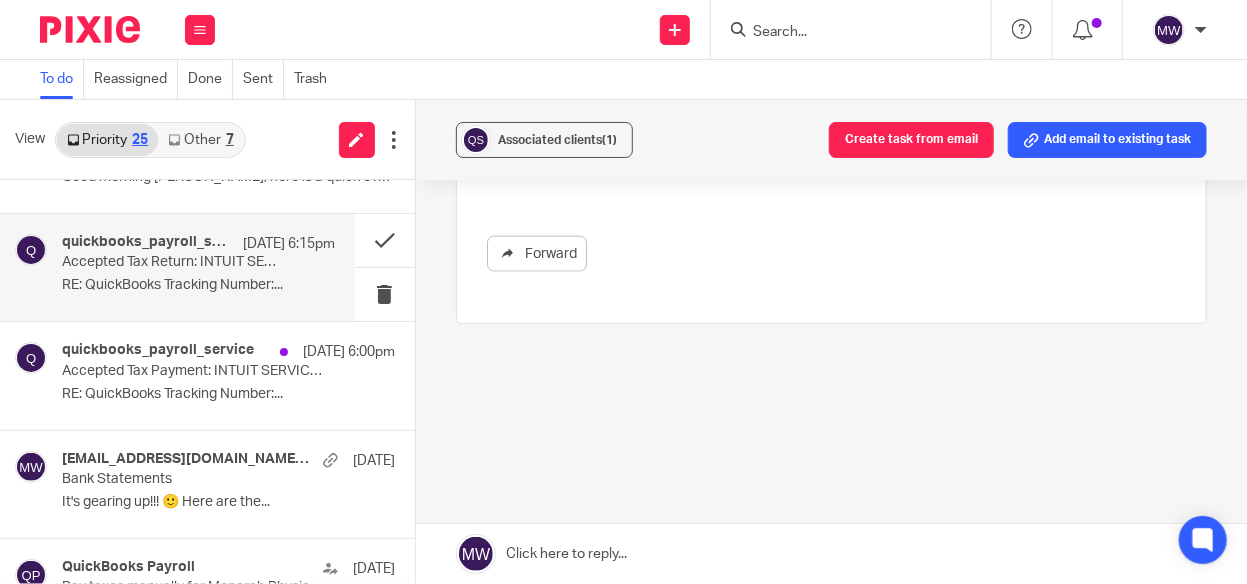 scroll, scrollTop: 0, scrollLeft: 0, axis: both 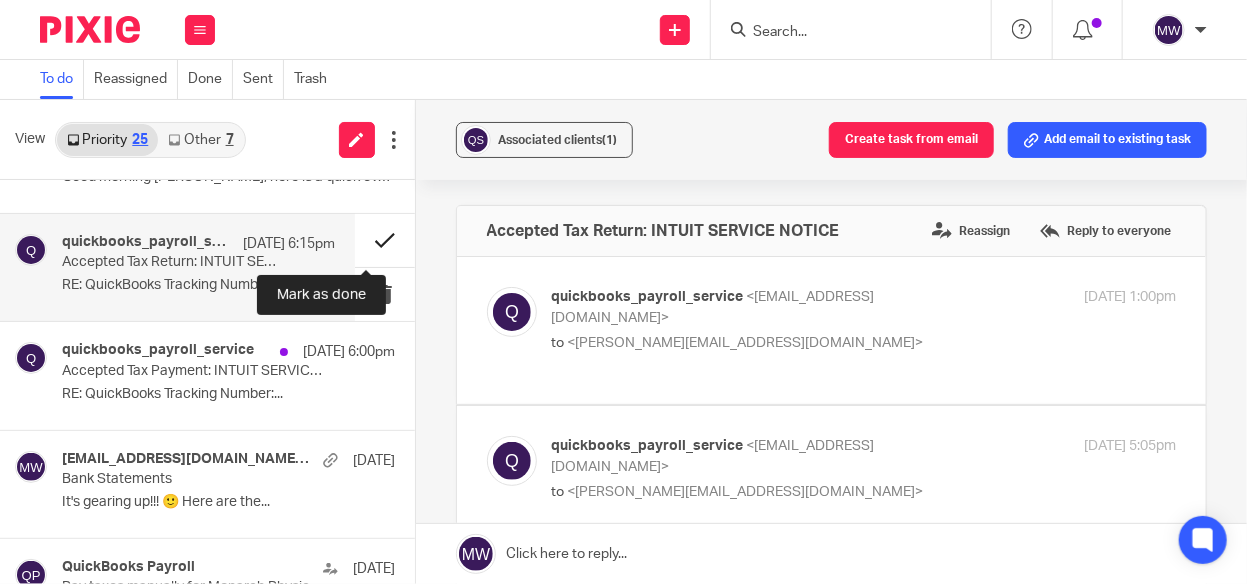 click at bounding box center [385, 240] 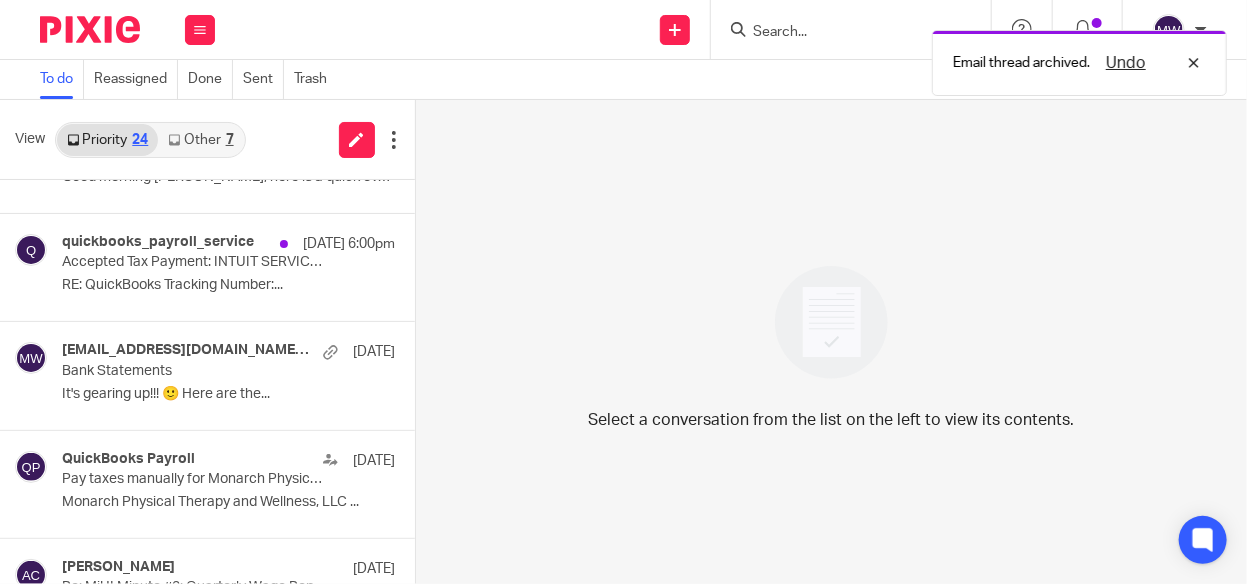 click on "Other
7" at bounding box center (200, 140) 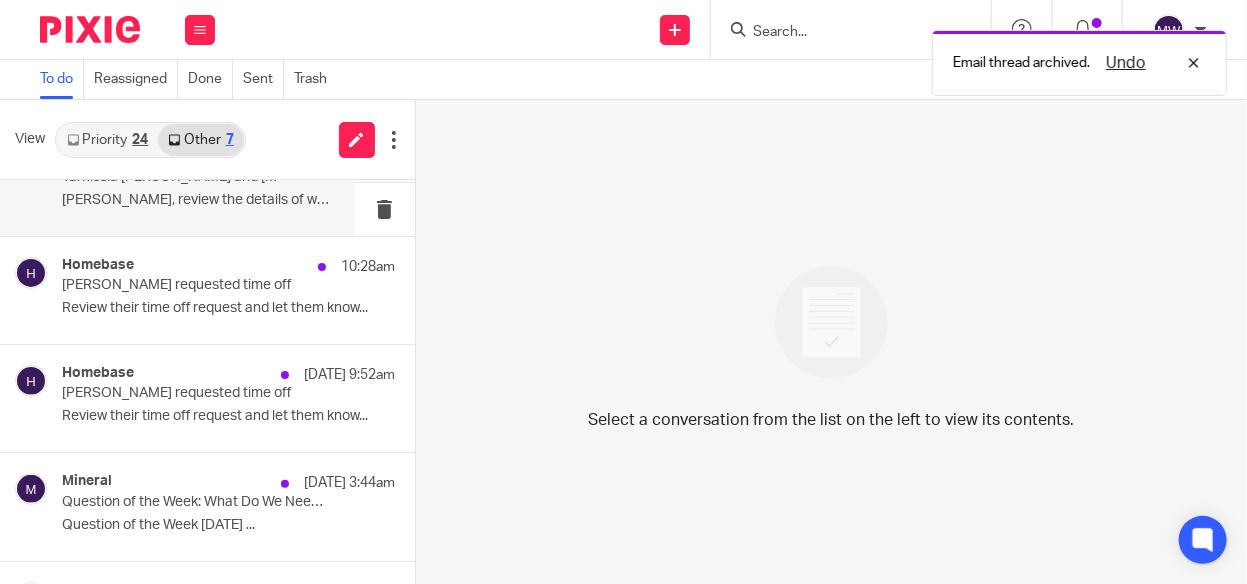 scroll, scrollTop: 351, scrollLeft: 0, axis: vertical 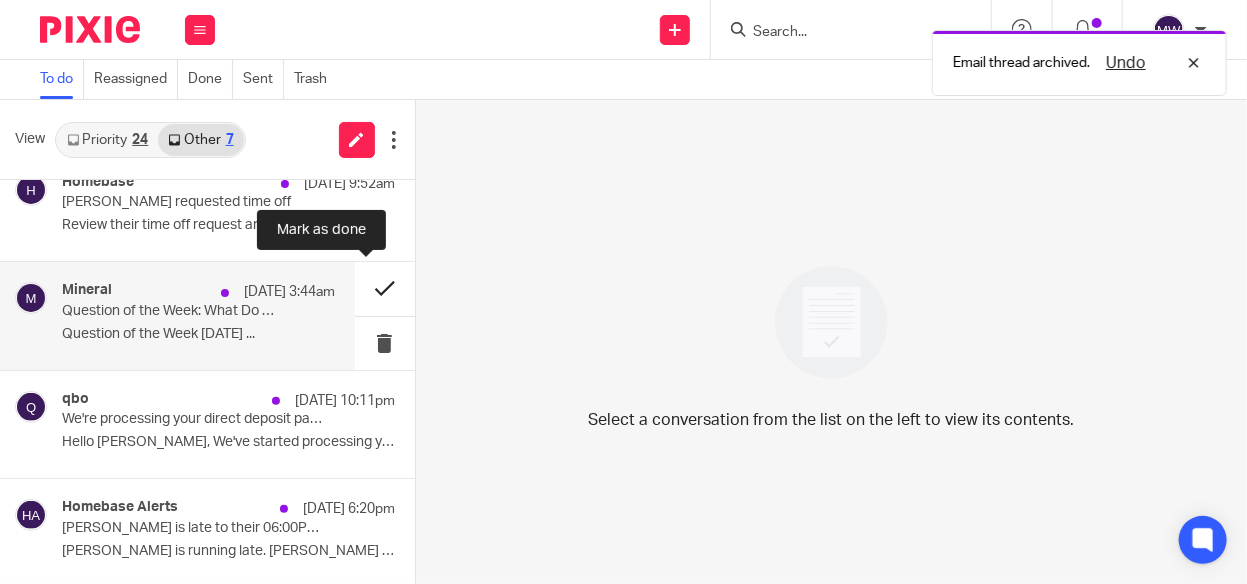 click at bounding box center (385, 288) 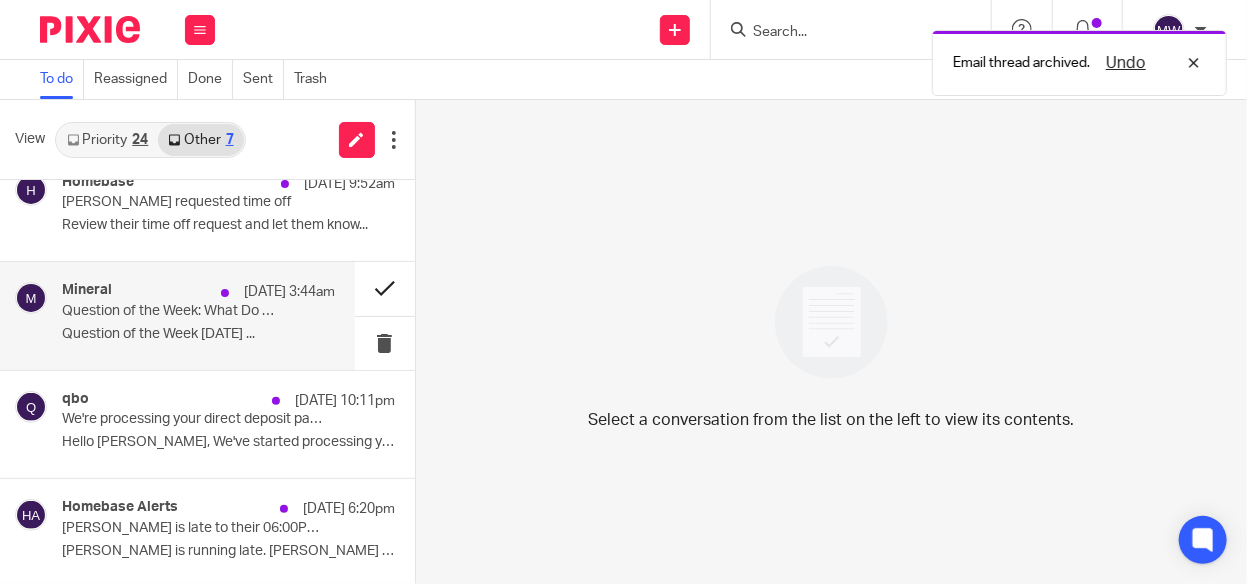 scroll, scrollTop: 243, scrollLeft: 0, axis: vertical 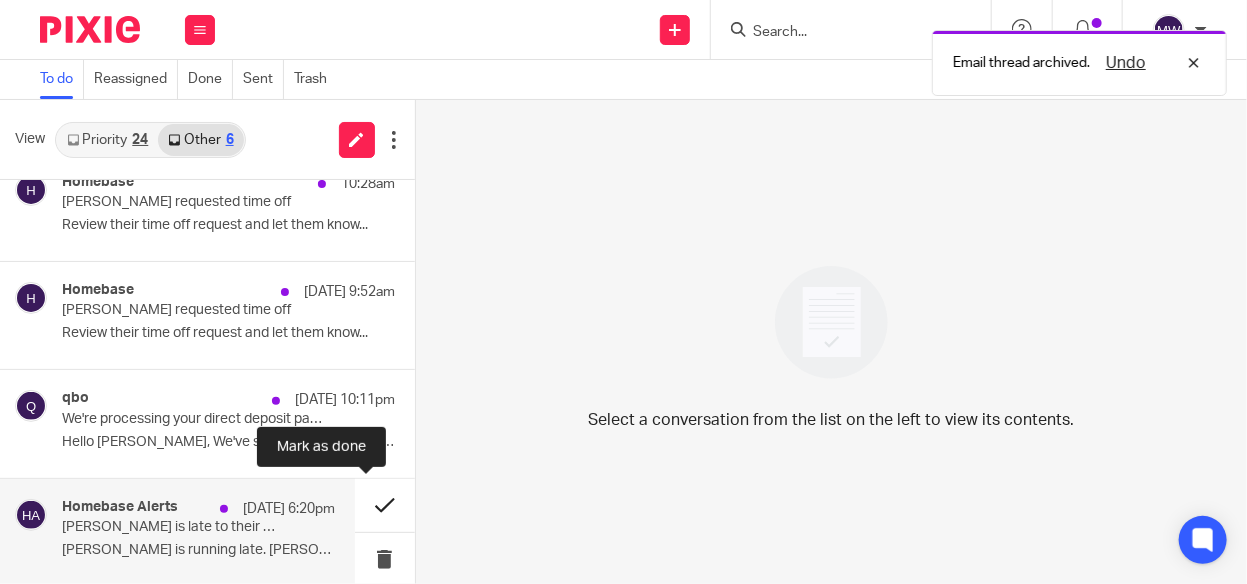 click at bounding box center (385, 505) 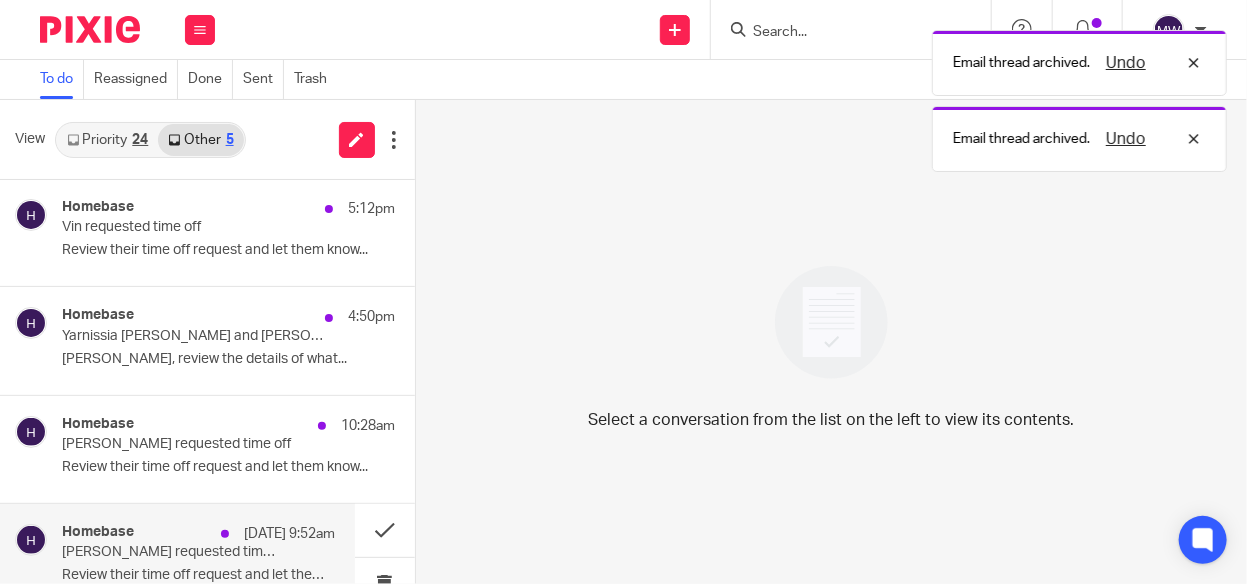 scroll, scrollTop: 0, scrollLeft: 0, axis: both 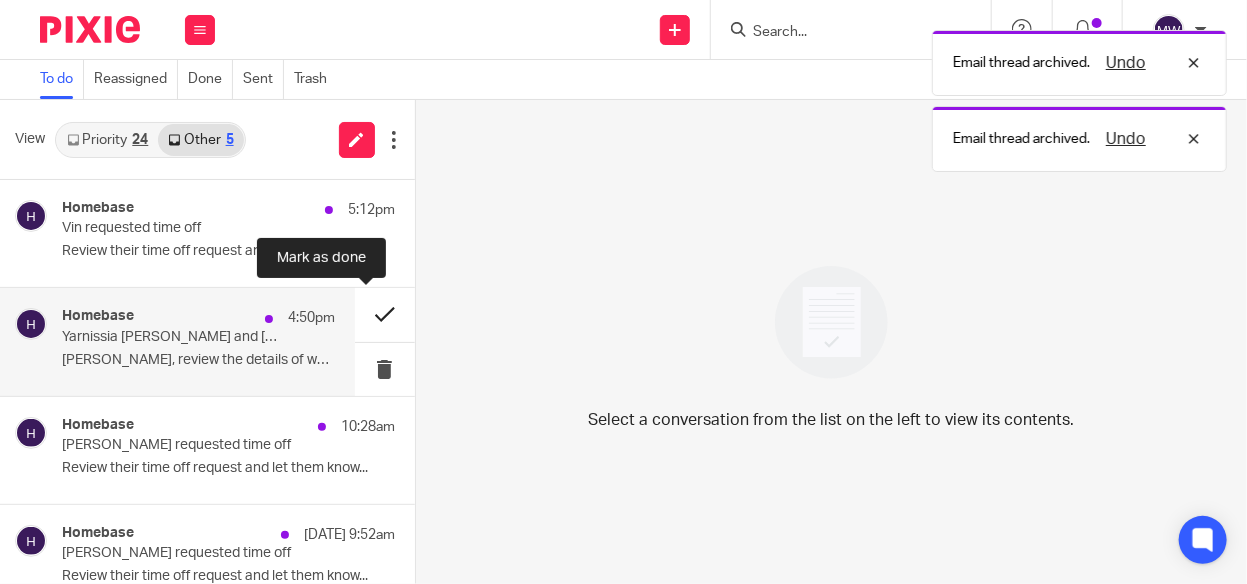 click at bounding box center (385, 314) 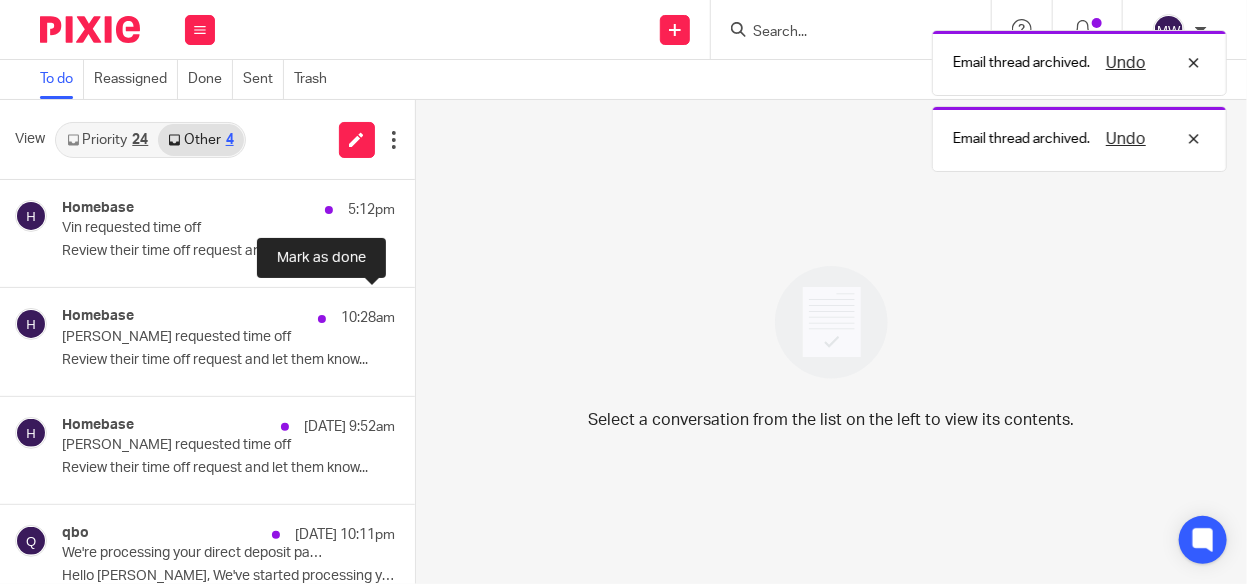 click at bounding box center (423, 314) 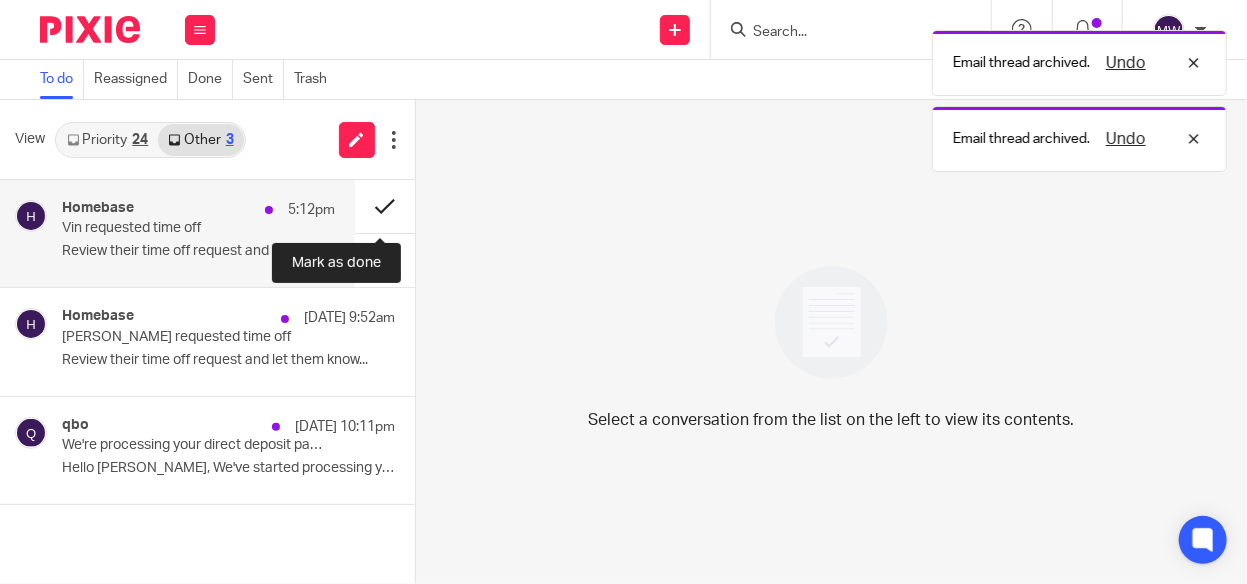 click at bounding box center (385, 206) 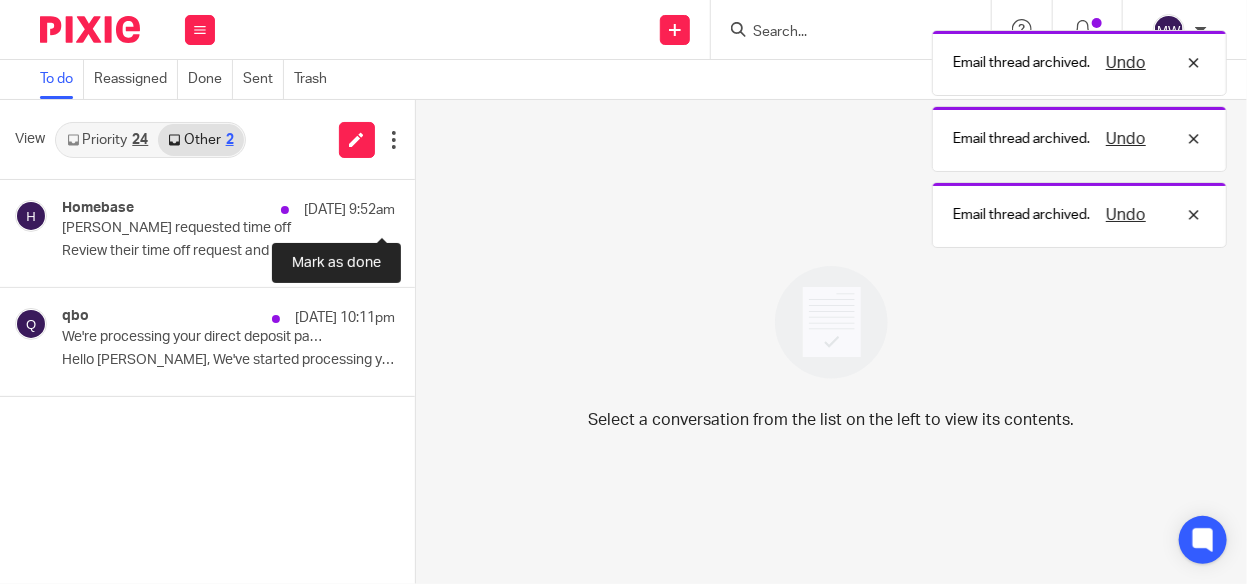 click at bounding box center [423, 206] 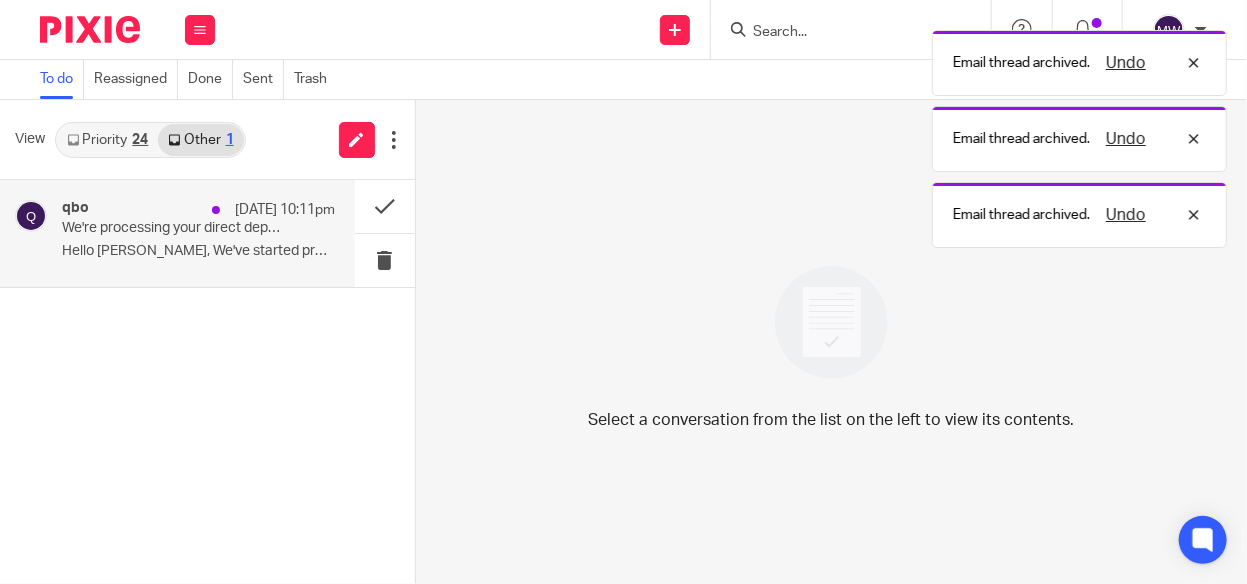 click on "We're processing your direct deposit payment(s) from Honey Suites, LLC" at bounding box center (171, 228) 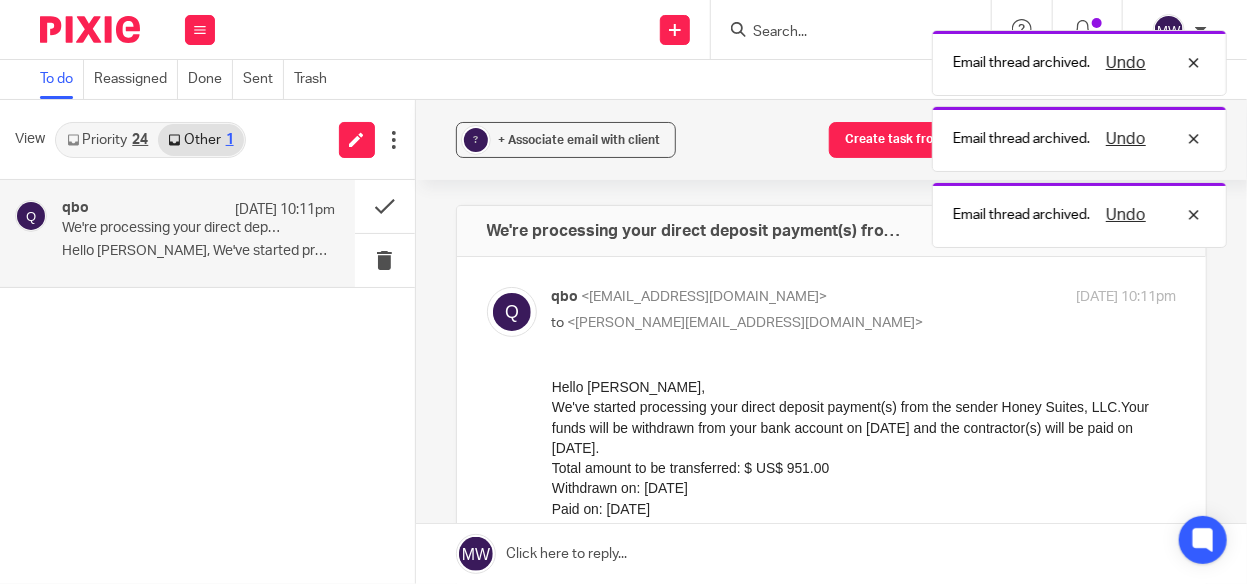 scroll, scrollTop: 0, scrollLeft: 0, axis: both 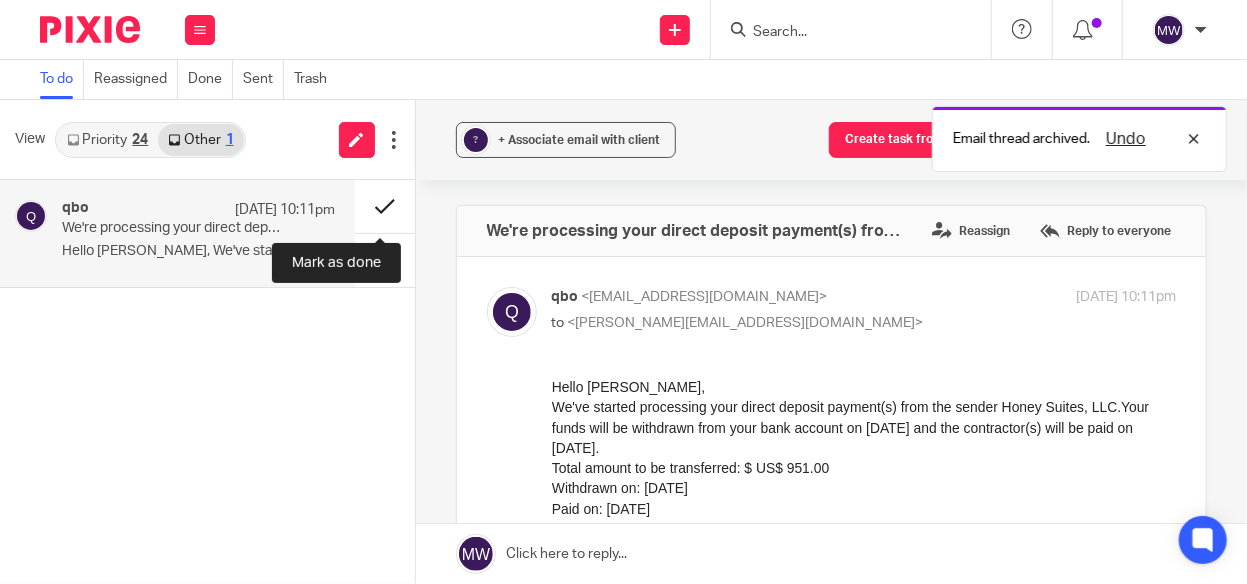 click at bounding box center [385, 206] 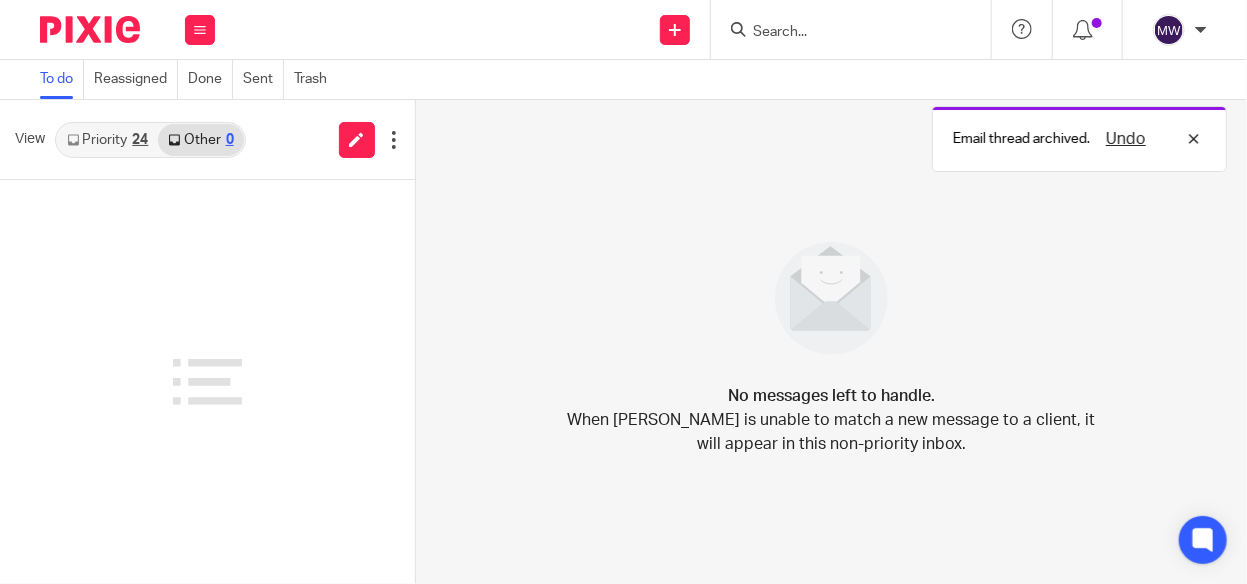 click on "Priority
24" at bounding box center (107, 140) 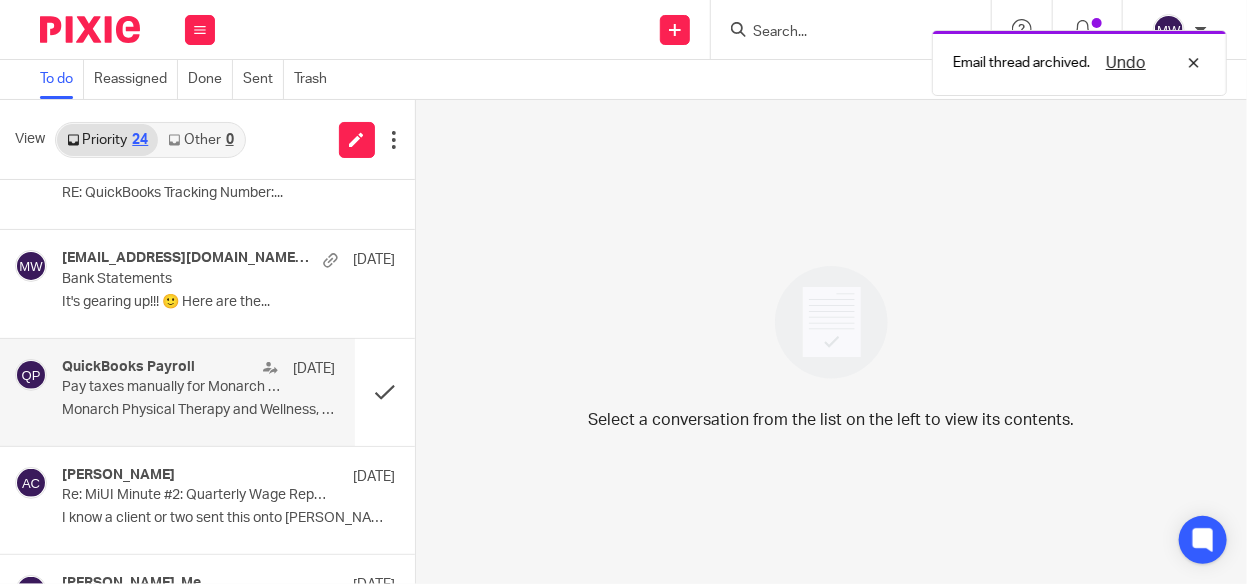 scroll, scrollTop: 500, scrollLeft: 0, axis: vertical 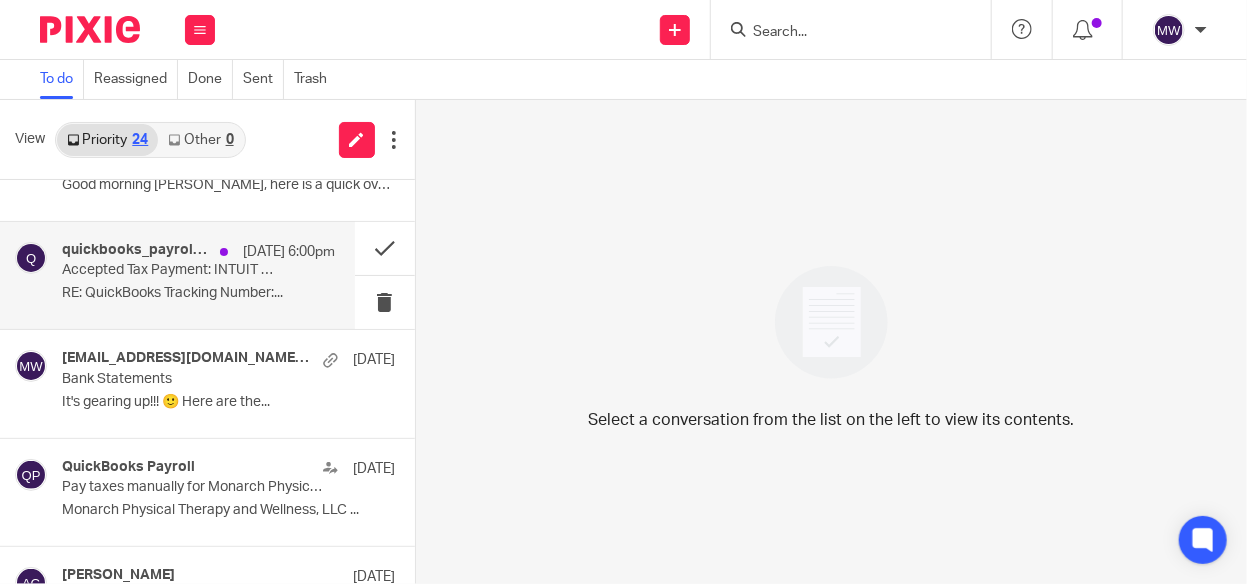 click on "RE: QuickBooks Tracking Number:..." at bounding box center [198, 293] 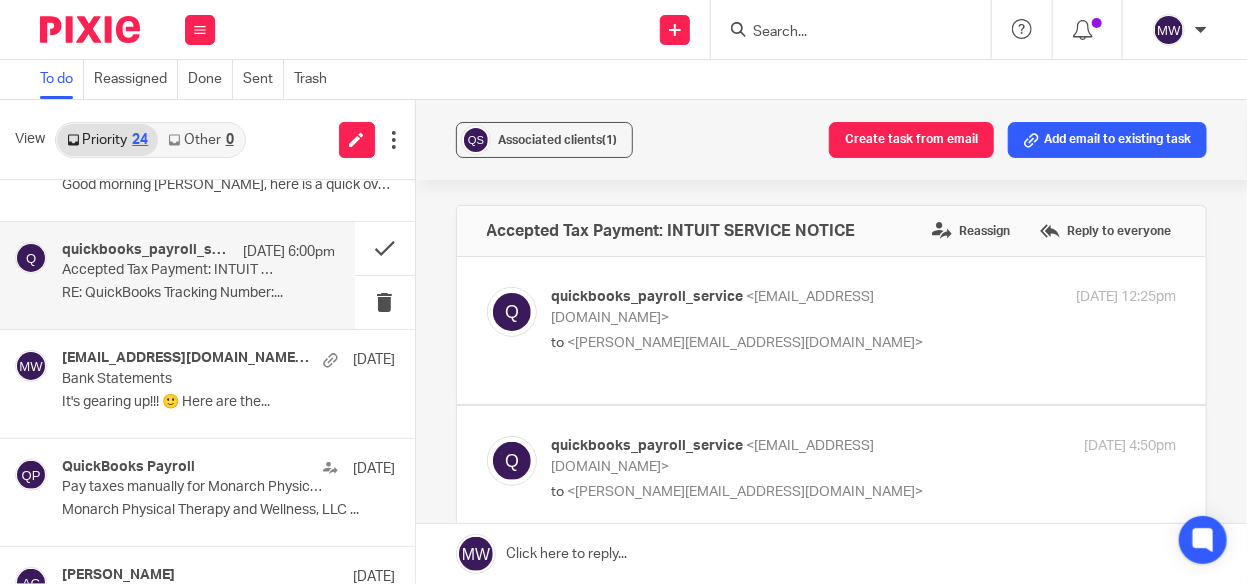 scroll, scrollTop: 0, scrollLeft: 0, axis: both 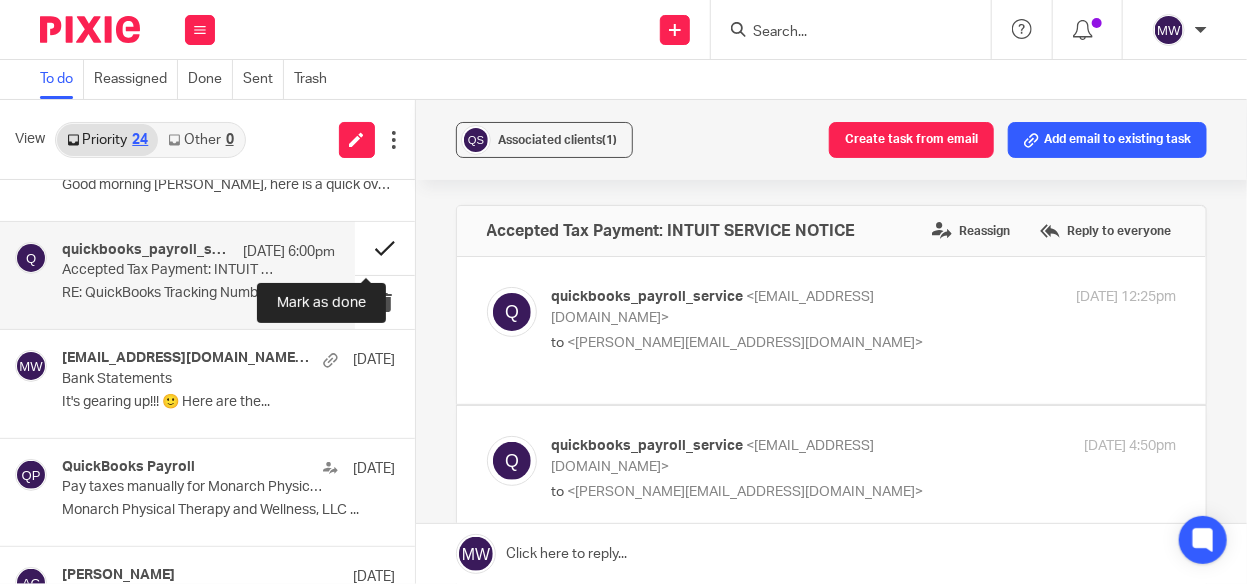 click at bounding box center [385, 248] 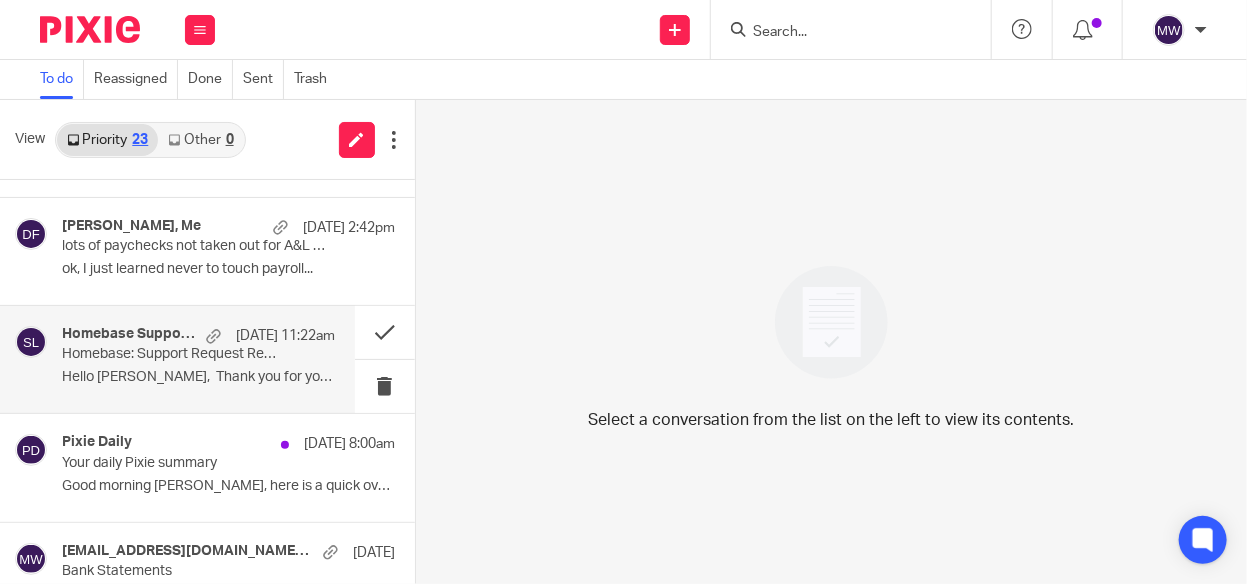 scroll, scrollTop: 200, scrollLeft: 0, axis: vertical 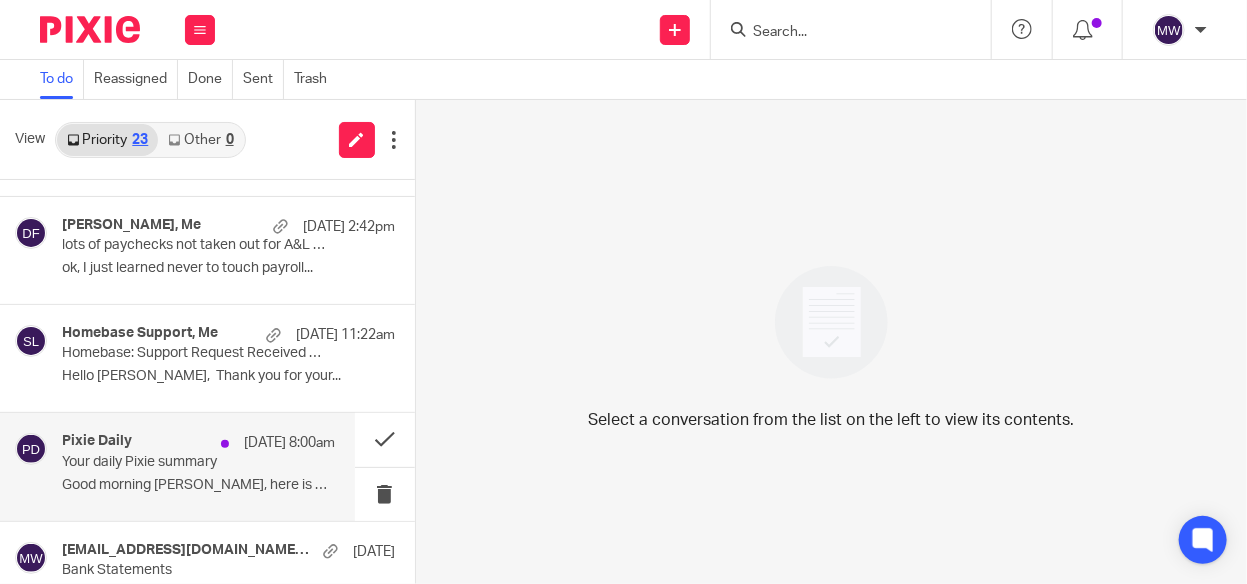 click on "Pixie Daily
Jul 9 8:00am   Your daily Pixie summary   Good morning Melissa, here is a quick overview..." at bounding box center [198, 466] 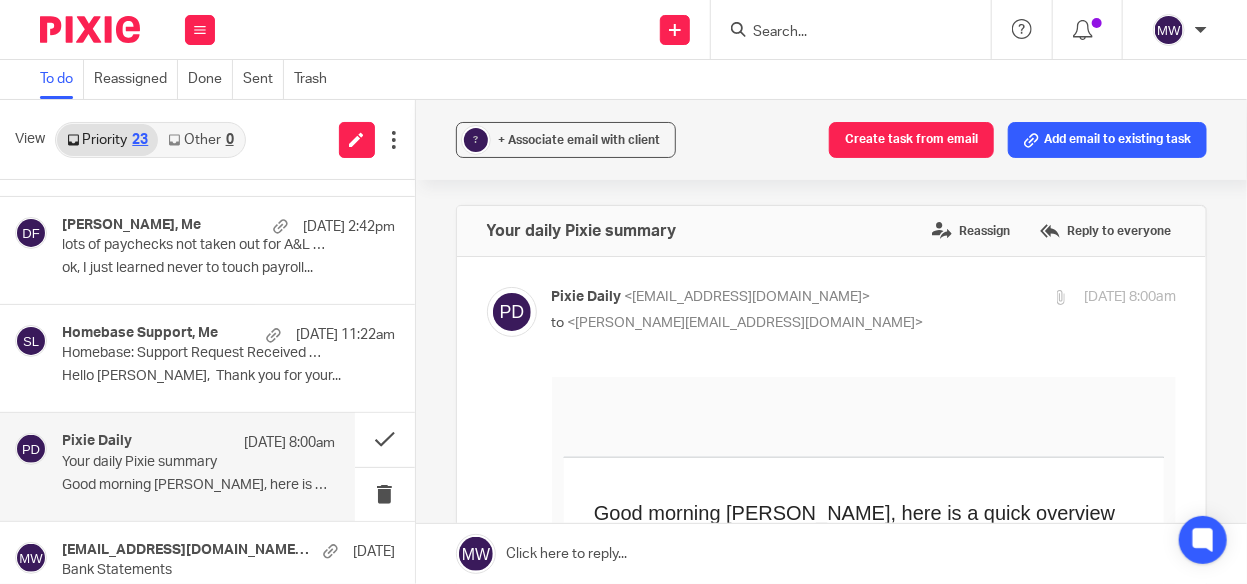 scroll, scrollTop: 0, scrollLeft: 0, axis: both 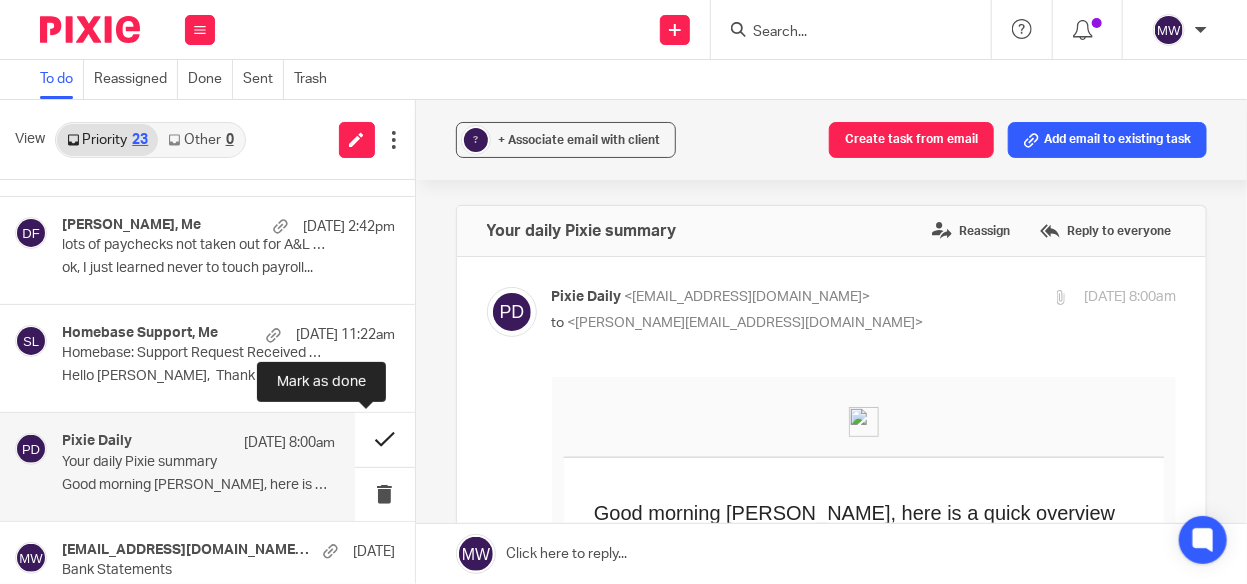 click at bounding box center [385, 439] 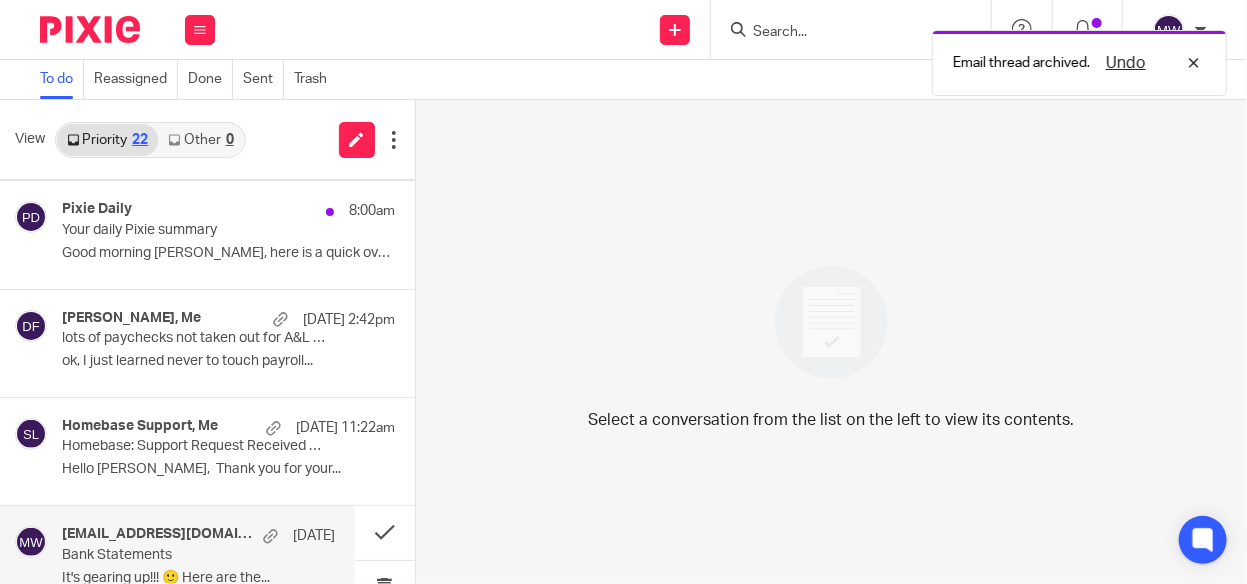 scroll, scrollTop: 0, scrollLeft: 0, axis: both 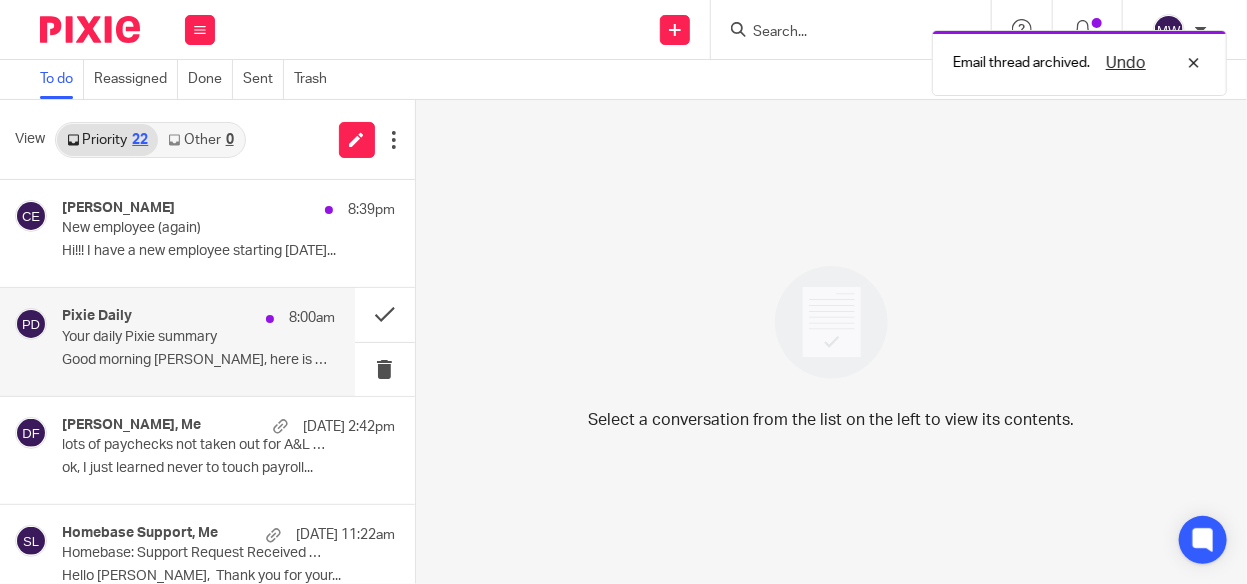 click on "Good morning Melissa, here is a quick overview..." at bounding box center [198, 360] 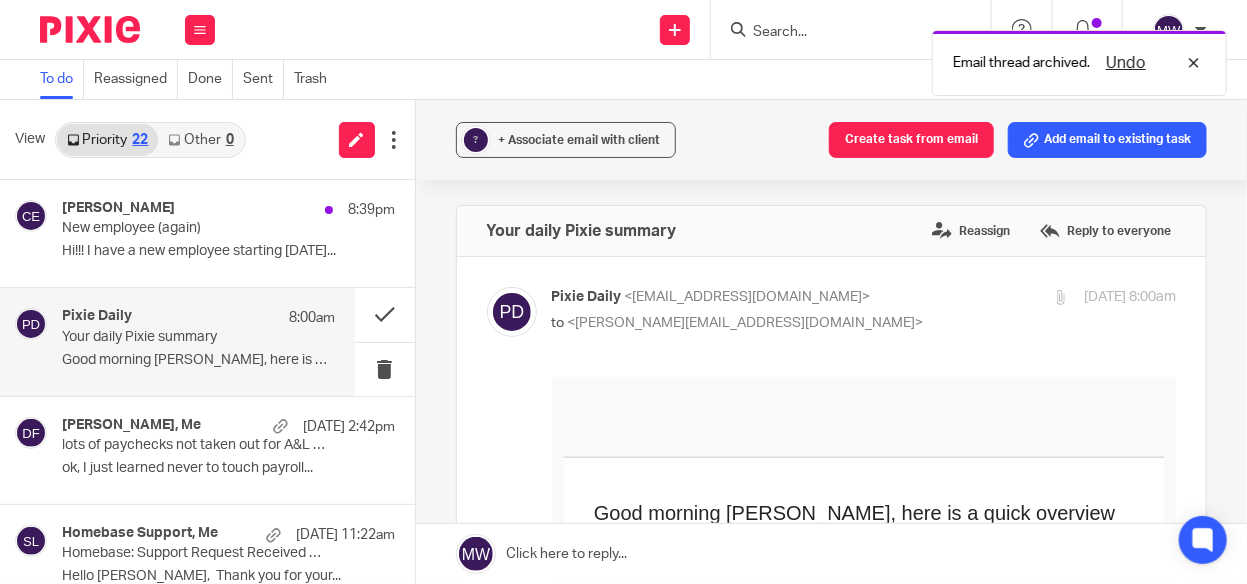 scroll, scrollTop: 0, scrollLeft: 0, axis: both 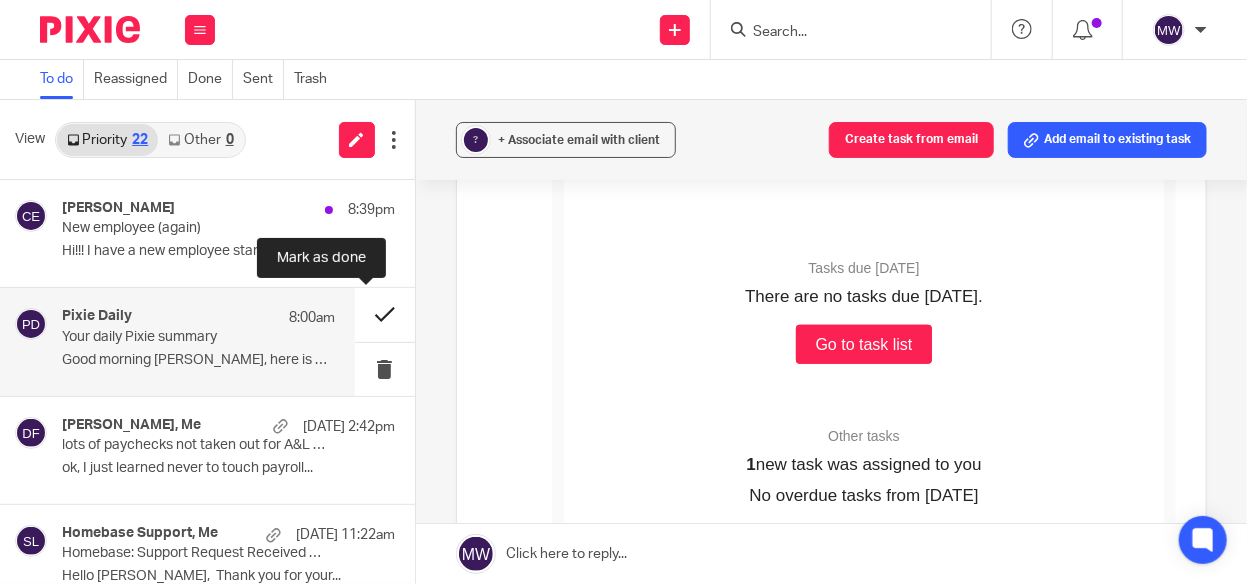 click at bounding box center (385, 314) 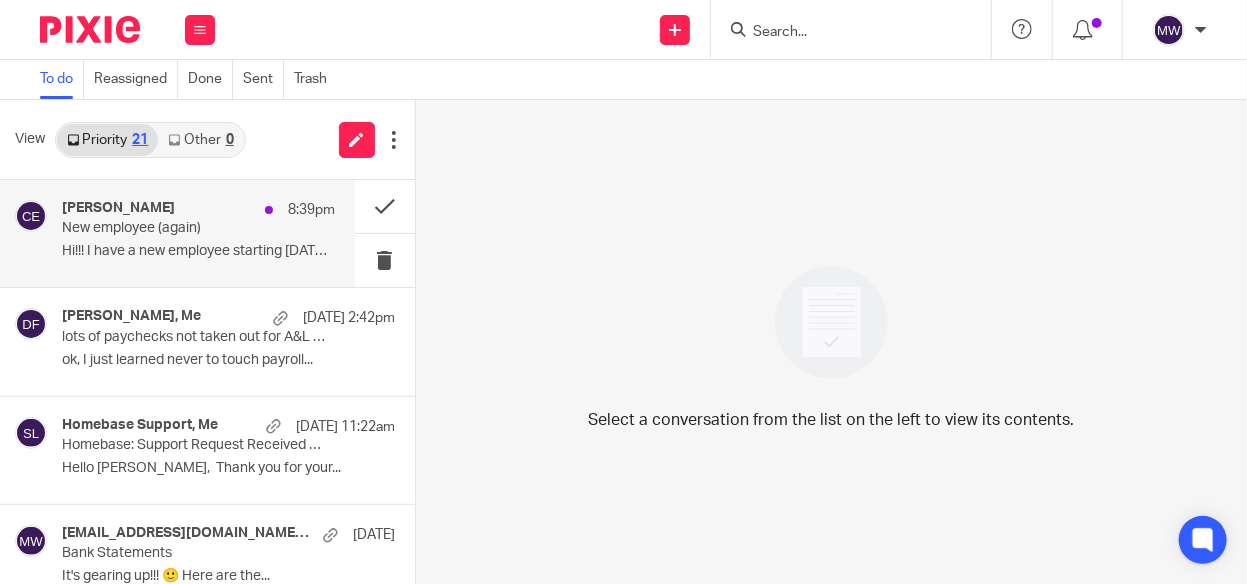 click on "Hi!!!
I have a new employee starting Tuesday..." at bounding box center (198, 251) 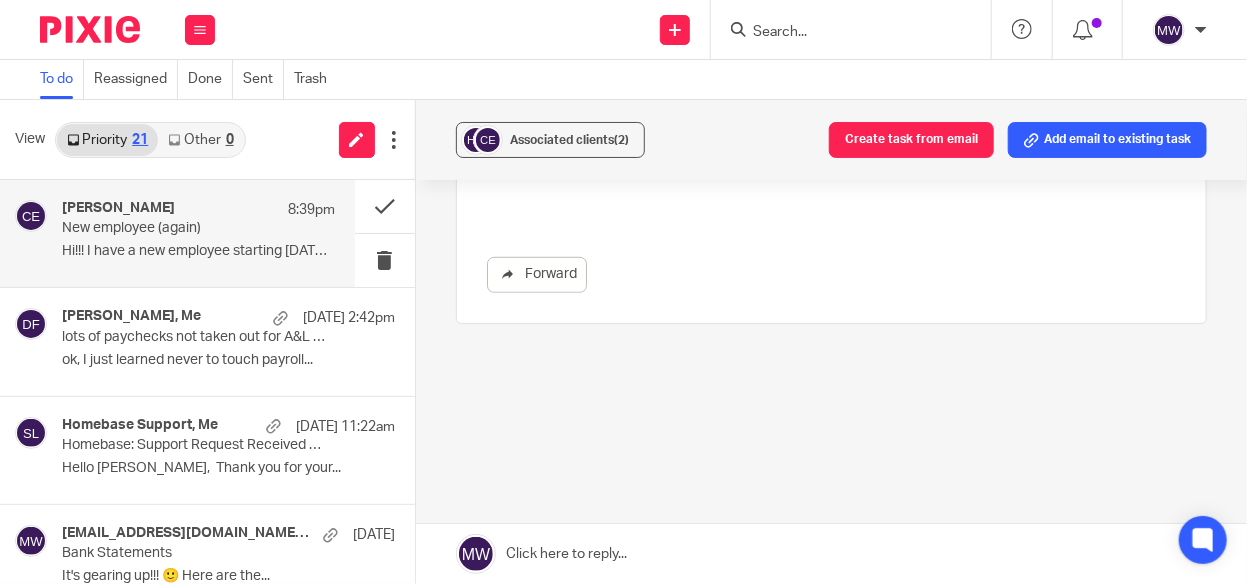 scroll, scrollTop: 0, scrollLeft: 0, axis: both 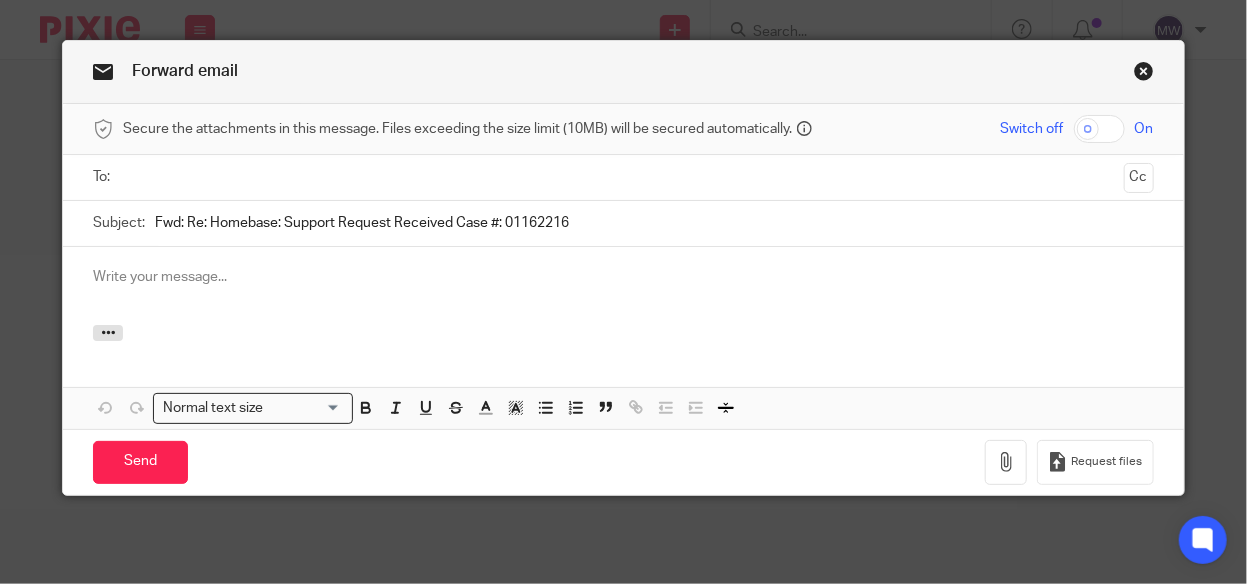 click at bounding box center [622, 177] 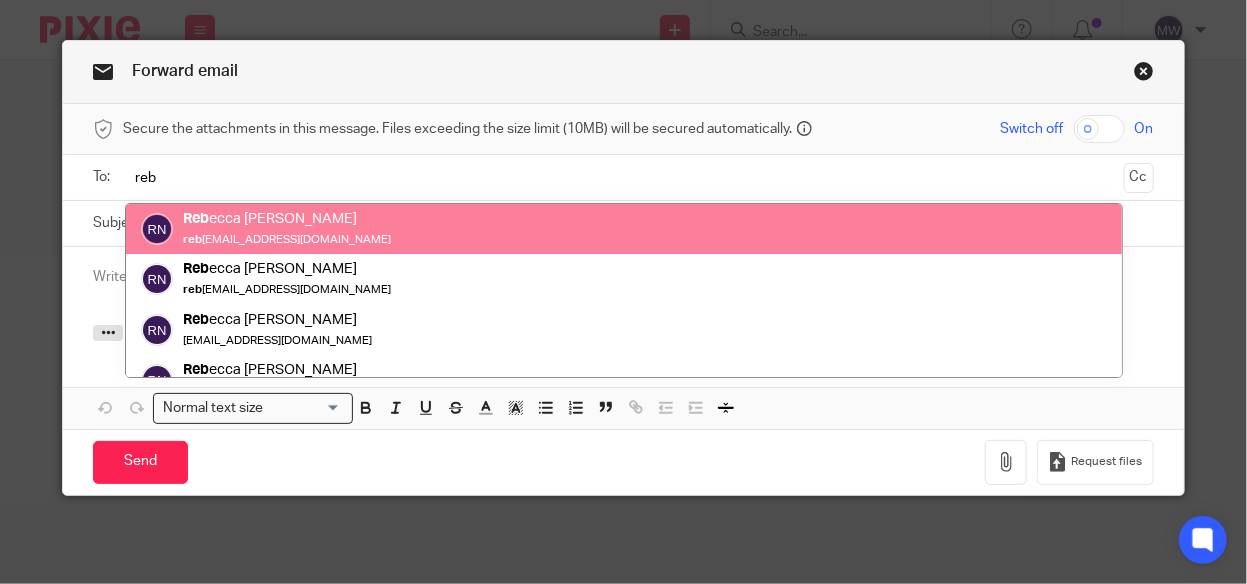 type on "reb" 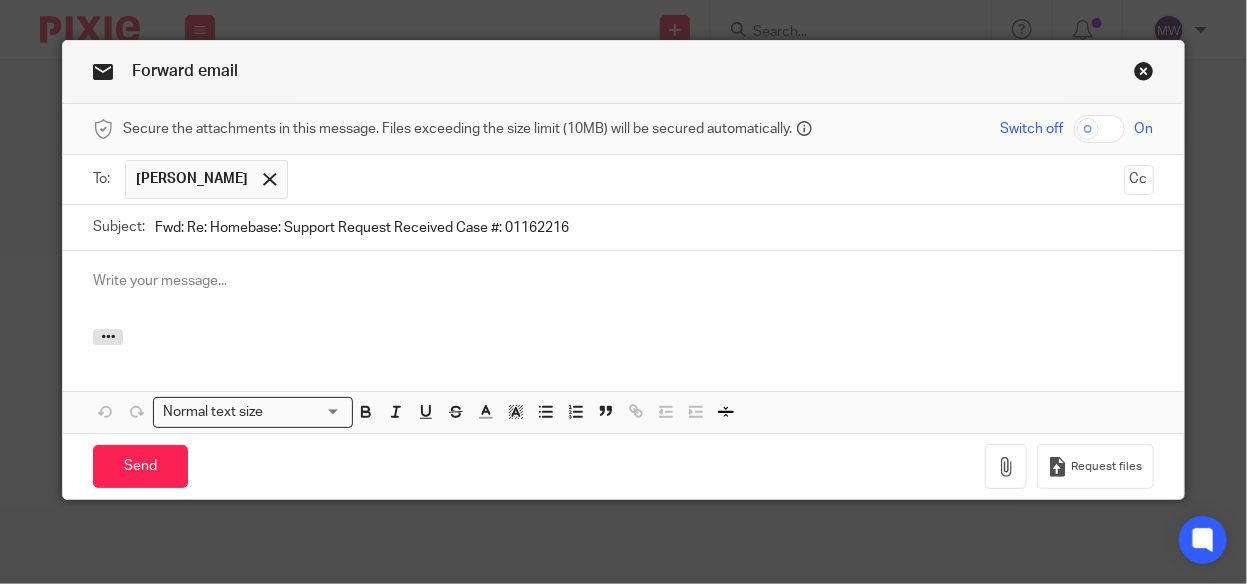 click at bounding box center (623, 281) 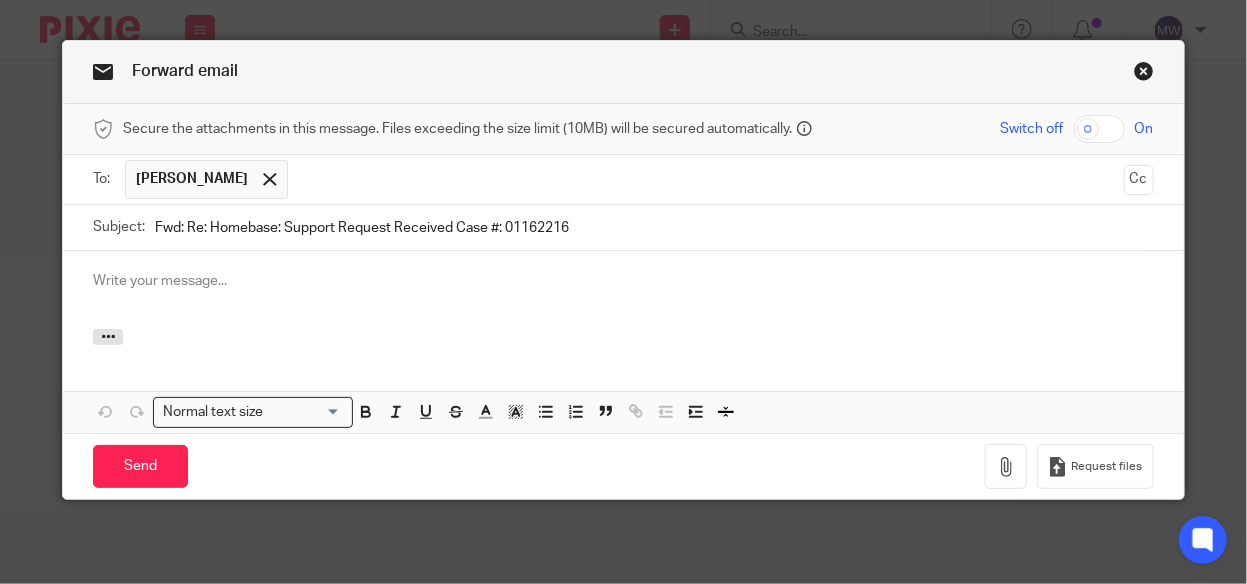 click at bounding box center [623, 281] 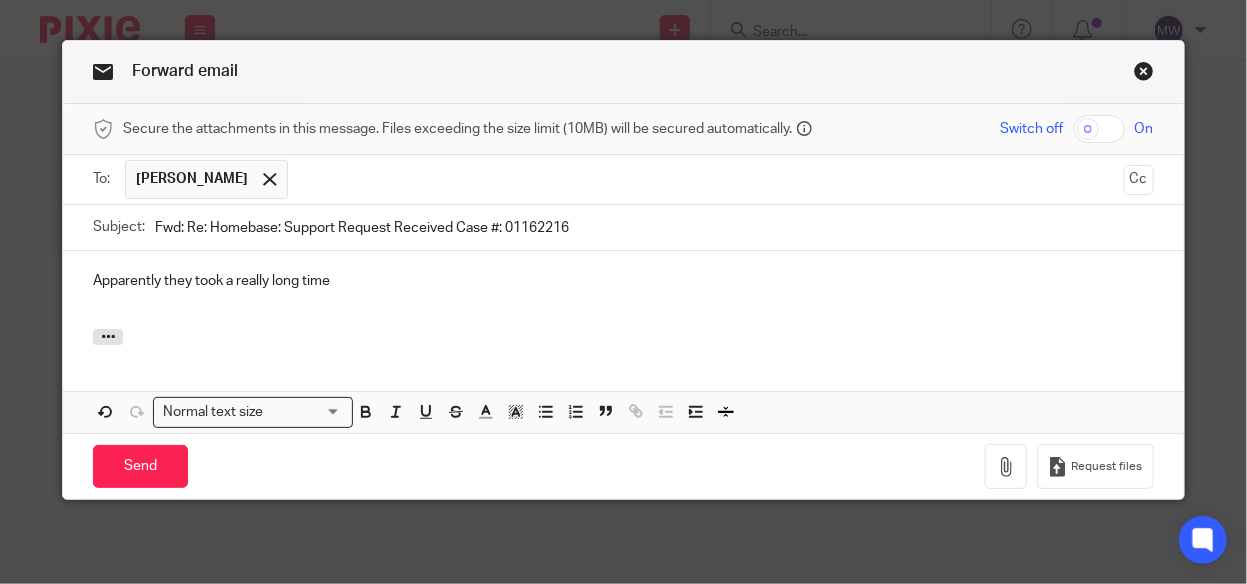 click on "Apparently they took a really long time" at bounding box center (623, 281) 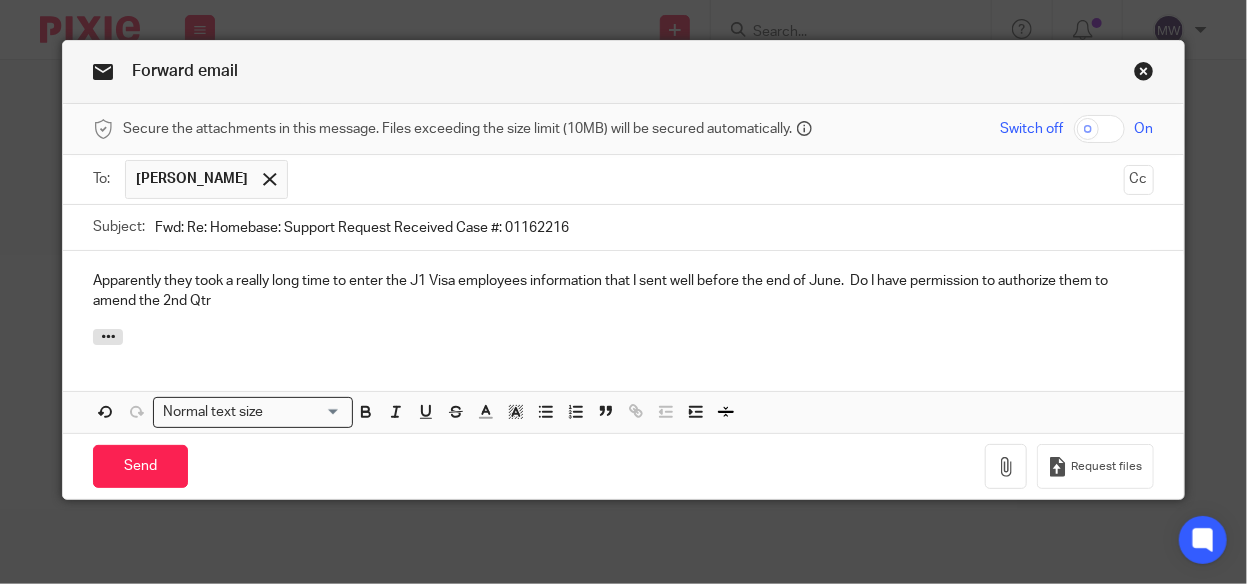 click at bounding box center [623, 340] 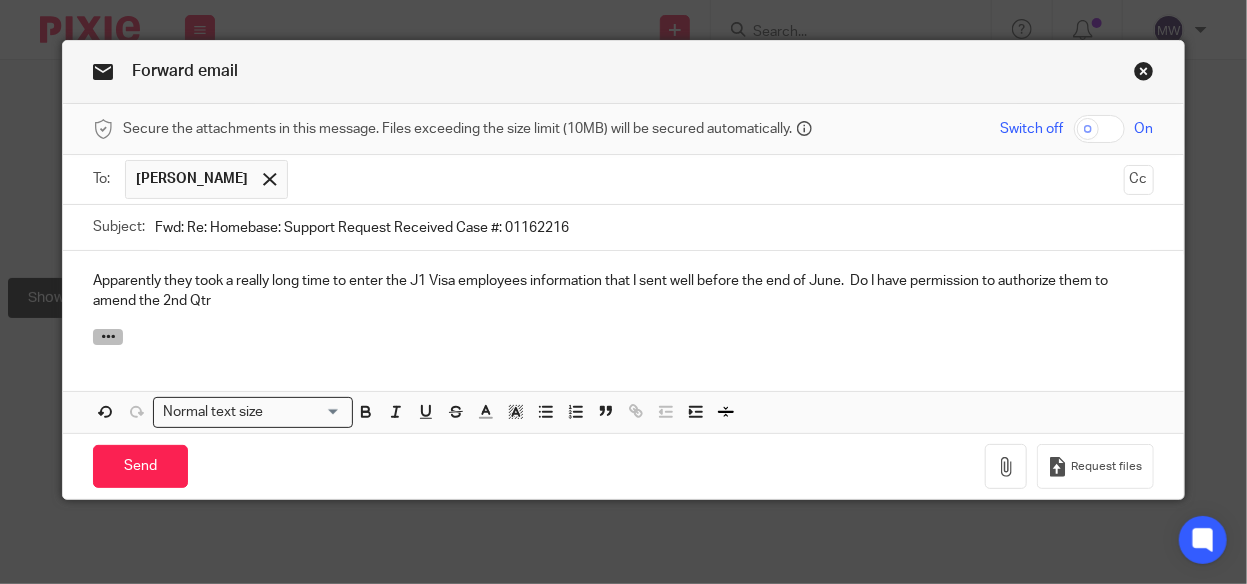 click at bounding box center [108, 336] 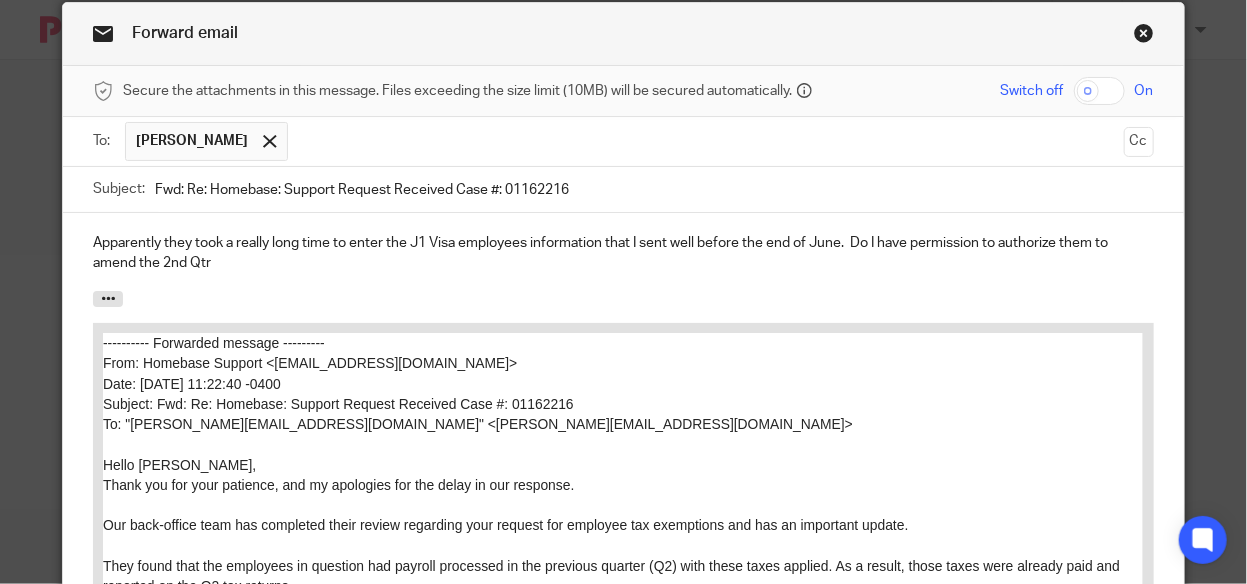 scroll, scrollTop: 0, scrollLeft: 0, axis: both 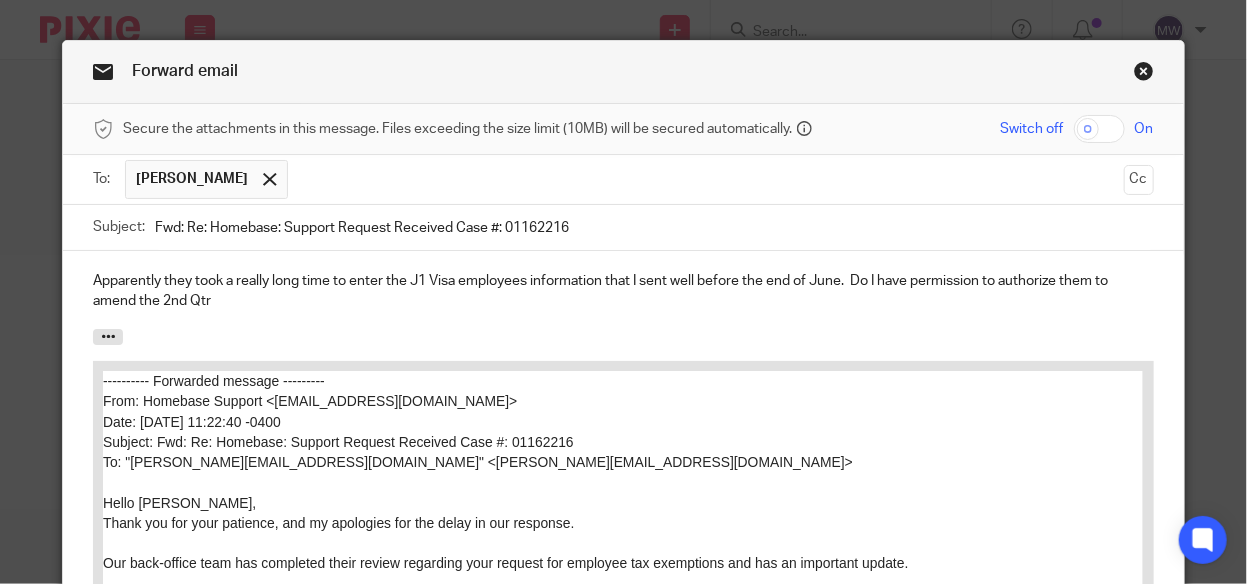 click on "Apparently they took a really long time to enter the J1 Visa employees information that I sent well before the end of June.  Do I have permission to authorize them to amend the 2nd Qtr" at bounding box center (623, 291) 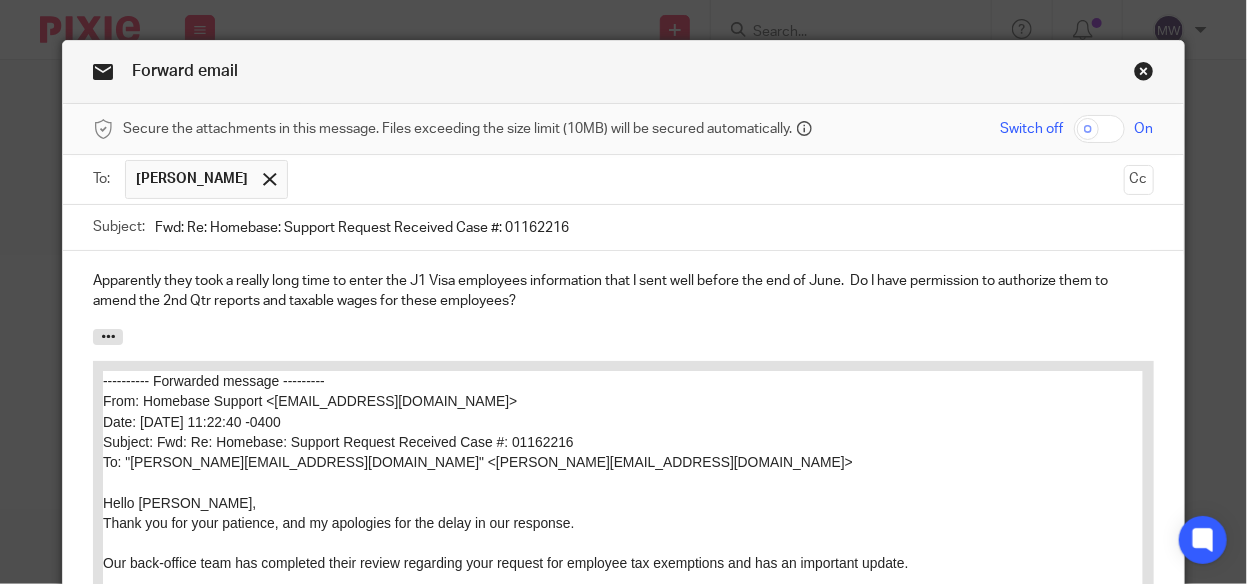 scroll, scrollTop: 772, scrollLeft: 0, axis: vertical 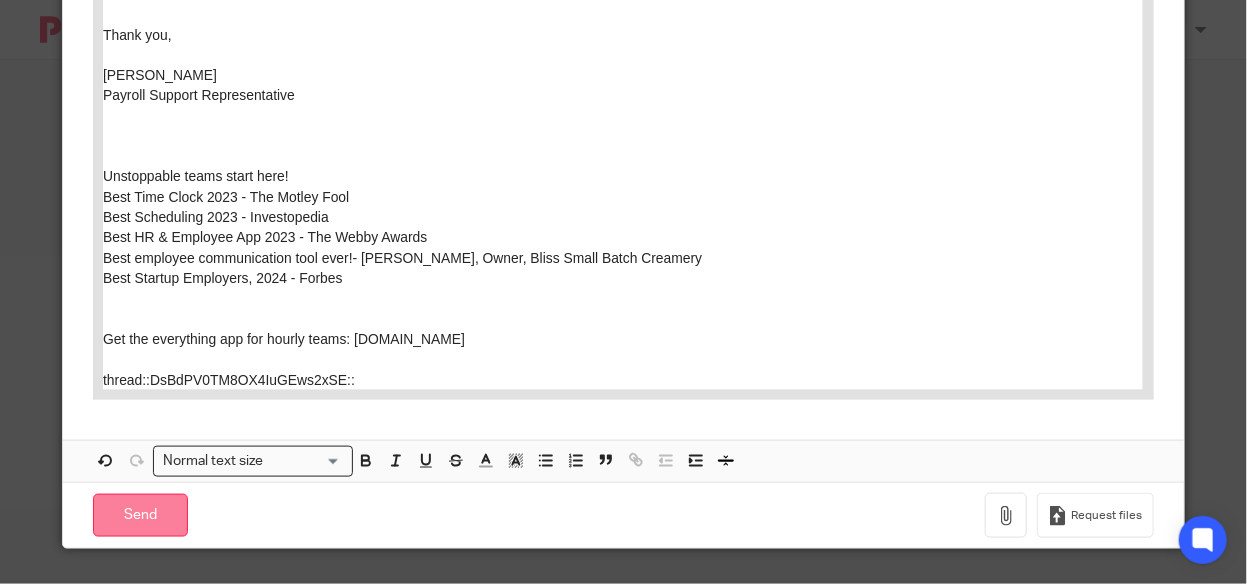 click on "Send" at bounding box center [140, 515] 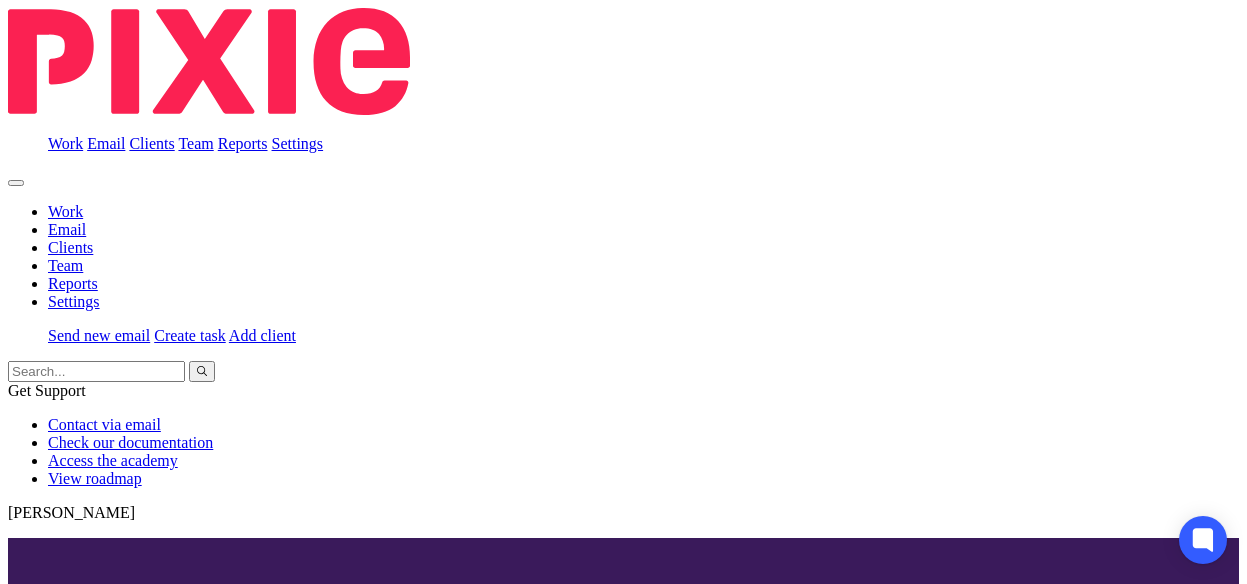 scroll, scrollTop: 0, scrollLeft: 0, axis: both 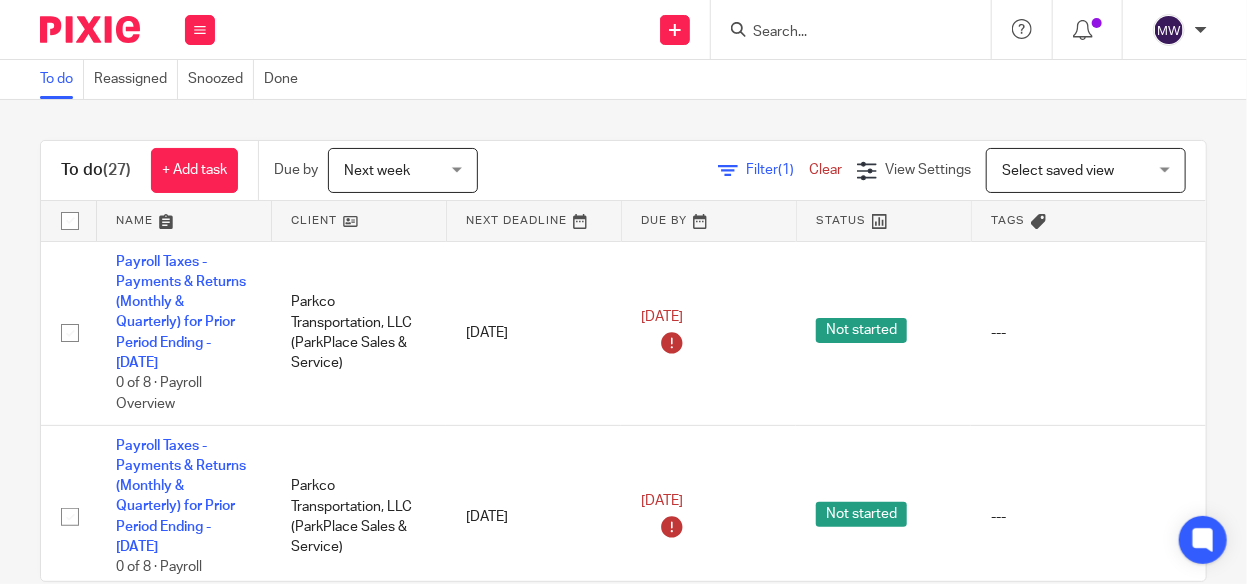 click at bounding box center (841, 33) 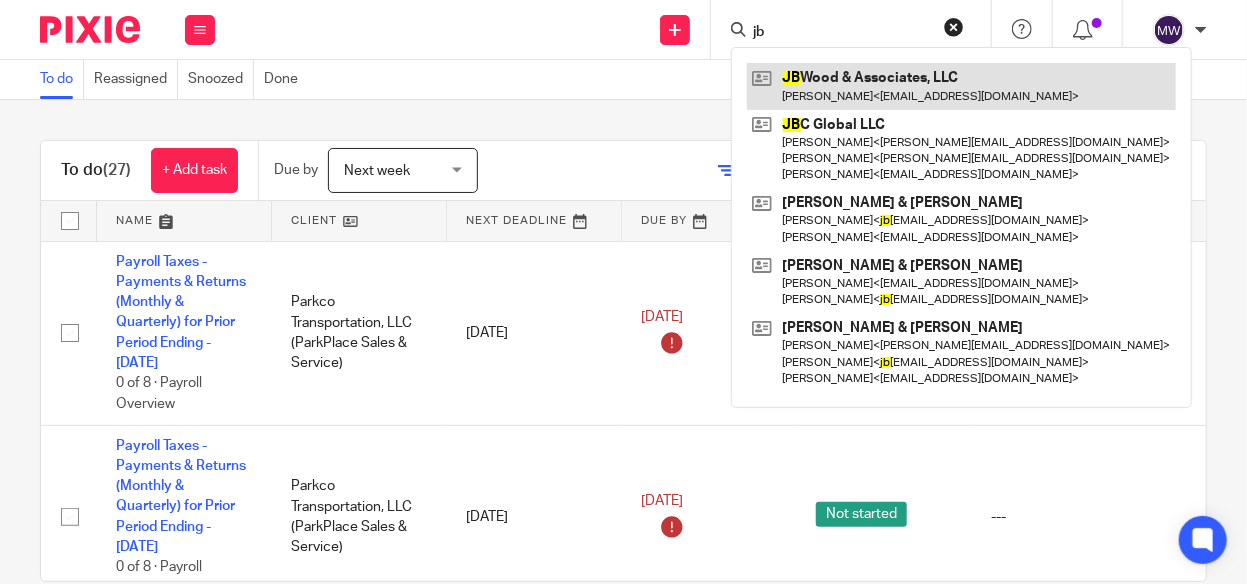 type on "jb" 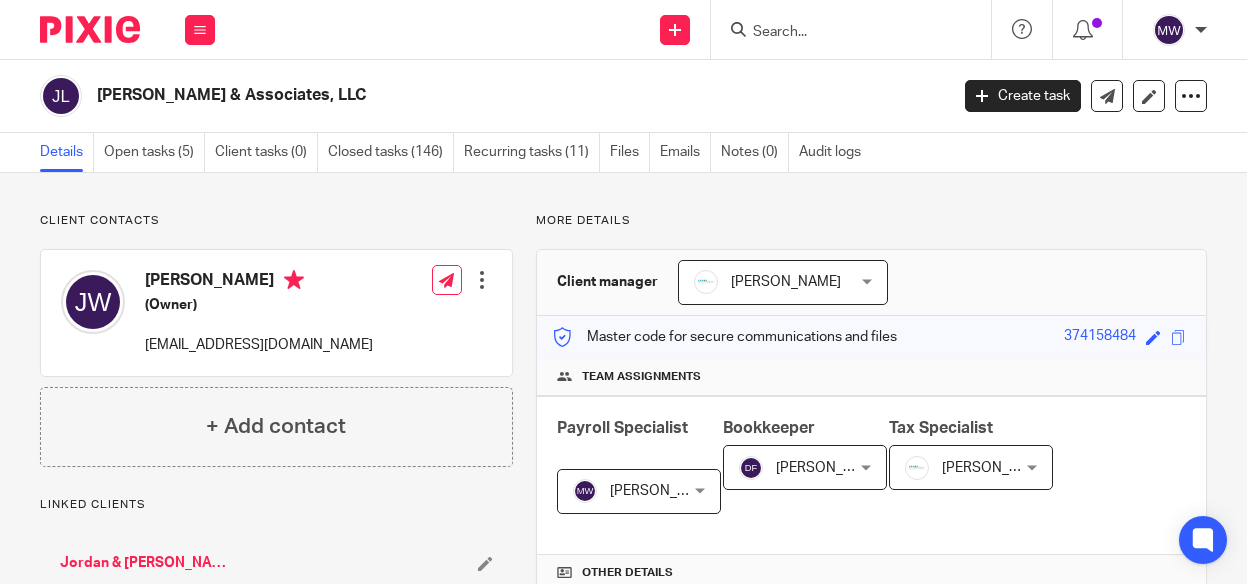 scroll, scrollTop: 0, scrollLeft: 0, axis: both 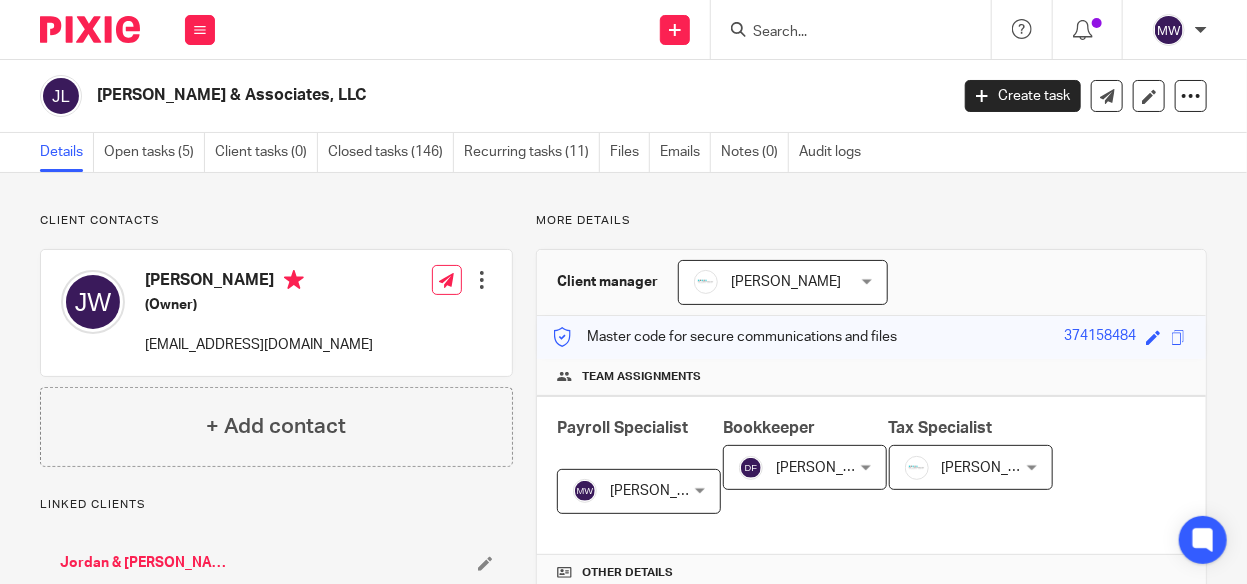 click on "Closed tasks (146)" at bounding box center (391, 152) 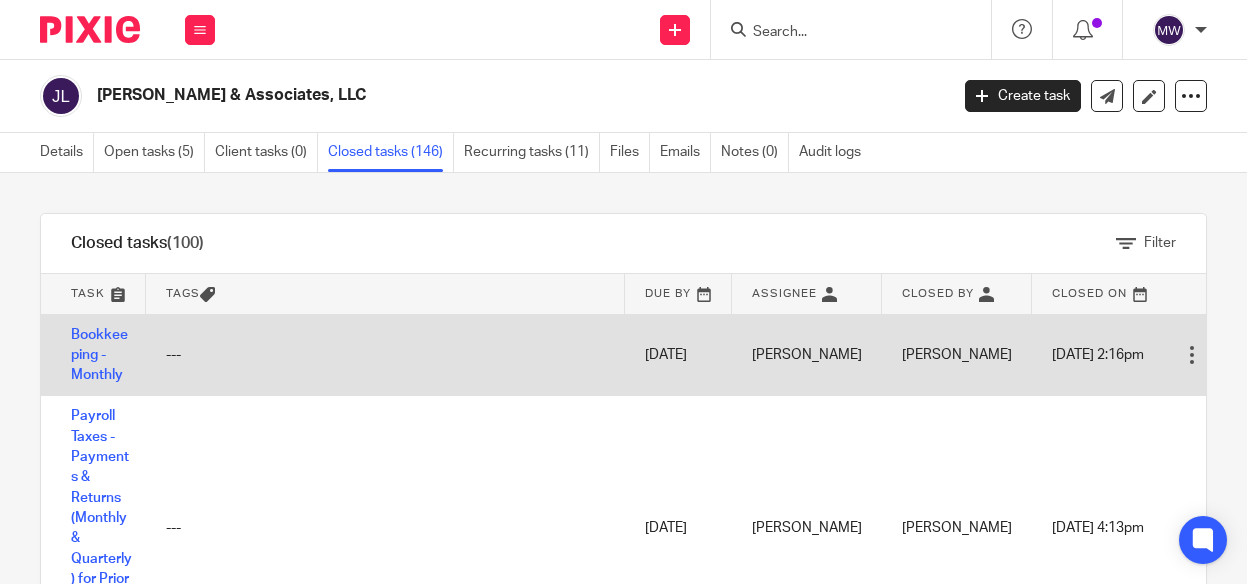 scroll, scrollTop: 0, scrollLeft: 0, axis: both 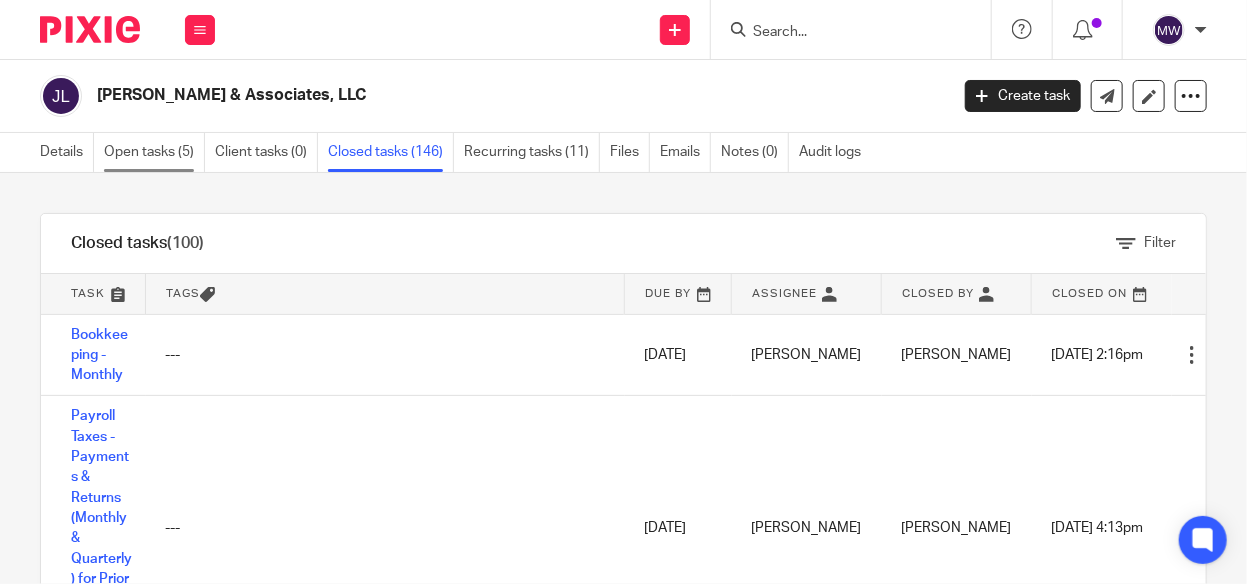 click on "Open tasks (5)" at bounding box center [154, 152] 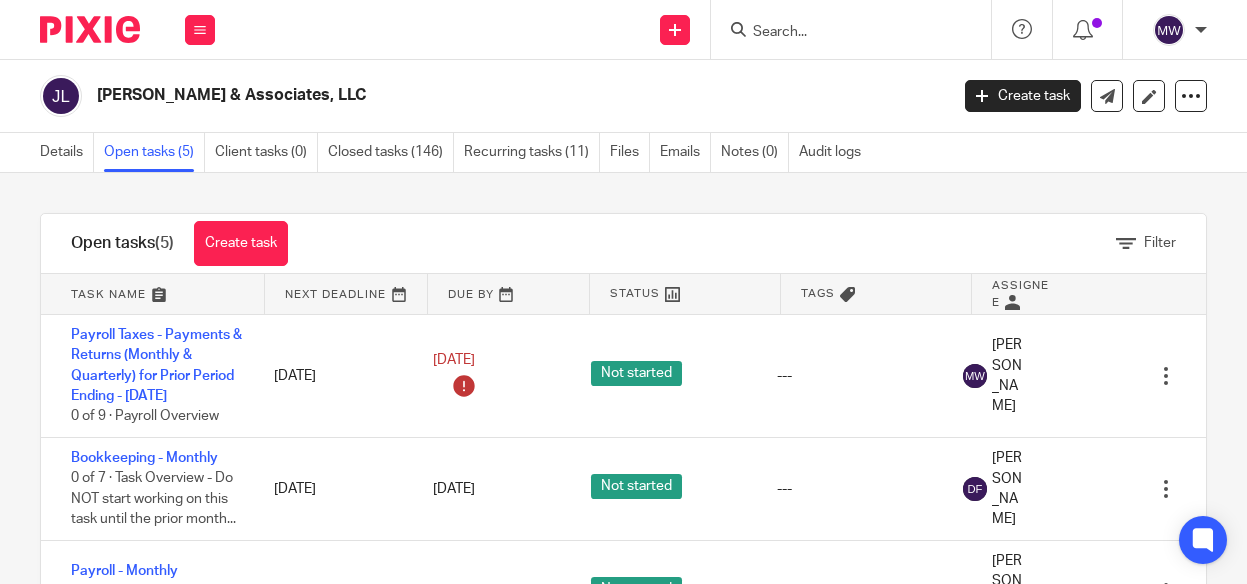 scroll, scrollTop: 0, scrollLeft: 0, axis: both 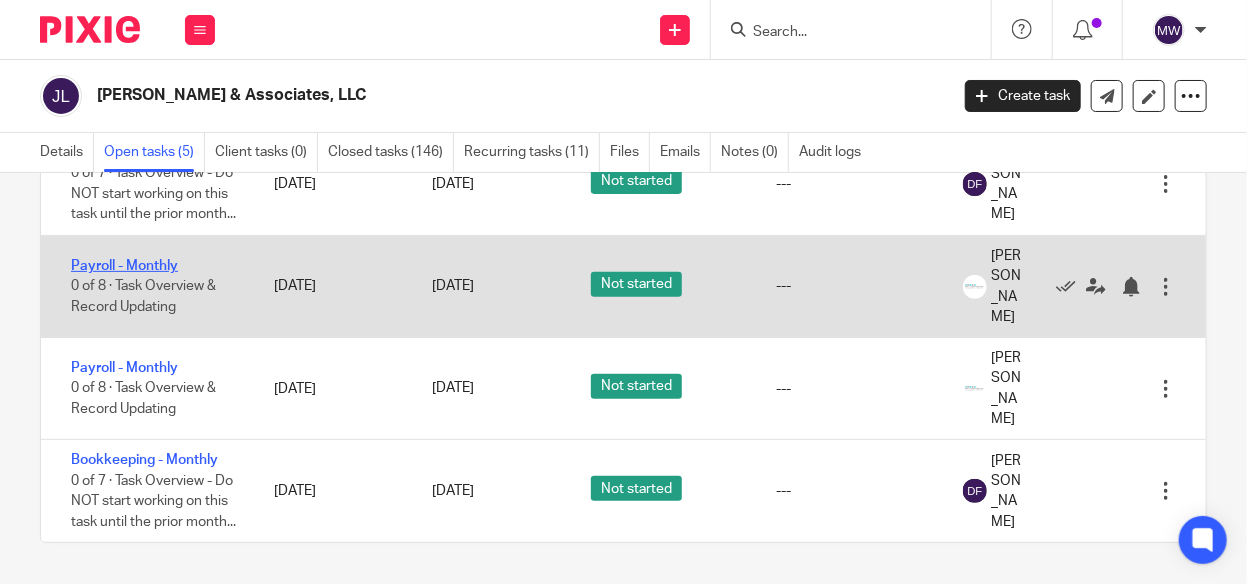 click on "Payroll - Monthly" at bounding box center [124, 266] 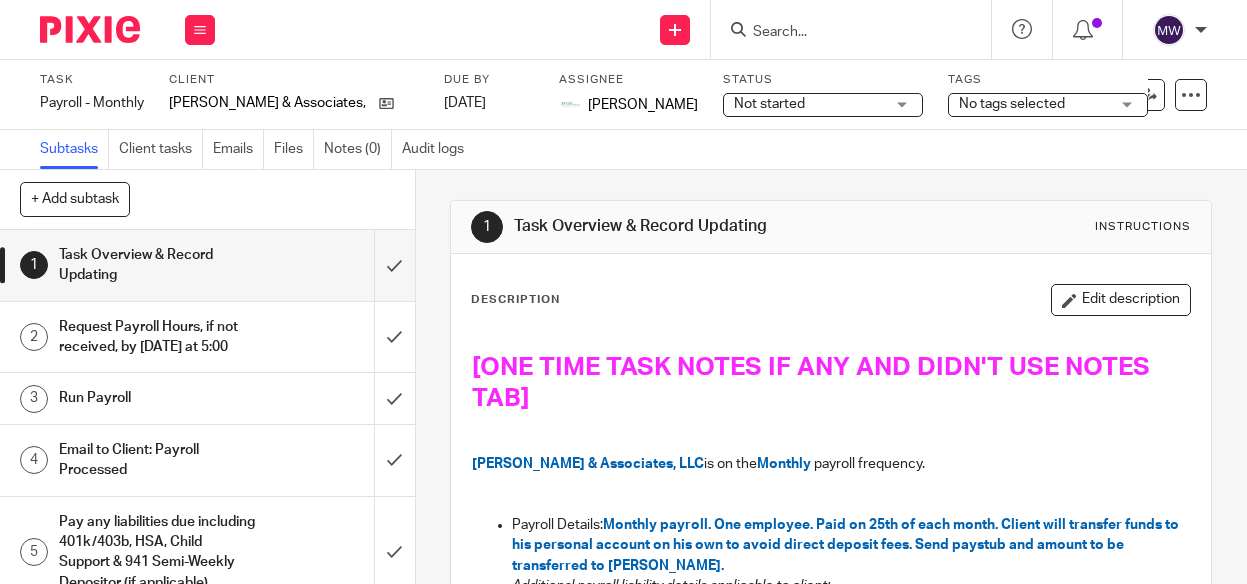 scroll, scrollTop: 0, scrollLeft: 0, axis: both 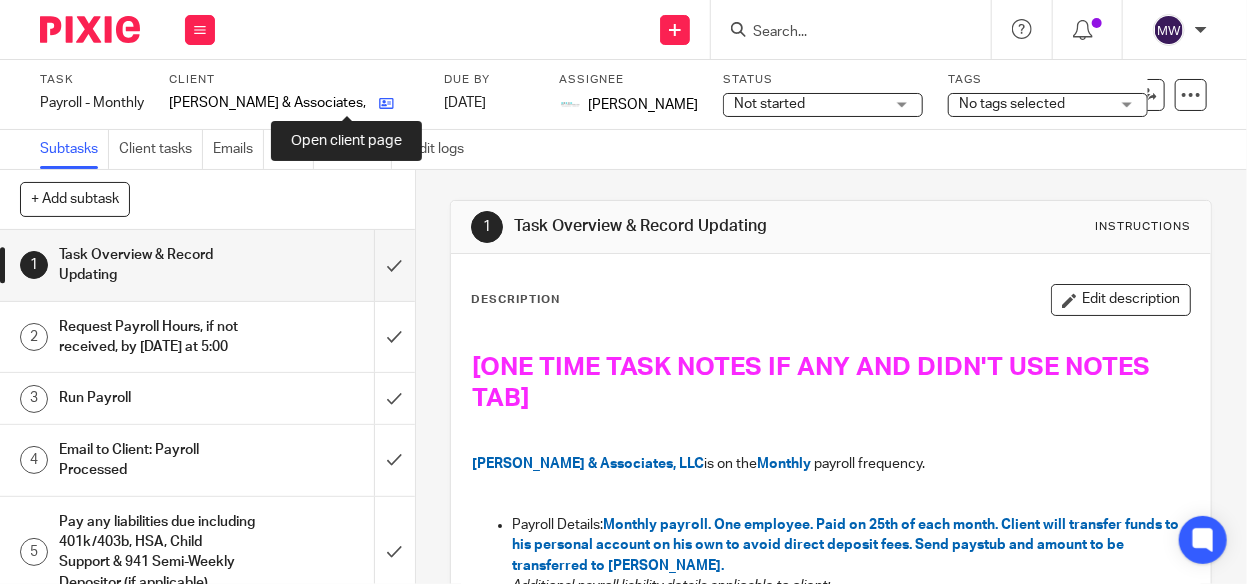 click at bounding box center [386, 103] 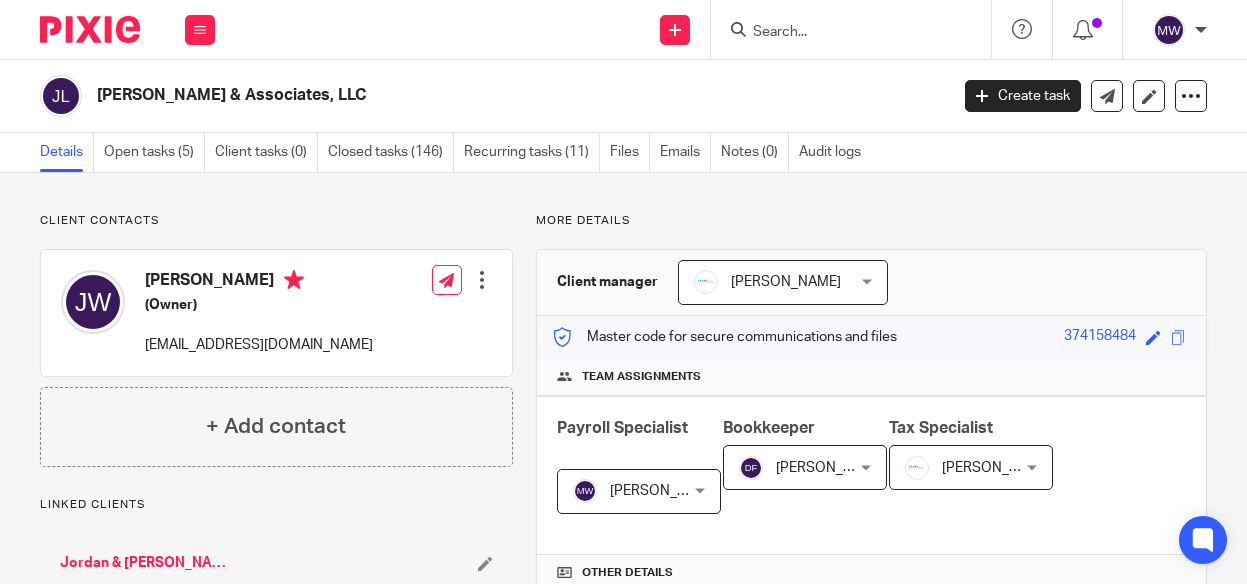 scroll, scrollTop: 0, scrollLeft: 0, axis: both 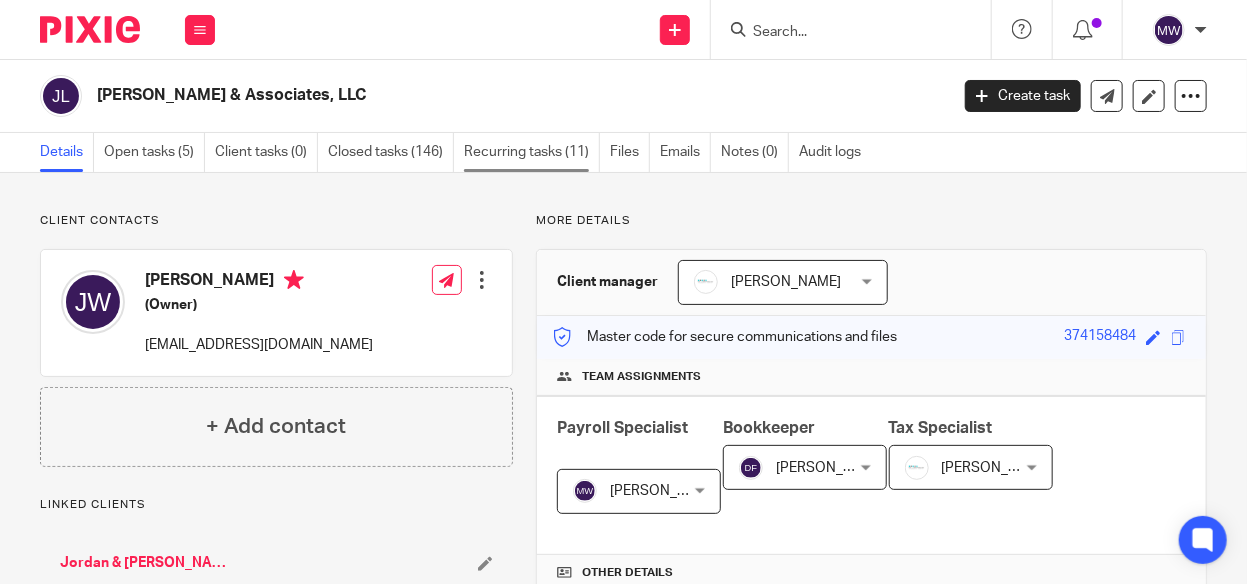 click on "Recurring tasks (11)" at bounding box center [532, 152] 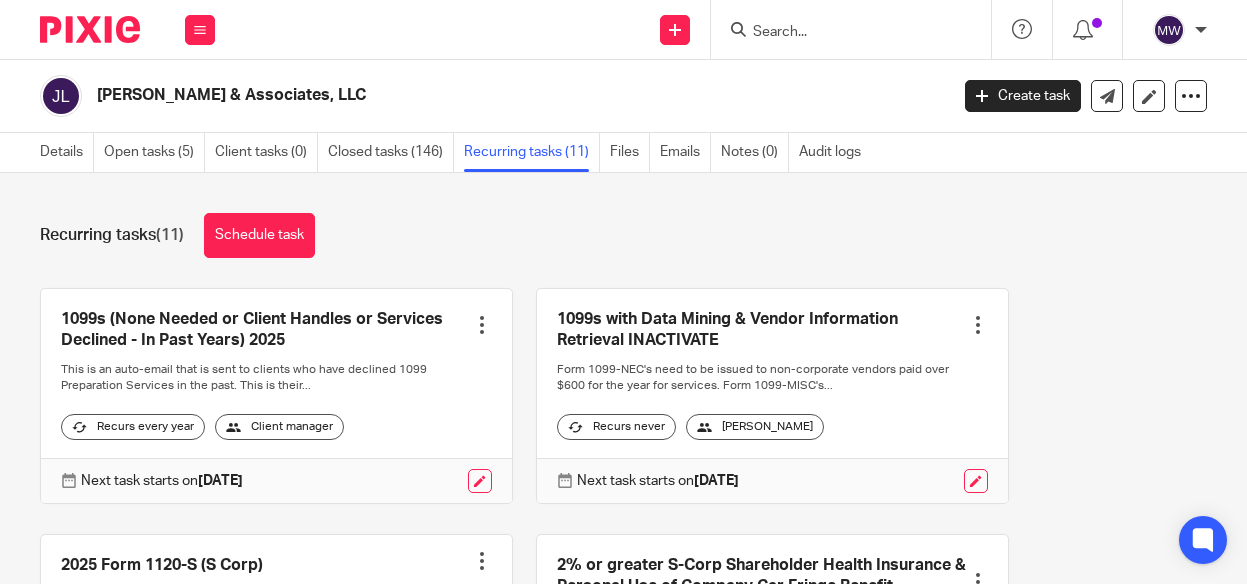 scroll, scrollTop: 0, scrollLeft: 0, axis: both 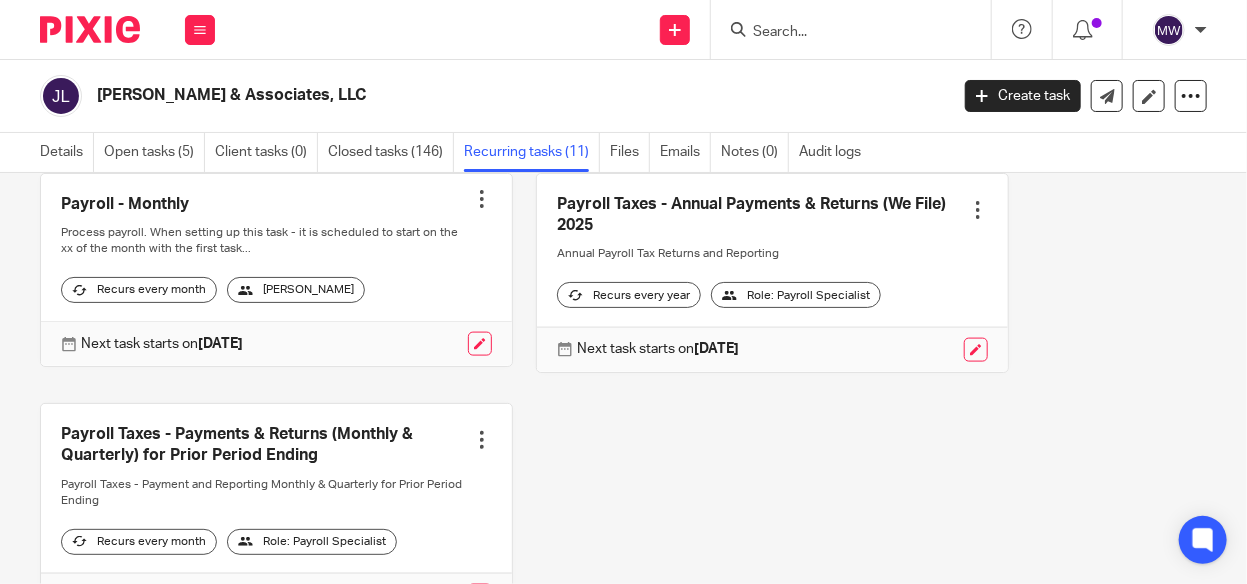 click at bounding box center [482, 199] 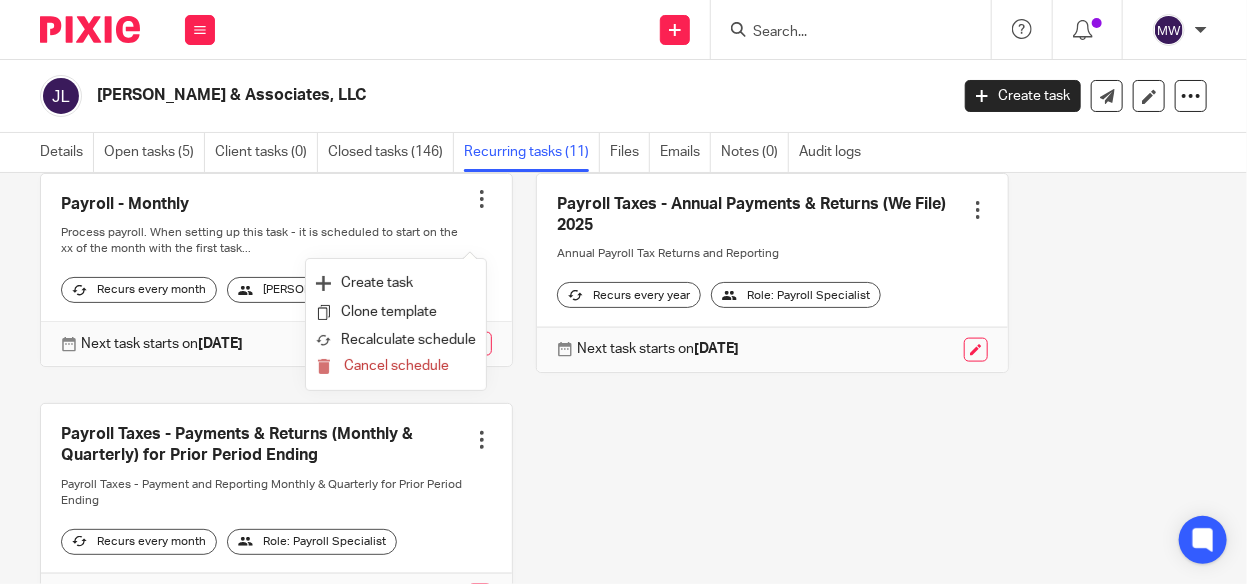 click at bounding box center [276, 270] 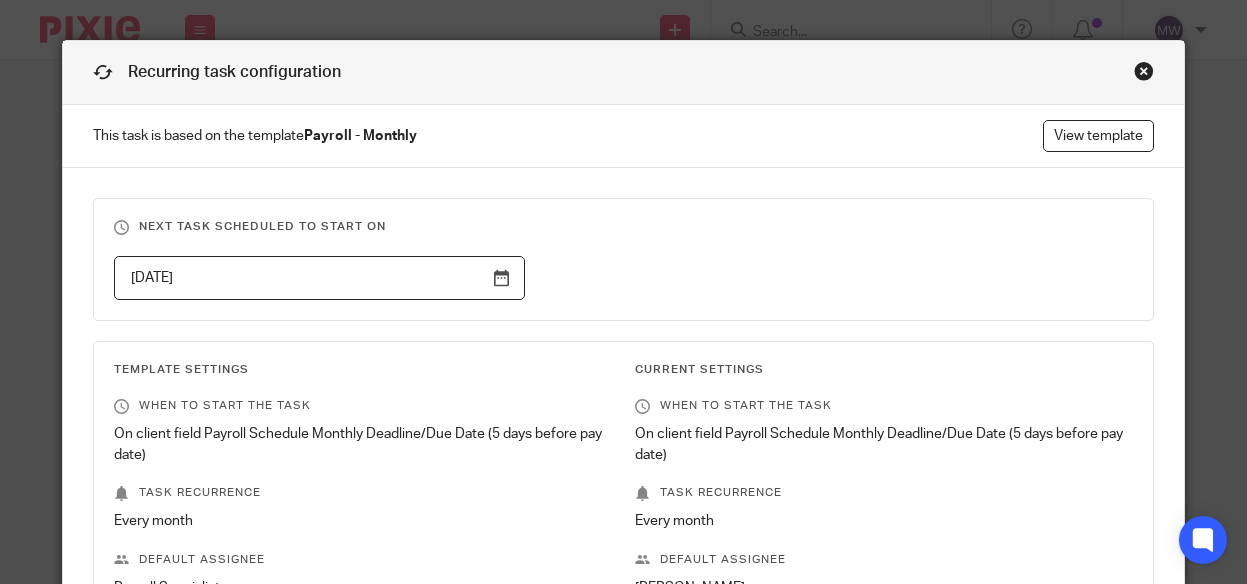 scroll, scrollTop: 0, scrollLeft: 0, axis: both 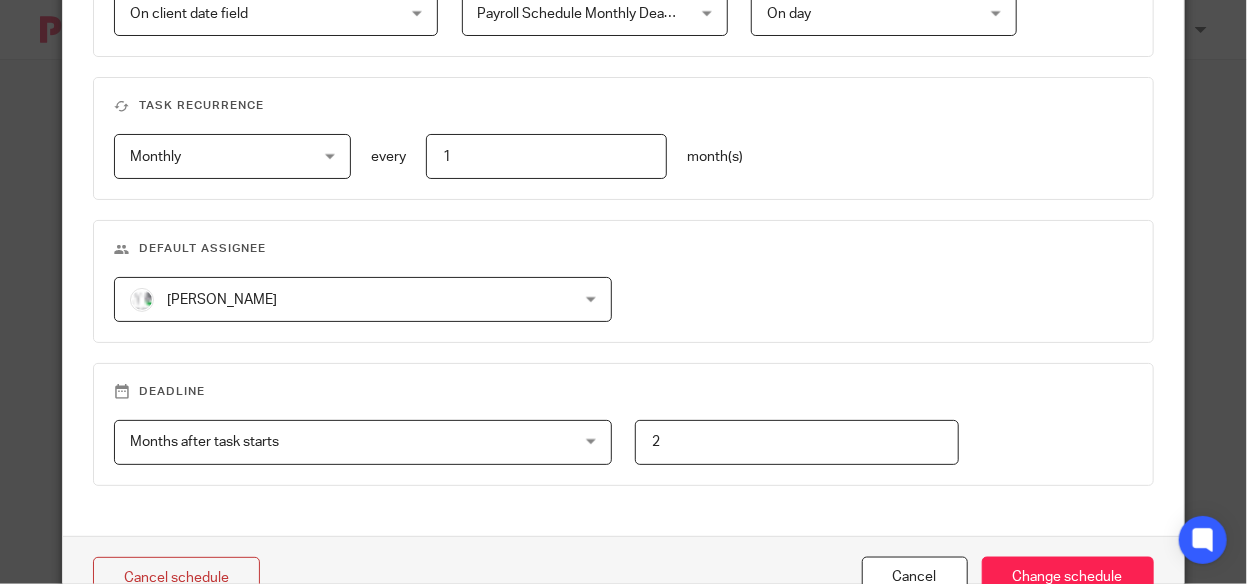 click on "Amy Corfixsen
Amy Corfixsen" at bounding box center [362, 299] 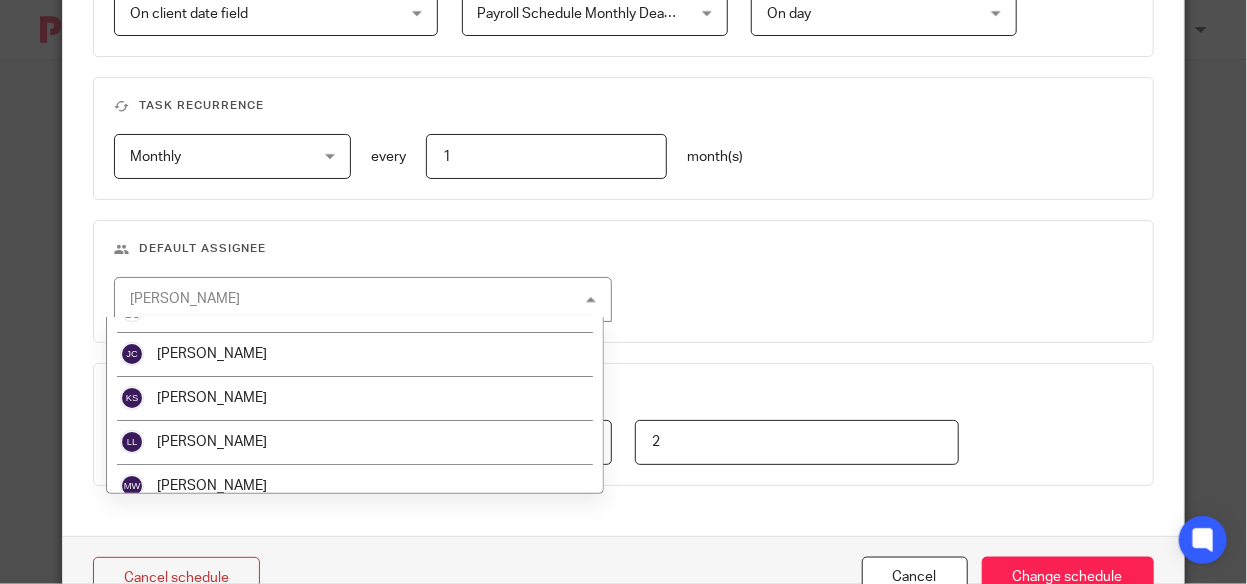 scroll, scrollTop: 0, scrollLeft: 0, axis: both 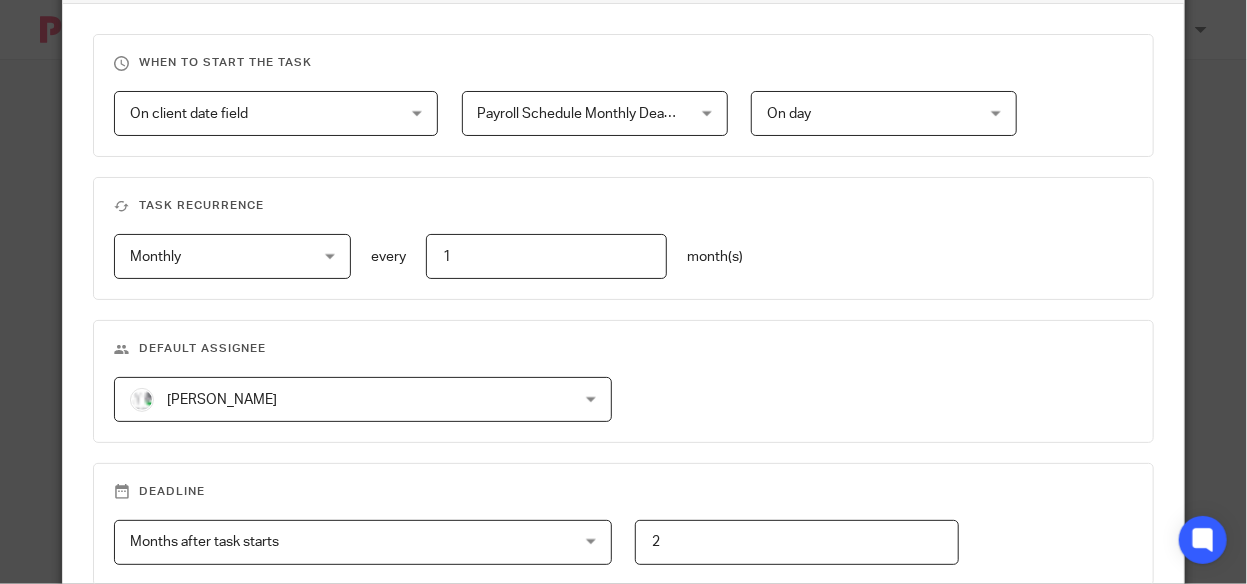 drag, startPoint x: 909, startPoint y: 290, endPoint x: 851, endPoint y: 284, distance: 58.30952 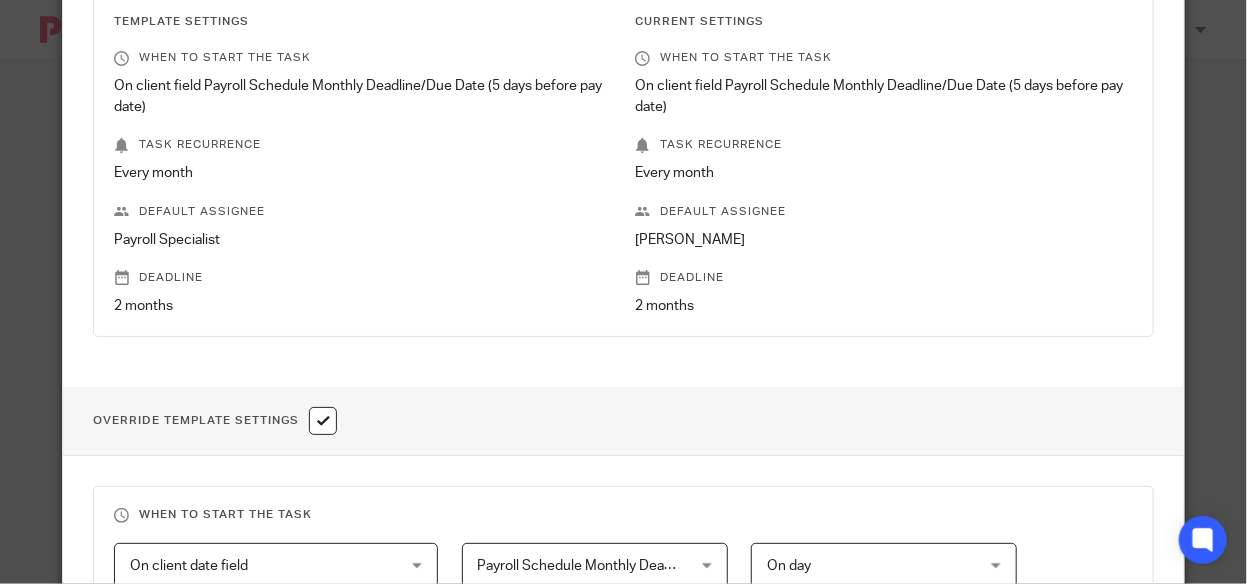 scroll, scrollTop: 0, scrollLeft: 0, axis: both 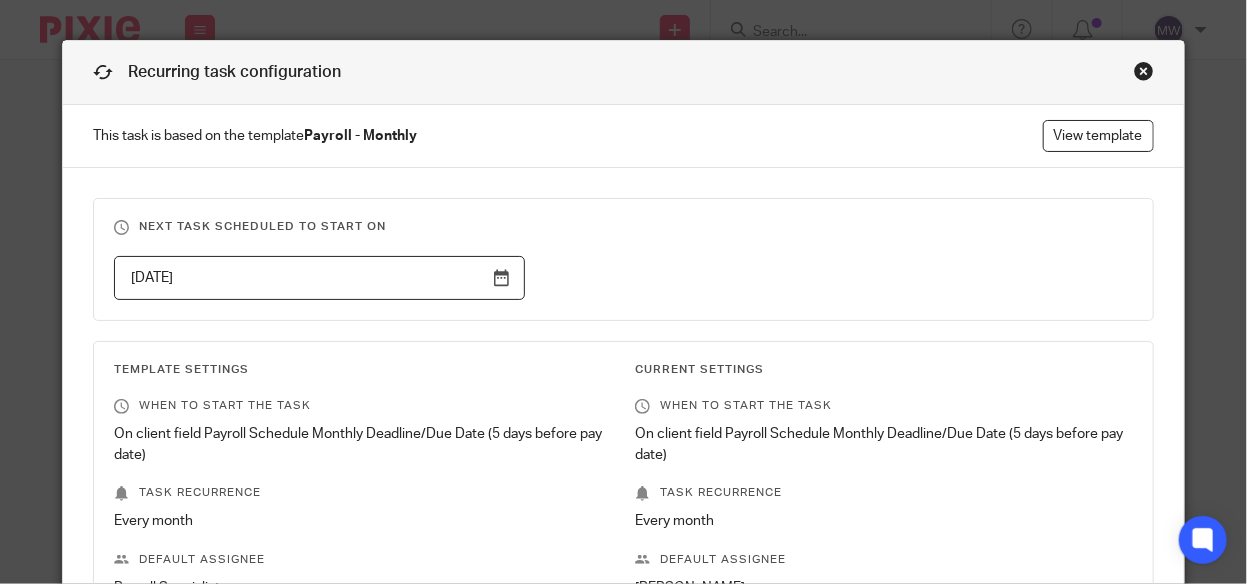 click at bounding box center (1144, 71) 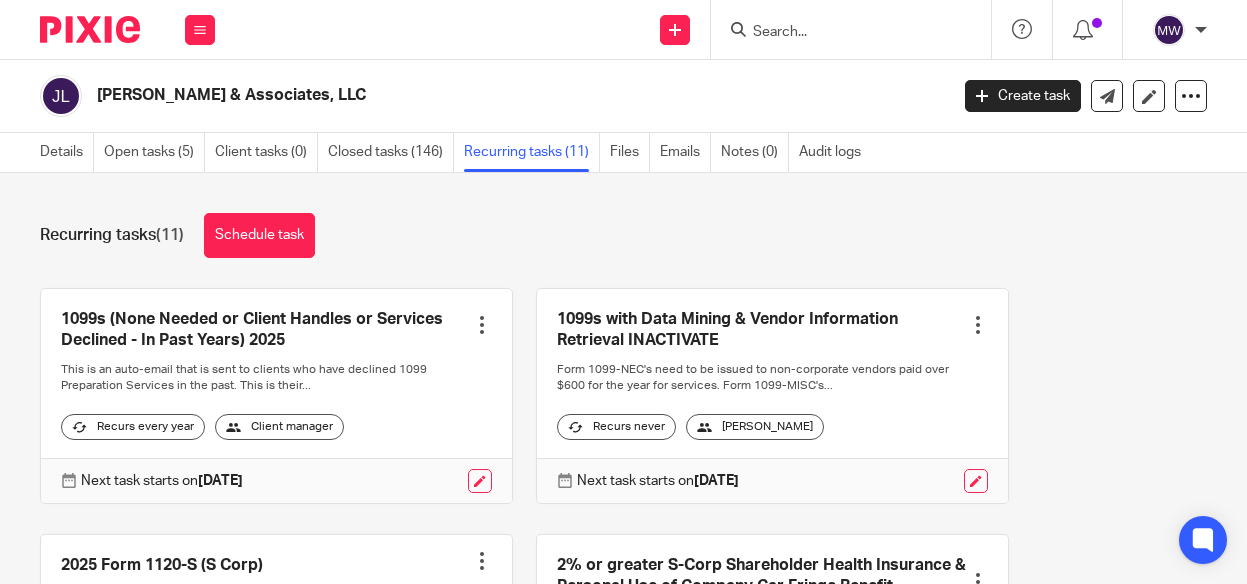 scroll, scrollTop: 0, scrollLeft: 0, axis: both 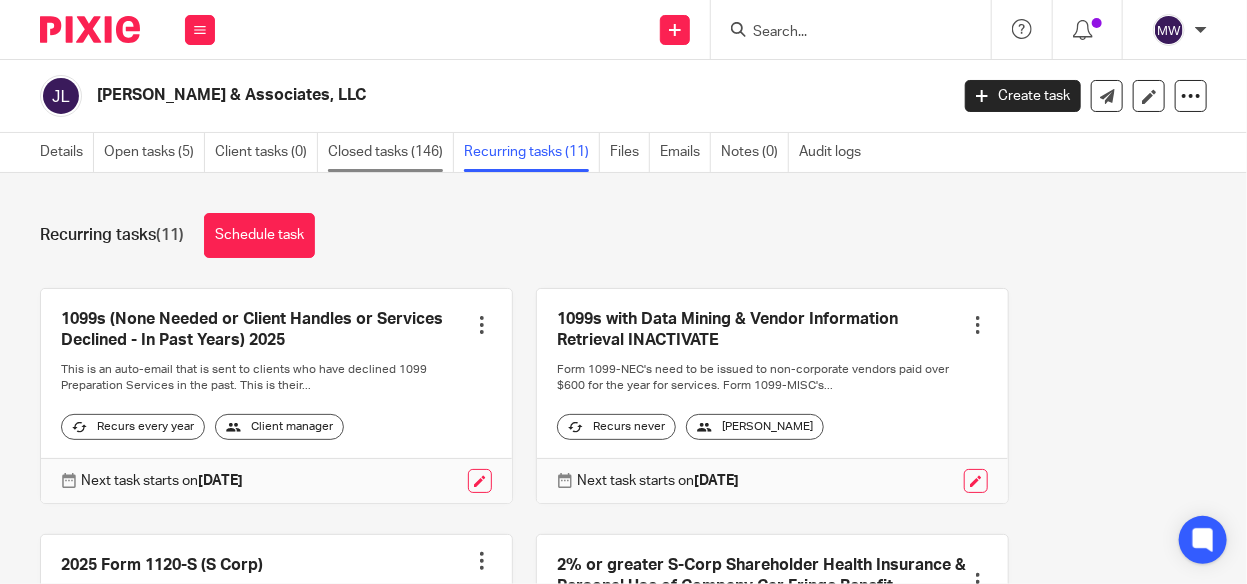 click on "Closed tasks (146)" at bounding box center [391, 152] 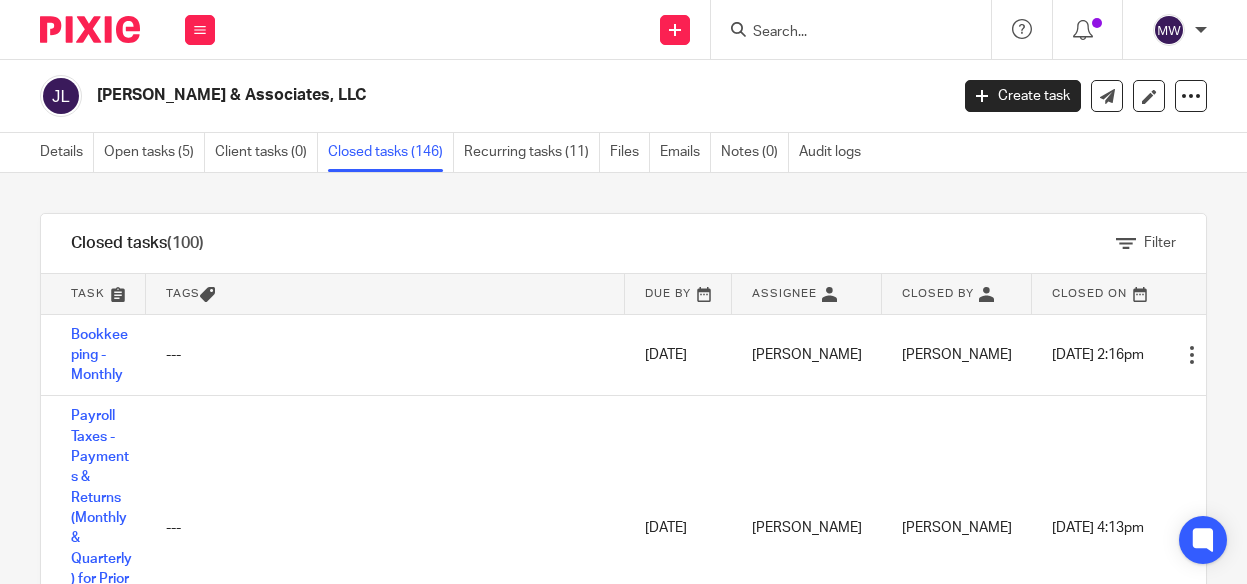 scroll, scrollTop: 0, scrollLeft: 0, axis: both 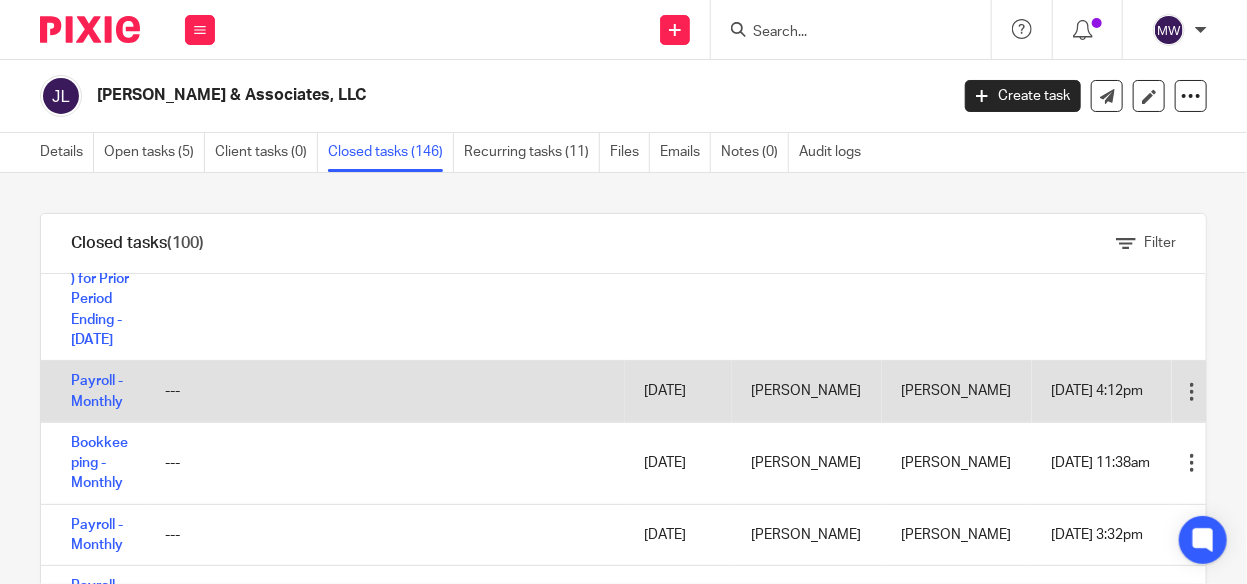 click on "Payroll - Monthly" at bounding box center [93, 392] 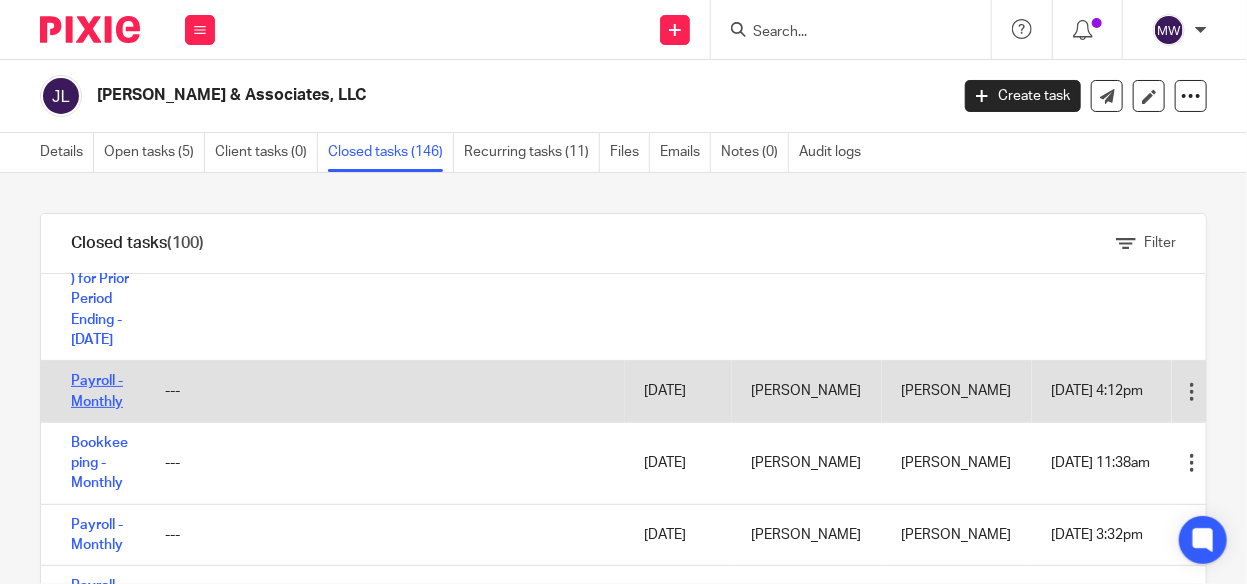click on "Payroll - Monthly" at bounding box center (97, 391) 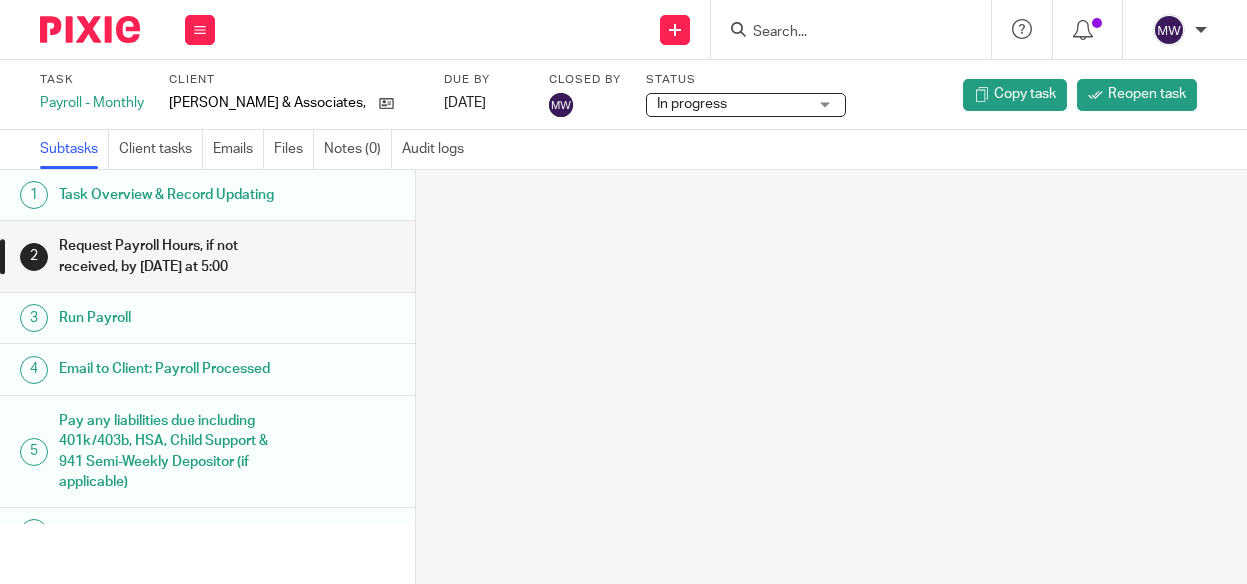 scroll, scrollTop: 0, scrollLeft: 0, axis: both 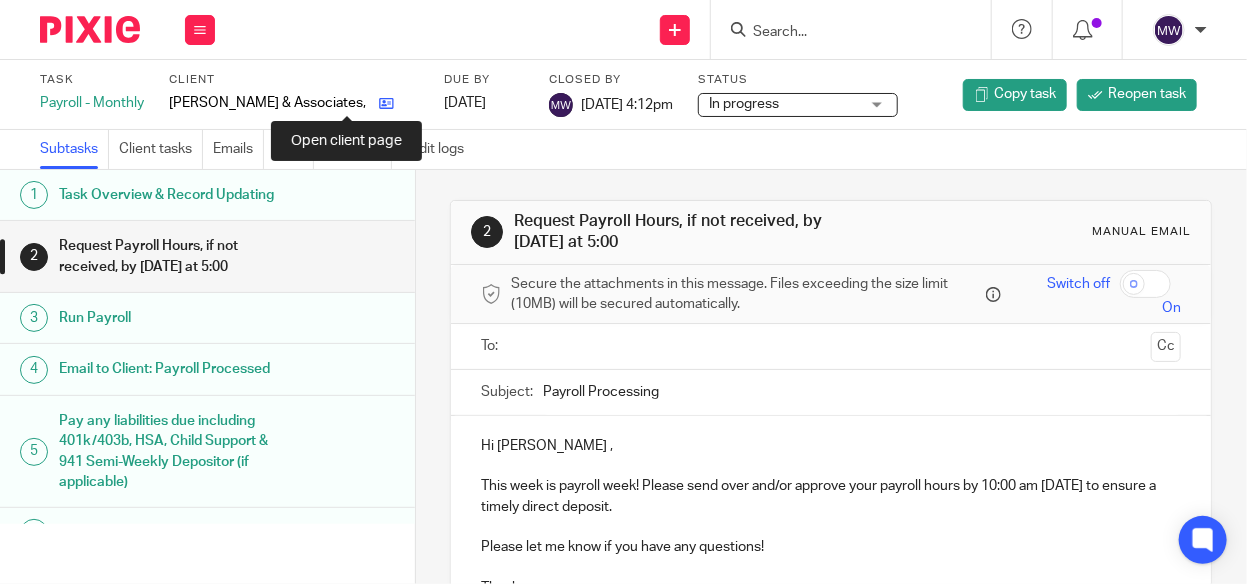 click at bounding box center (386, 103) 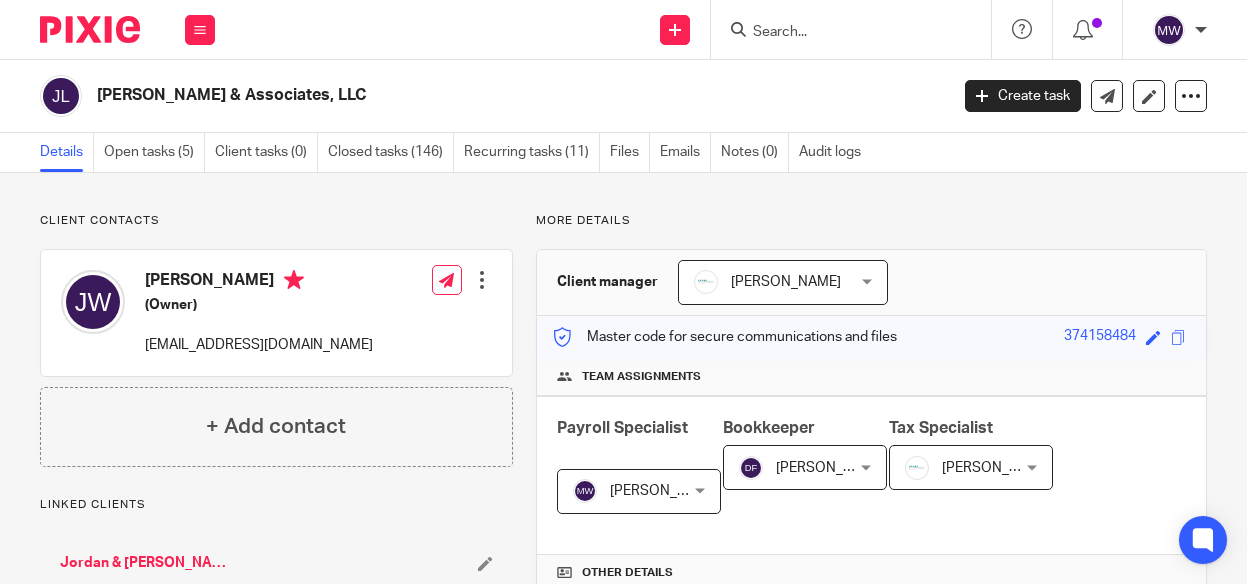 scroll, scrollTop: 0, scrollLeft: 0, axis: both 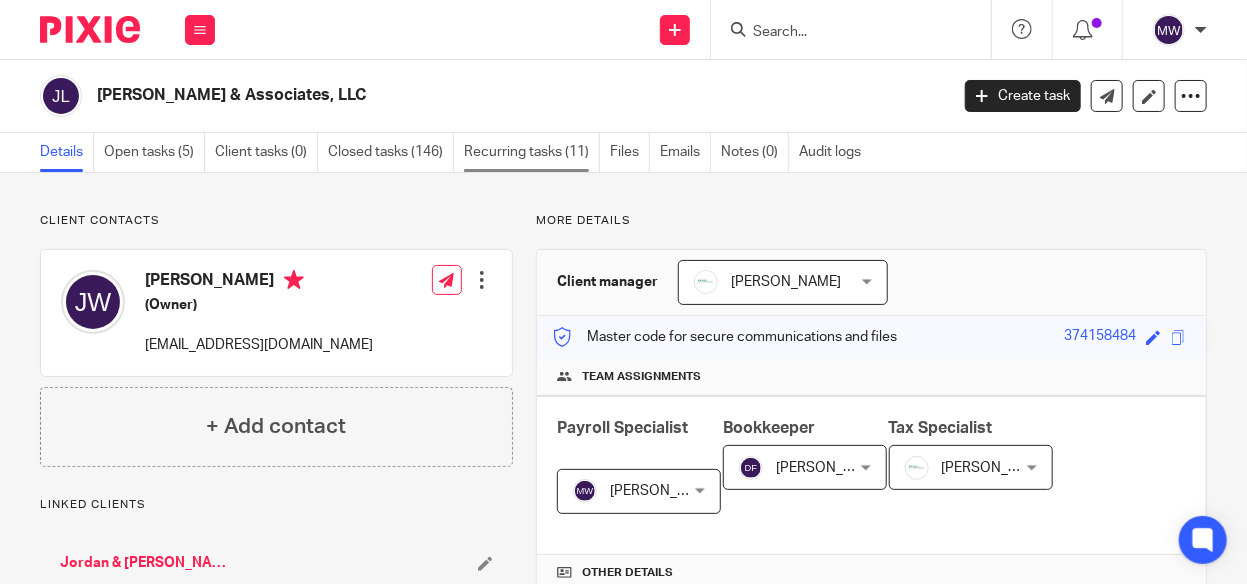 click on "Recurring tasks (11)" at bounding box center [532, 152] 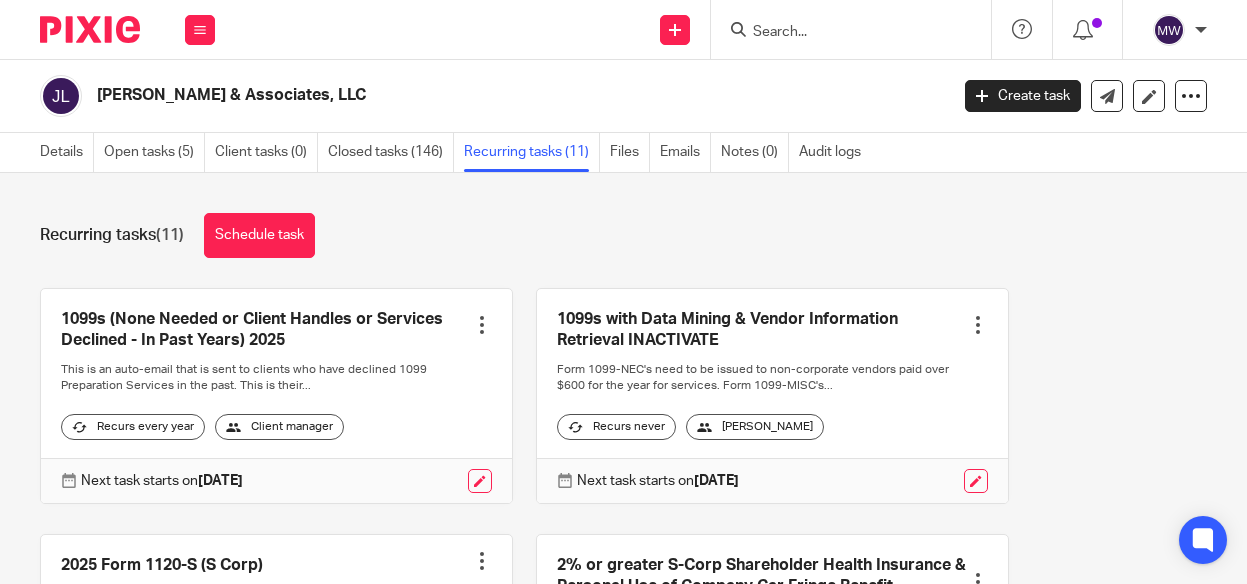 scroll, scrollTop: 0, scrollLeft: 0, axis: both 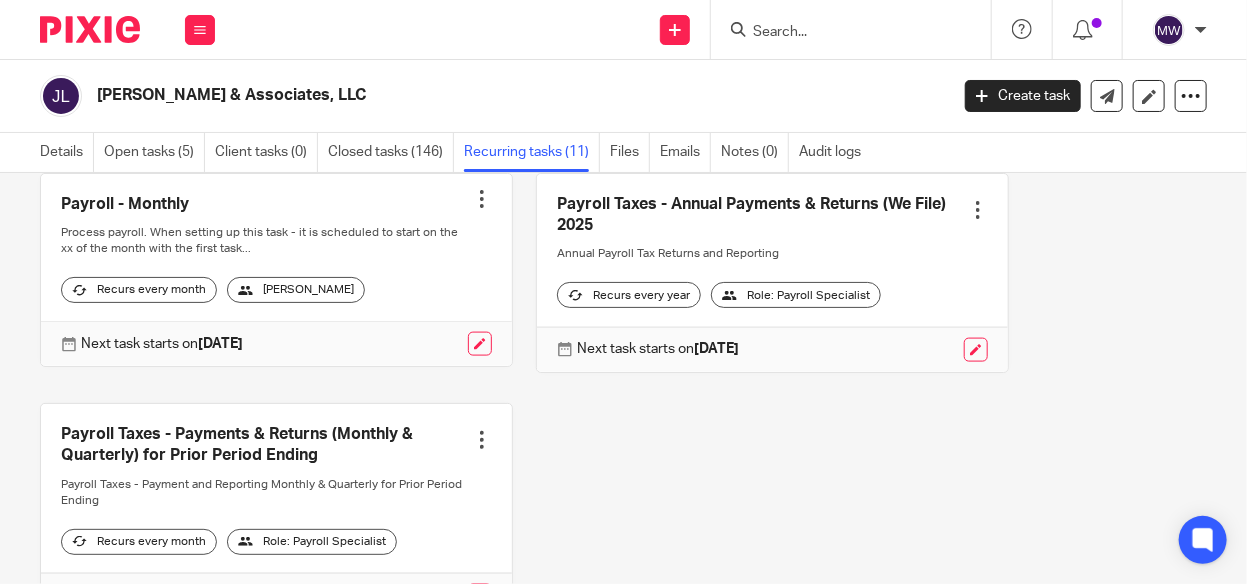 click on "[PERSON_NAME]" at bounding box center [296, 290] 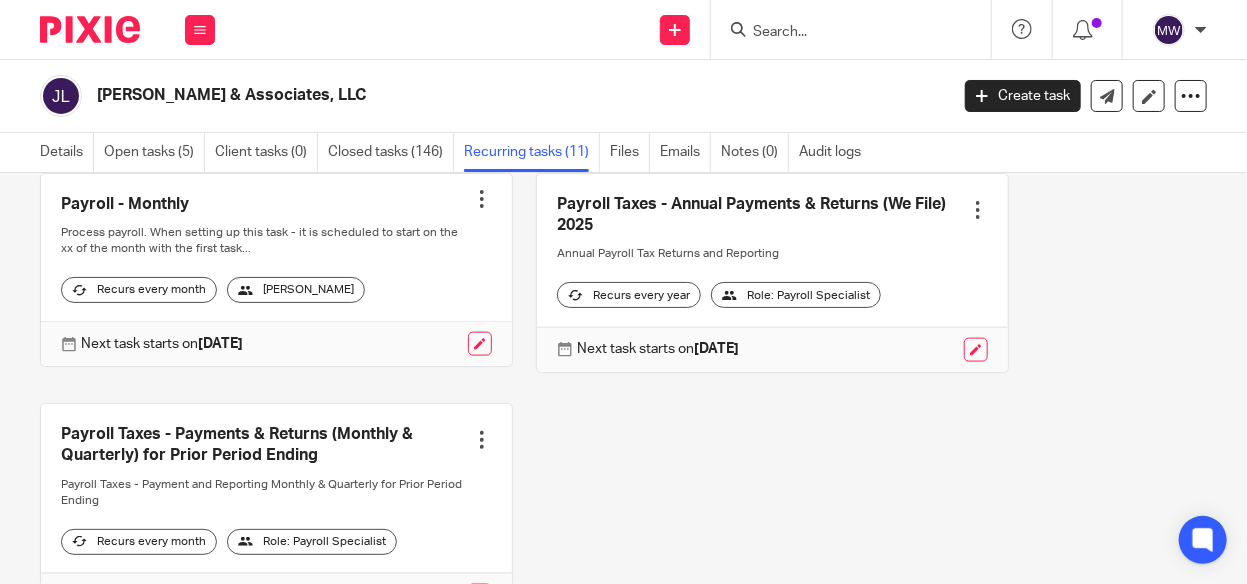 click on "[PERSON_NAME]" at bounding box center [296, 290] 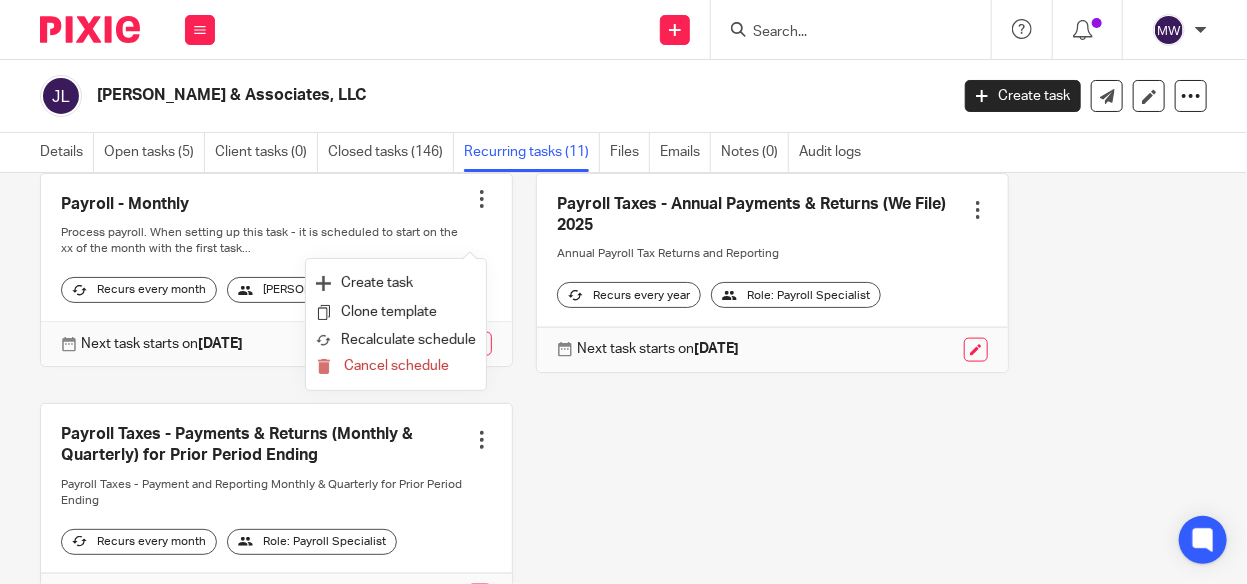 click at bounding box center (276, 270) 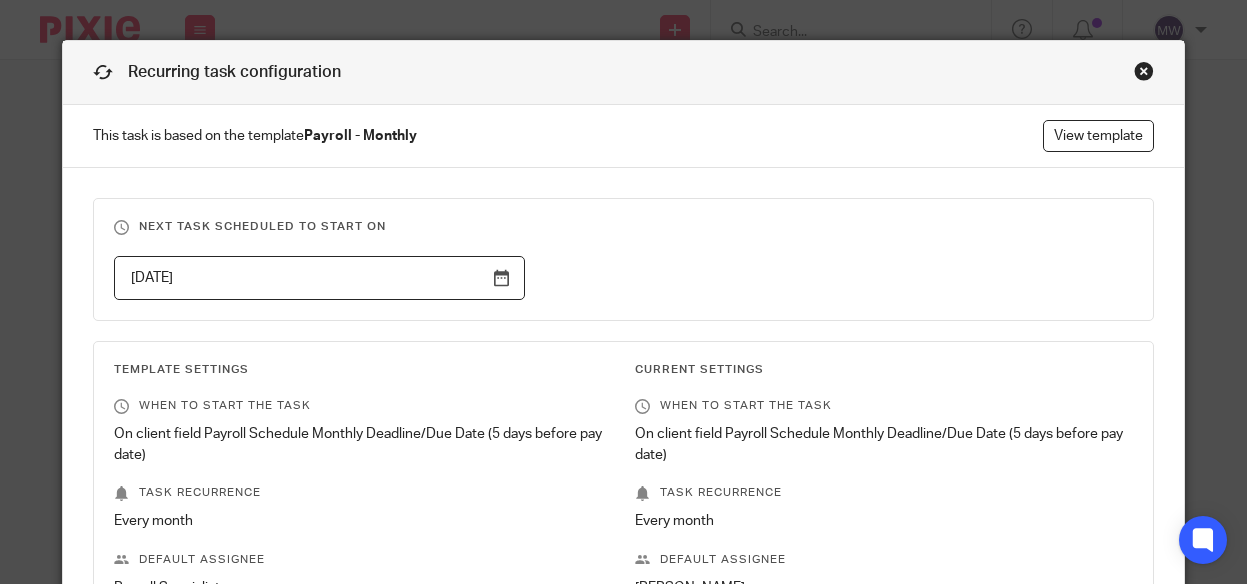 scroll, scrollTop: 0, scrollLeft: 0, axis: both 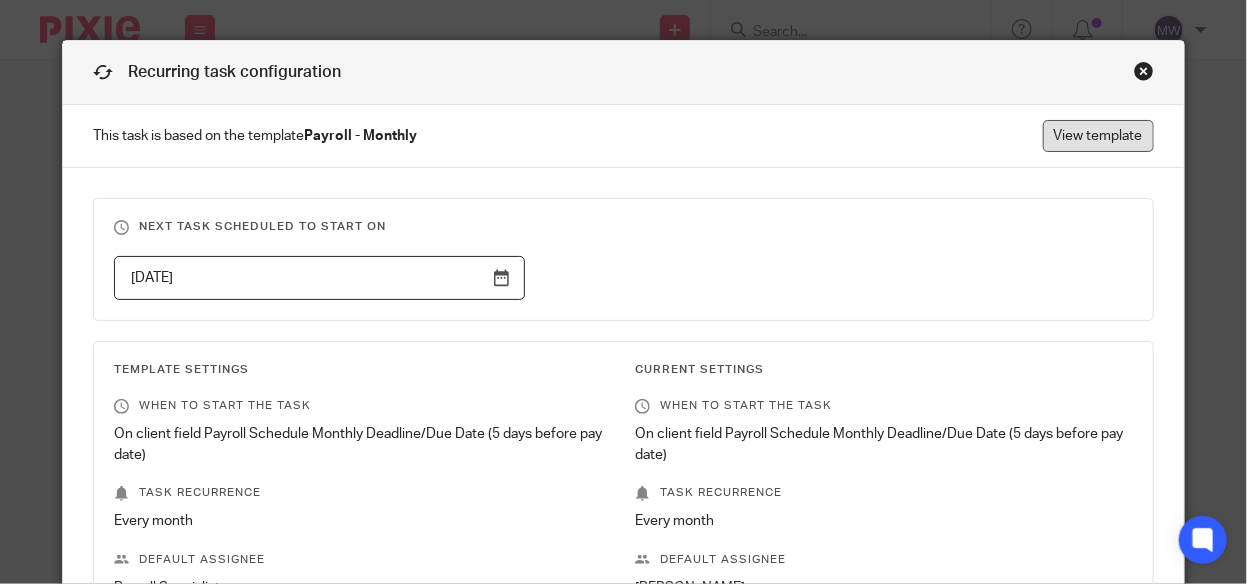 click on "View template" at bounding box center [1098, 136] 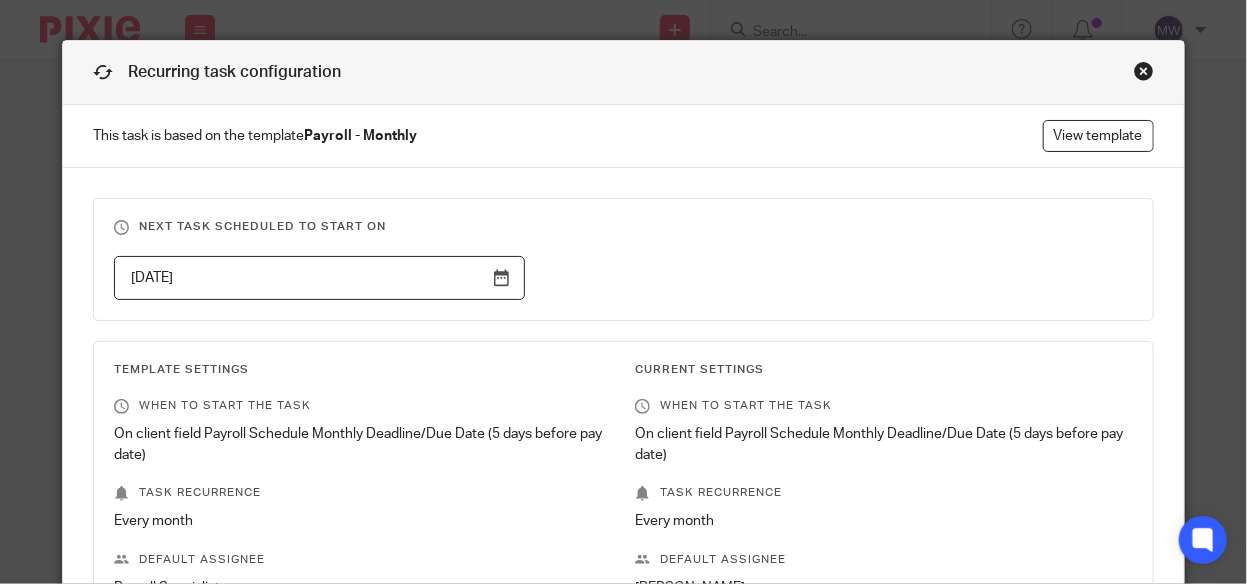 click at bounding box center [1144, 71] 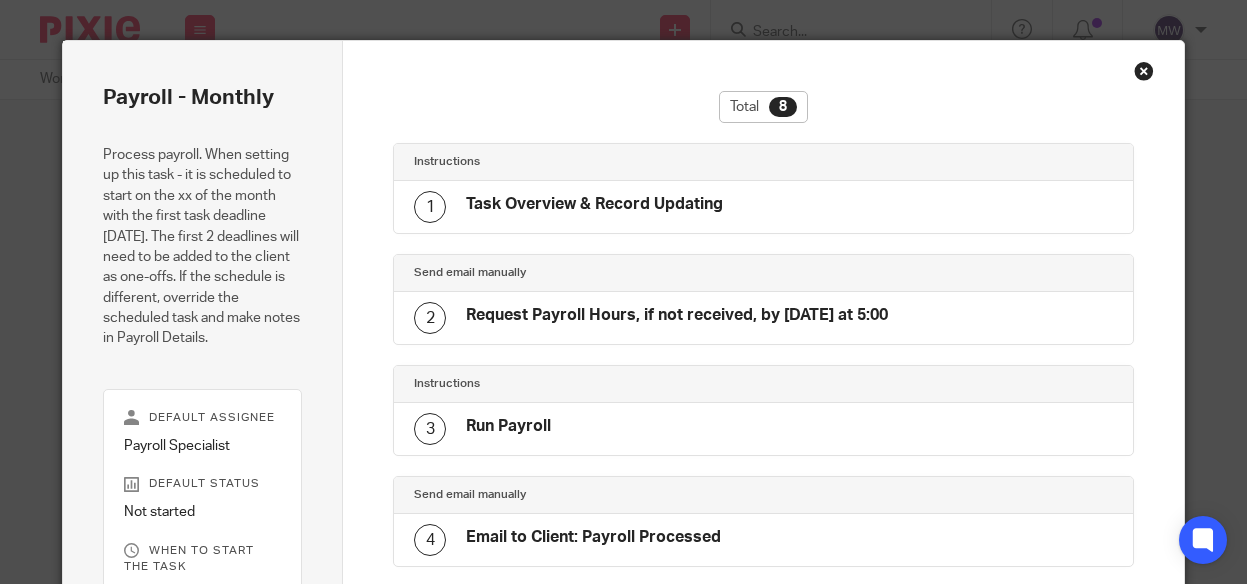 scroll, scrollTop: 0, scrollLeft: 0, axis: both 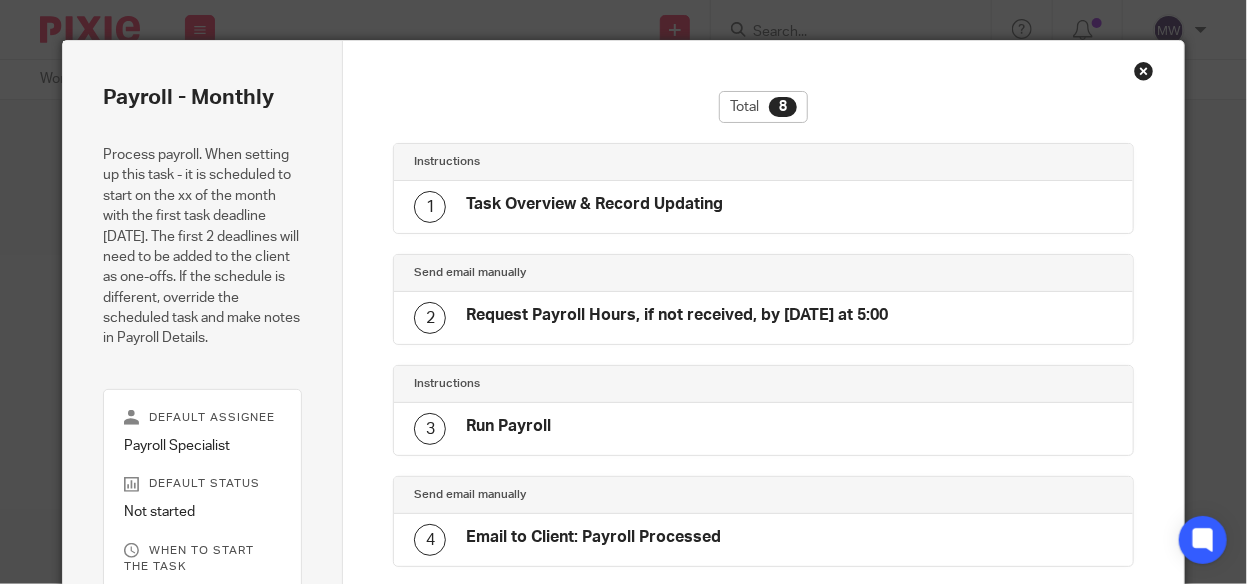 click at bounding box center (1144, 71) 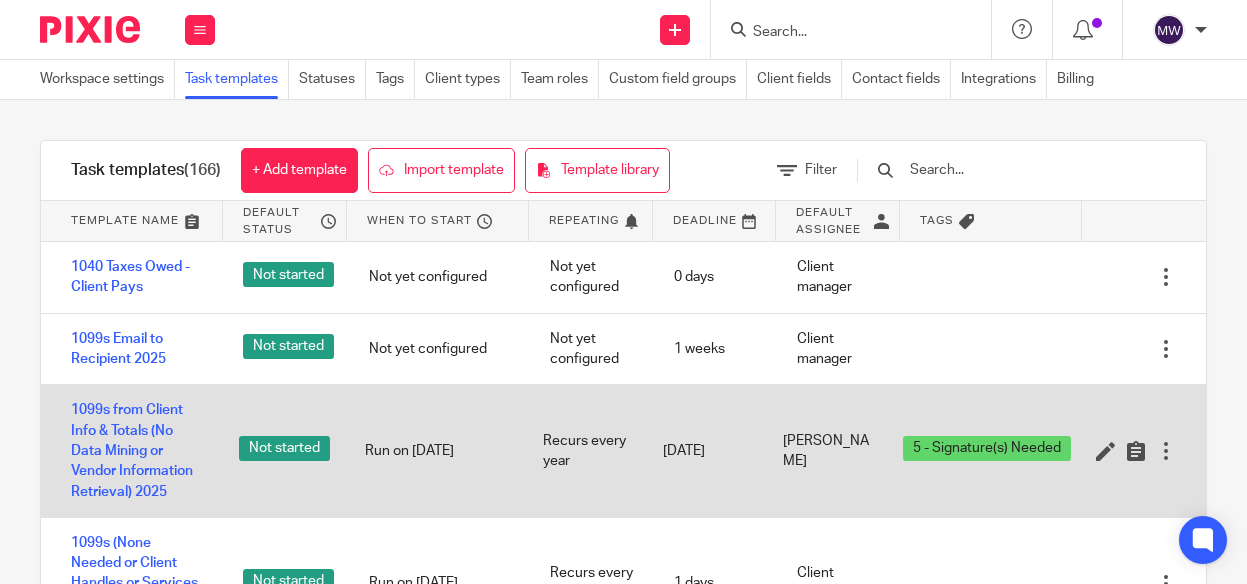 scroll, scrollTop: 0, scrollLeft: 0, axis: both 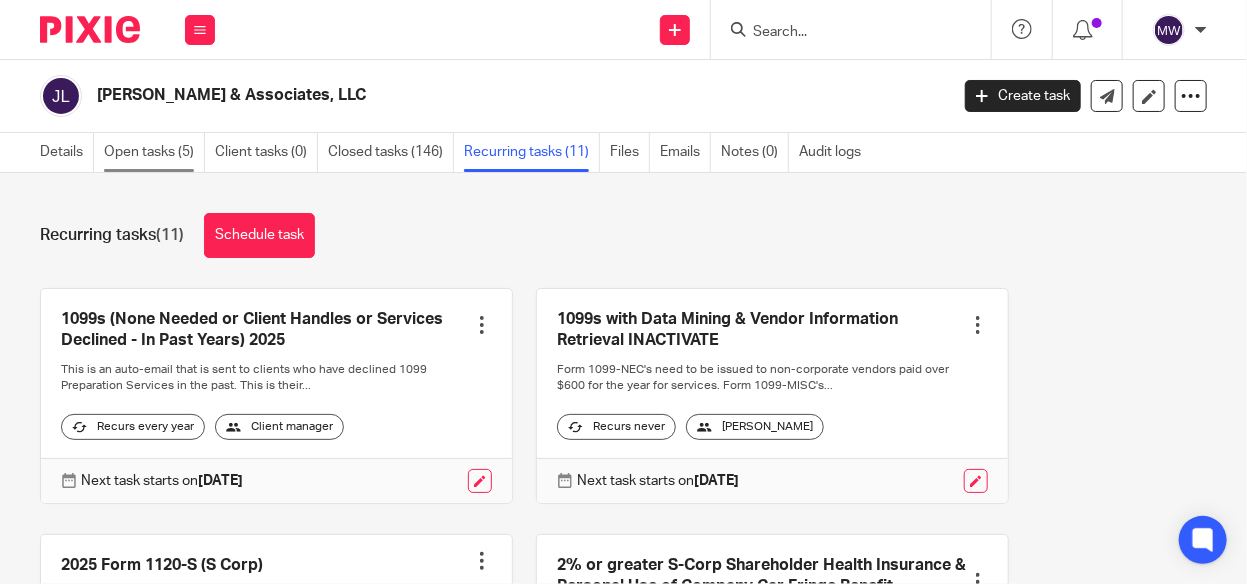 click on "Open tasks (5)" at bounding box center [154, 152] 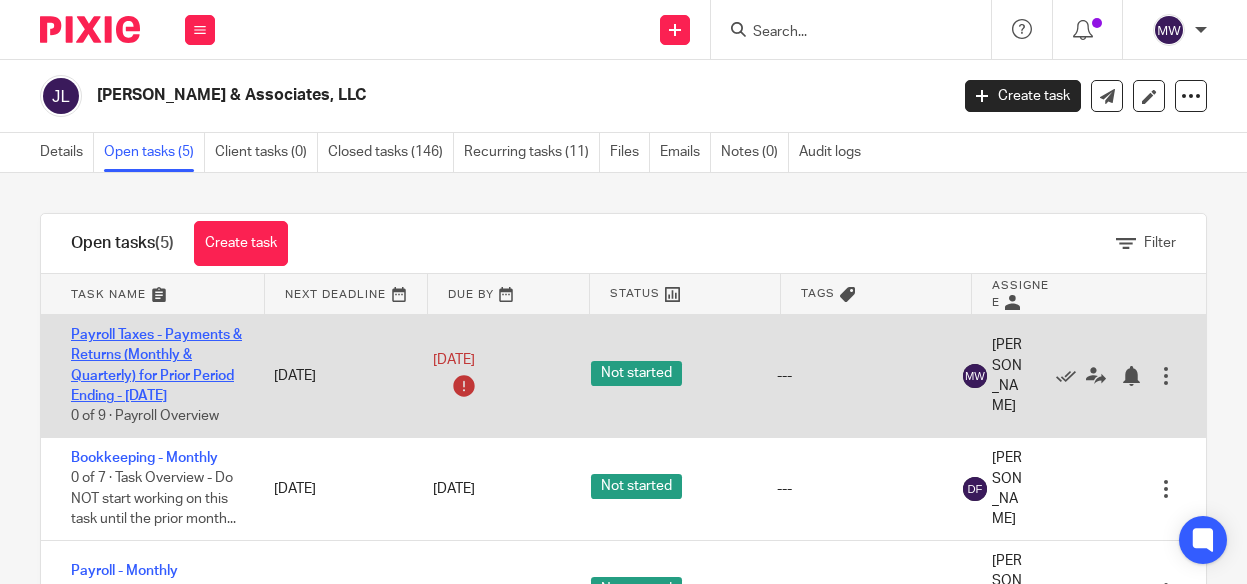 scroll, scrollTop: 0, scrollLeft: 0, axis: both 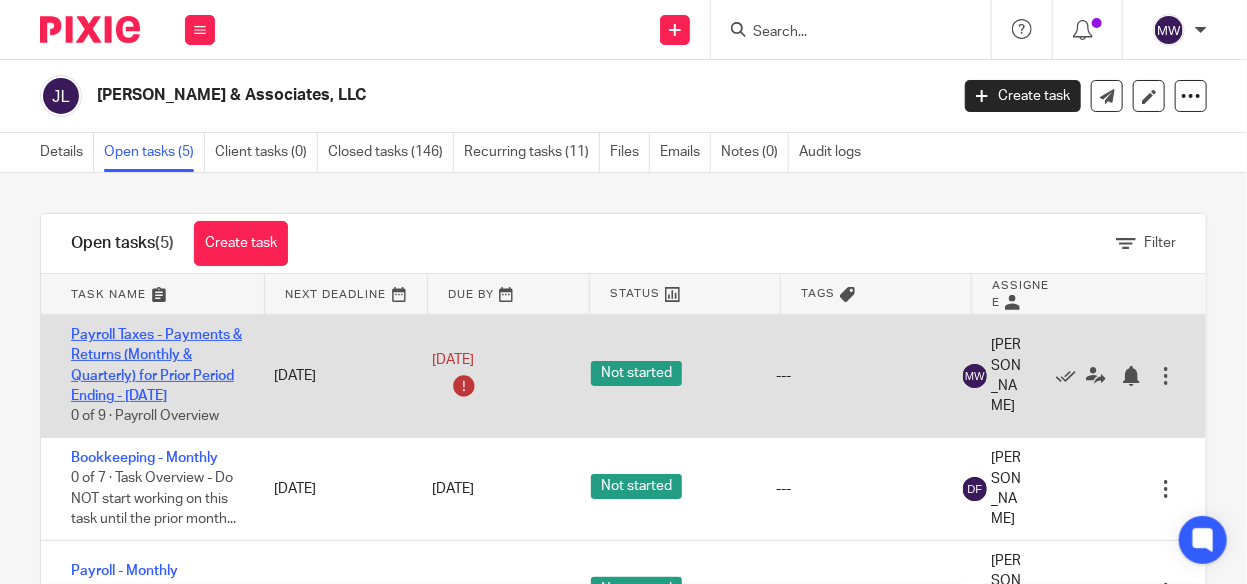 click on "Payroll Taxes - Payments & Returns (Monthly & Quarterly) for Prior Period Ending - [DATE]" at bounding box center [156, 365] 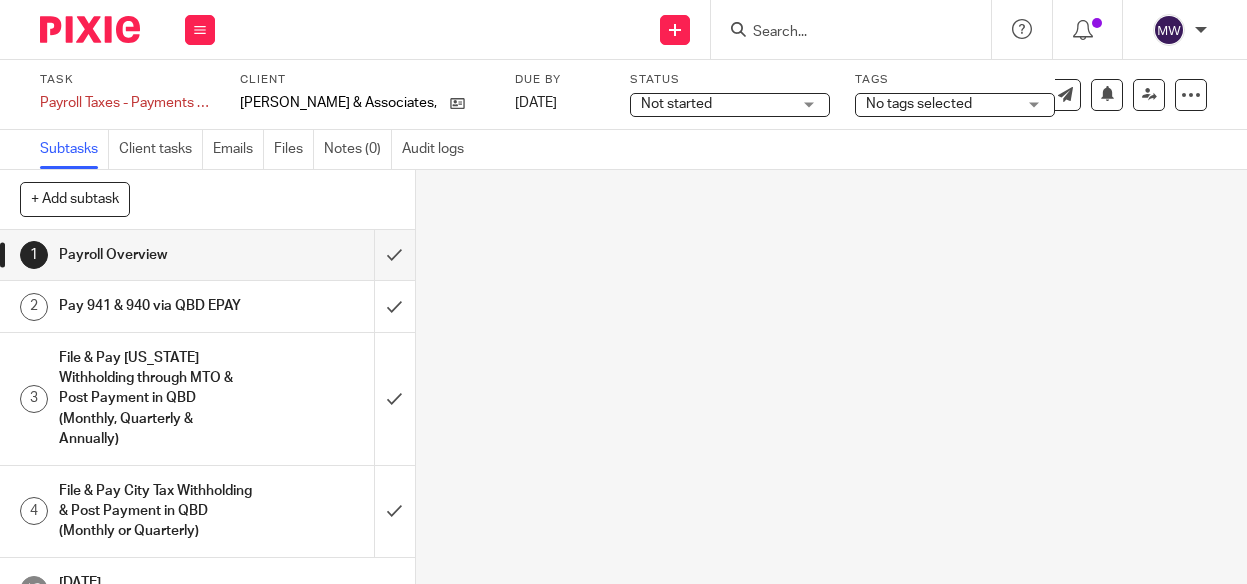 scroll, scrollTop: 0, scrollLeft: 0, axis: both 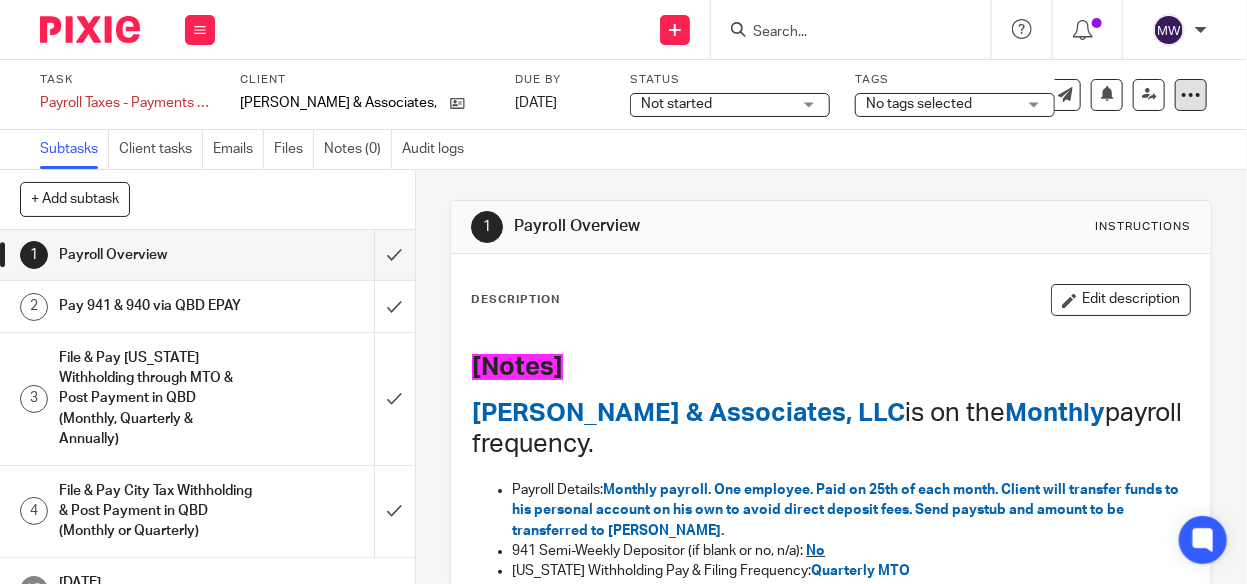 click at bounding box center [1191, 95] 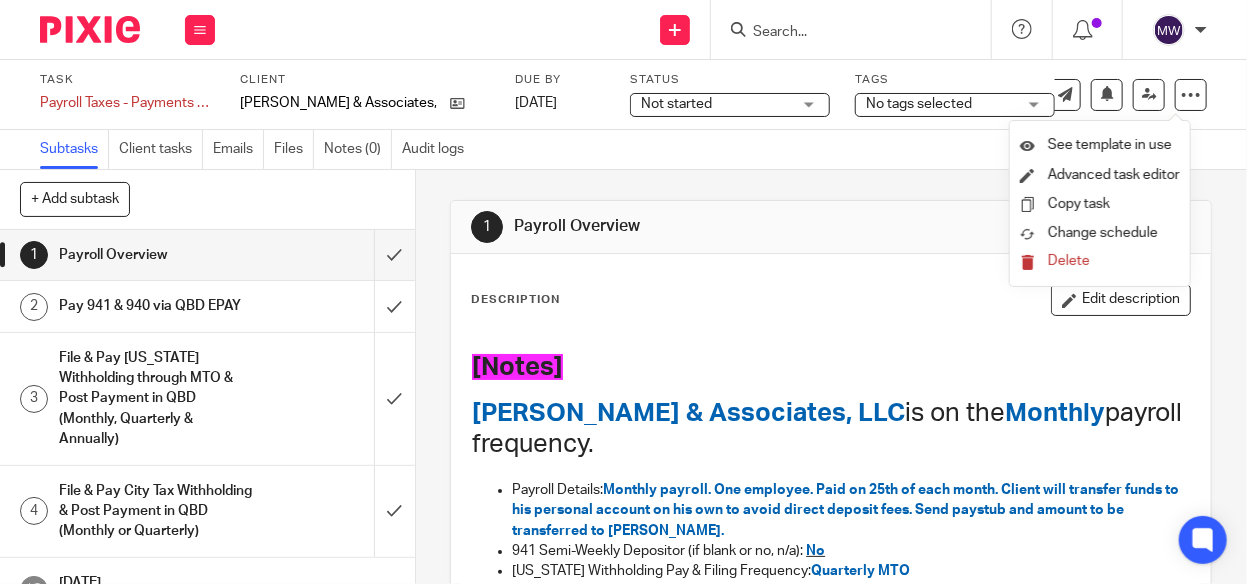 click on "Subtasks
Client tasks
Emails
Files
Notes (0)
Audit logs" at bounding box center (623, 150) 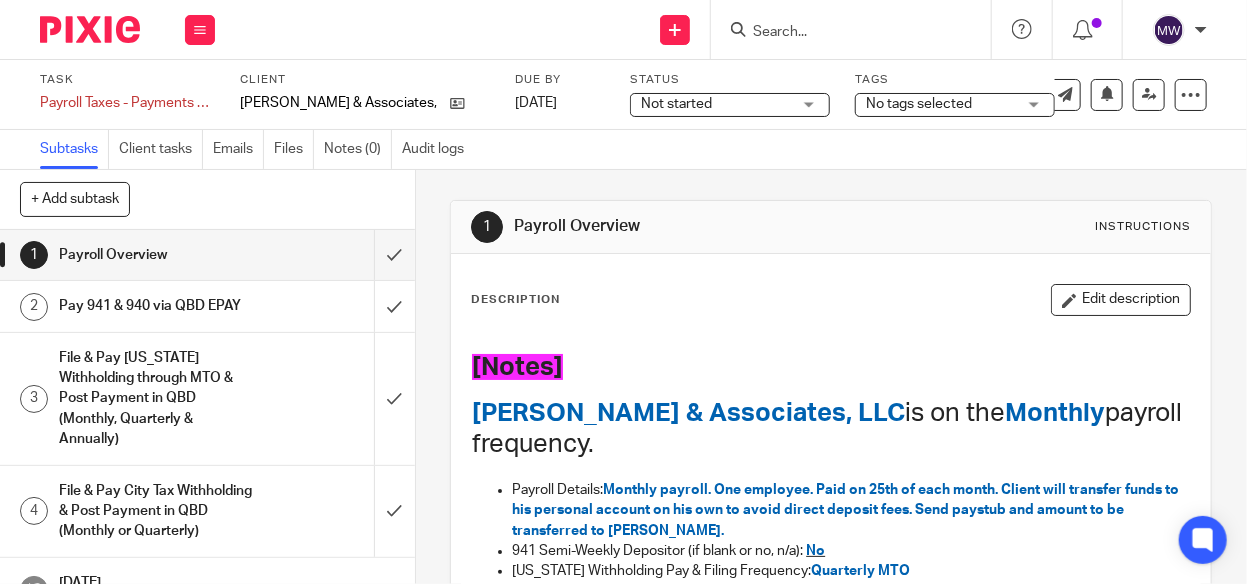 click on "Pay 941 & 940 via QBD EPAY" at bounding box center (206, 306) 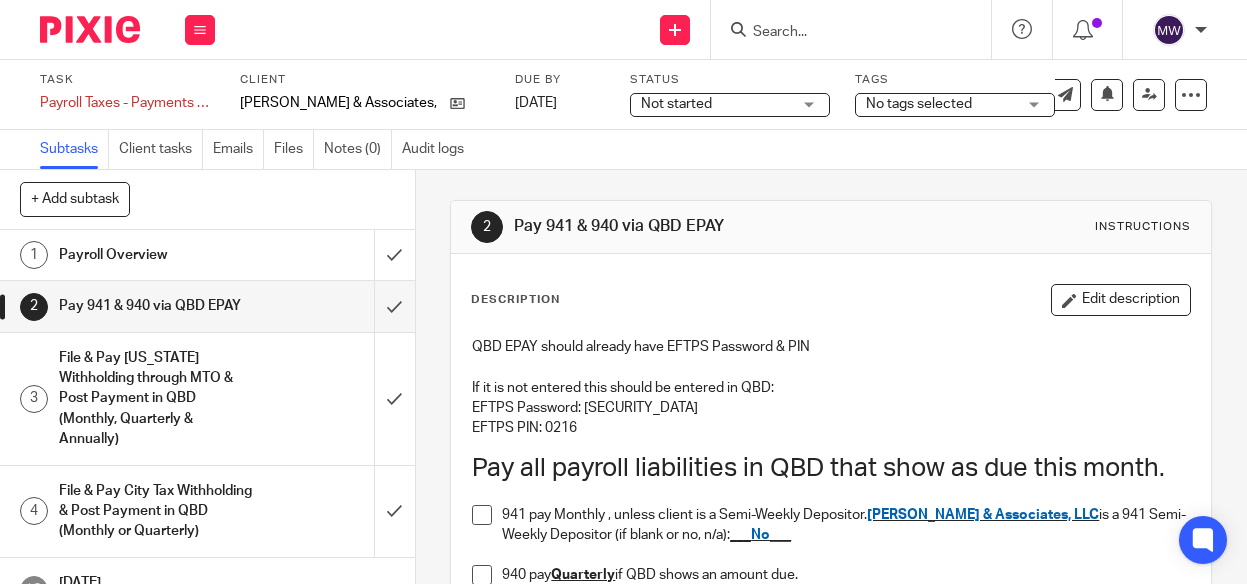 scroll, scrollTop: 0, scrollLeft: 0, axis: both 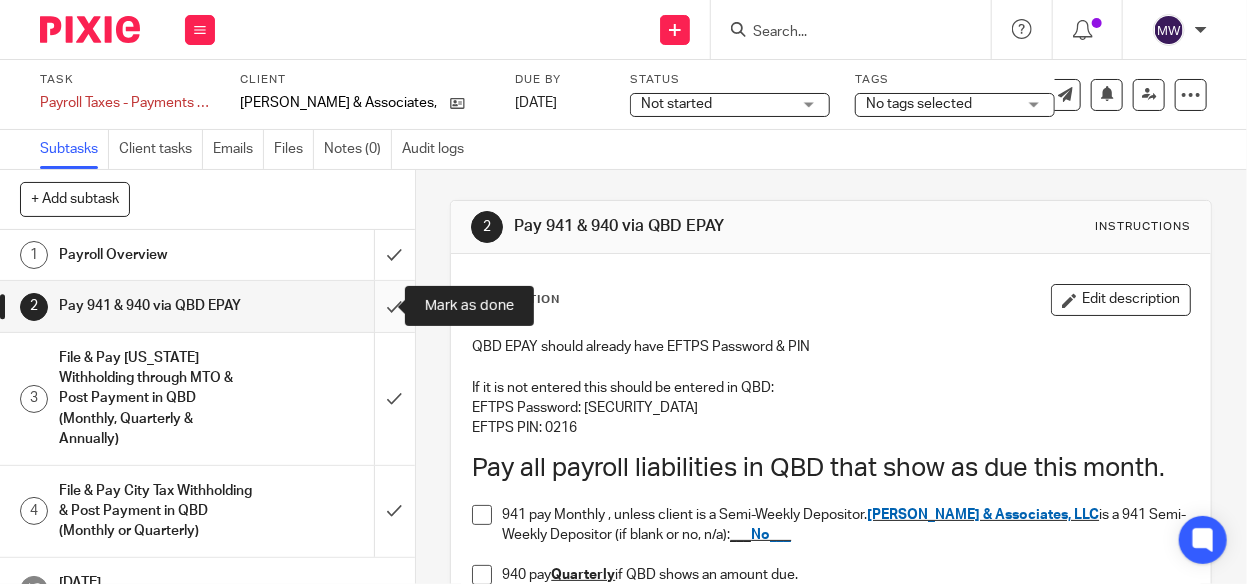 click at bounding box center (207, 306) 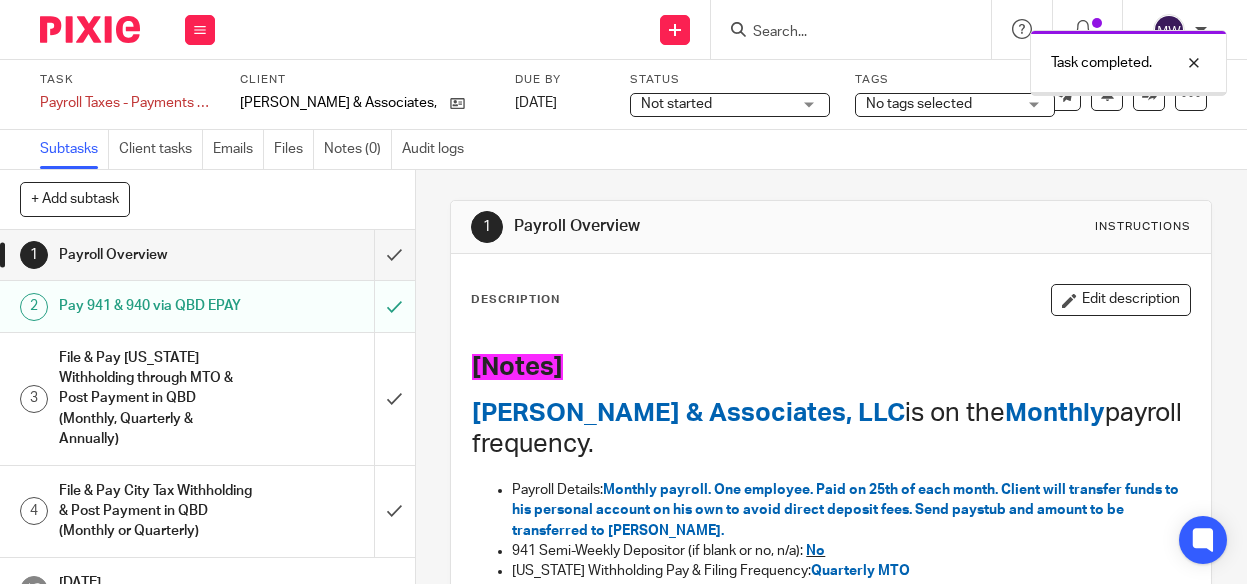 scroll, scrollTop: 0, scrollLeft: 0, axis: both 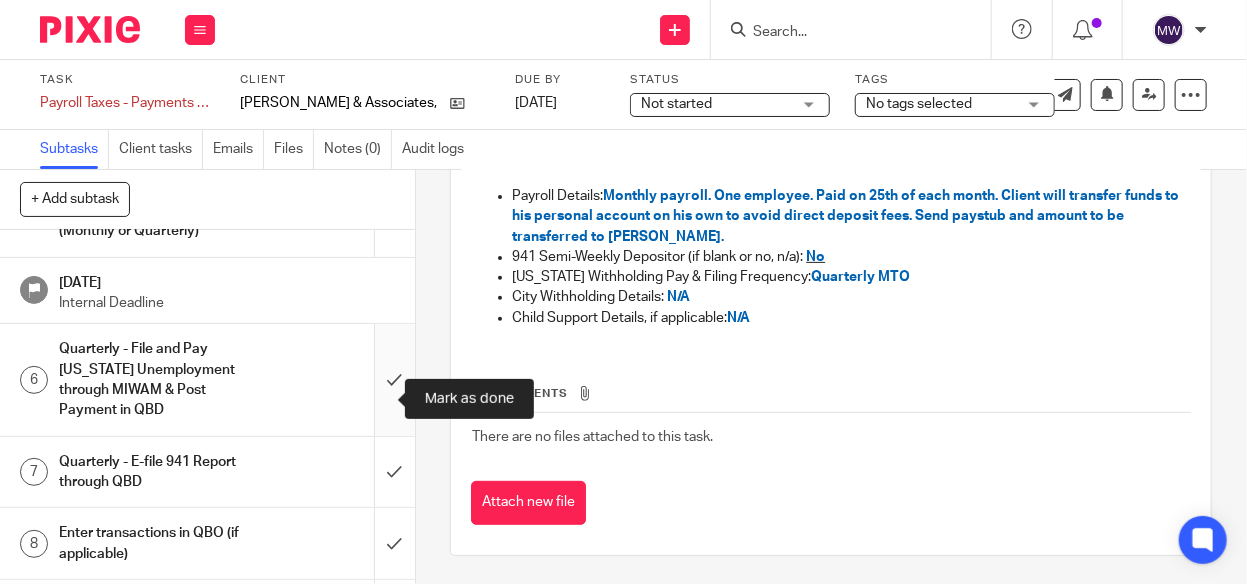 click at bounding box center (207, 379) 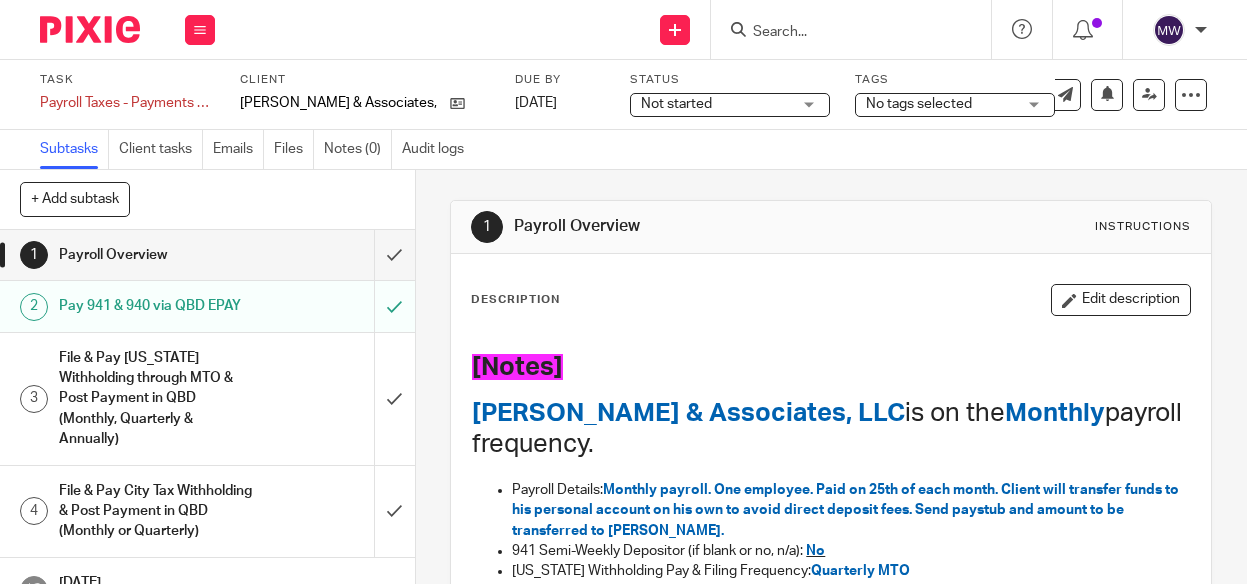 scroll, scrollTop: 0, scrollLeft: 0, axis: both 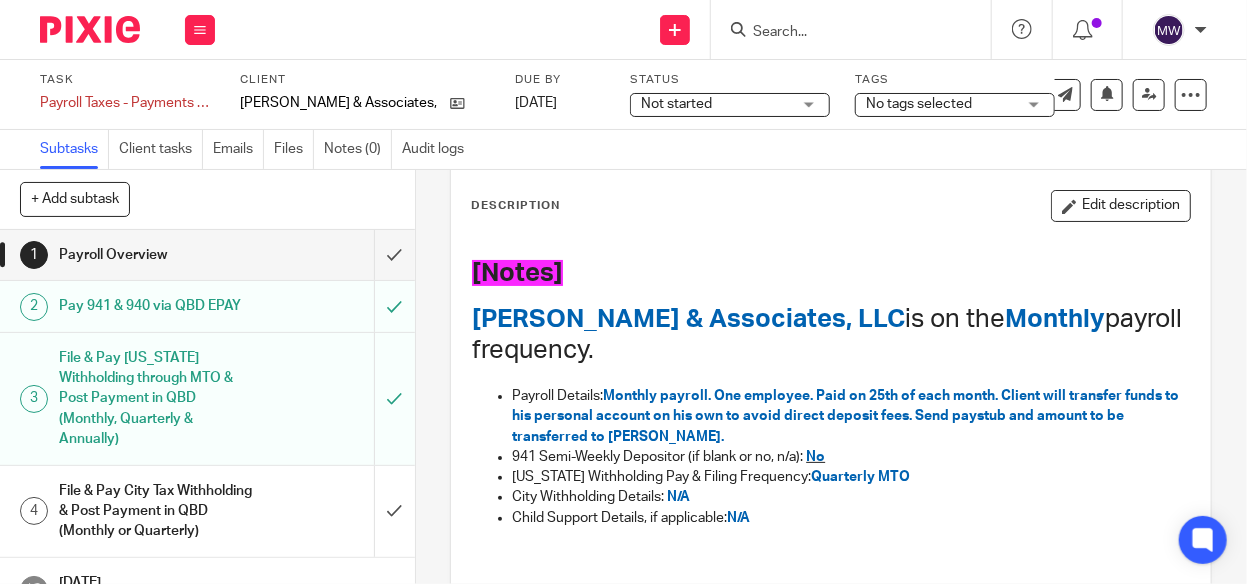 click on "File & Pay [US_STATE] Withholding through MTO & Post Payment in QBD (Monthly, Quarterly & Annually)" at bounding box center (157, 399) 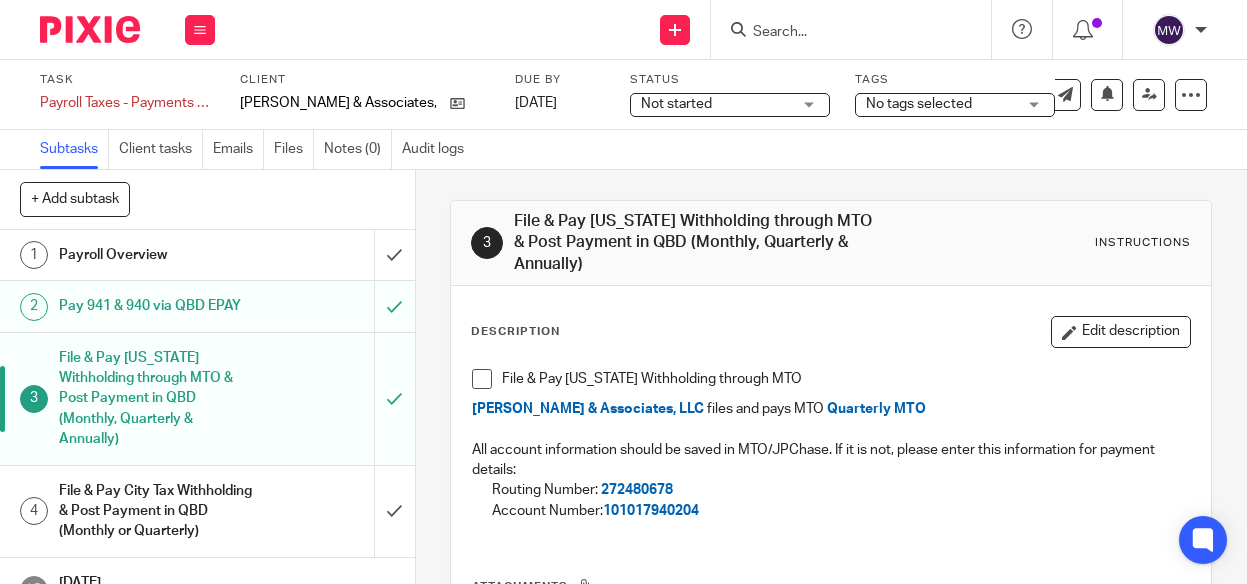 scroll, scrollTop: 0, scrollLeft: 0, axis: both 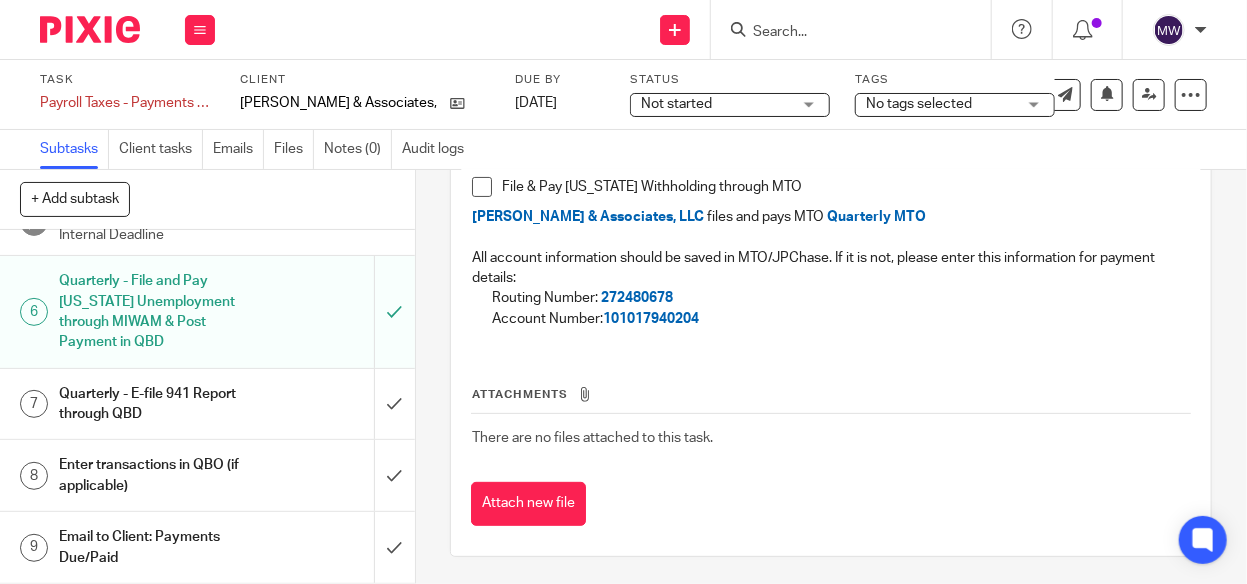 click on "Quarterly - E-file 941 Report through QBD" at bounding box center [206, 404] 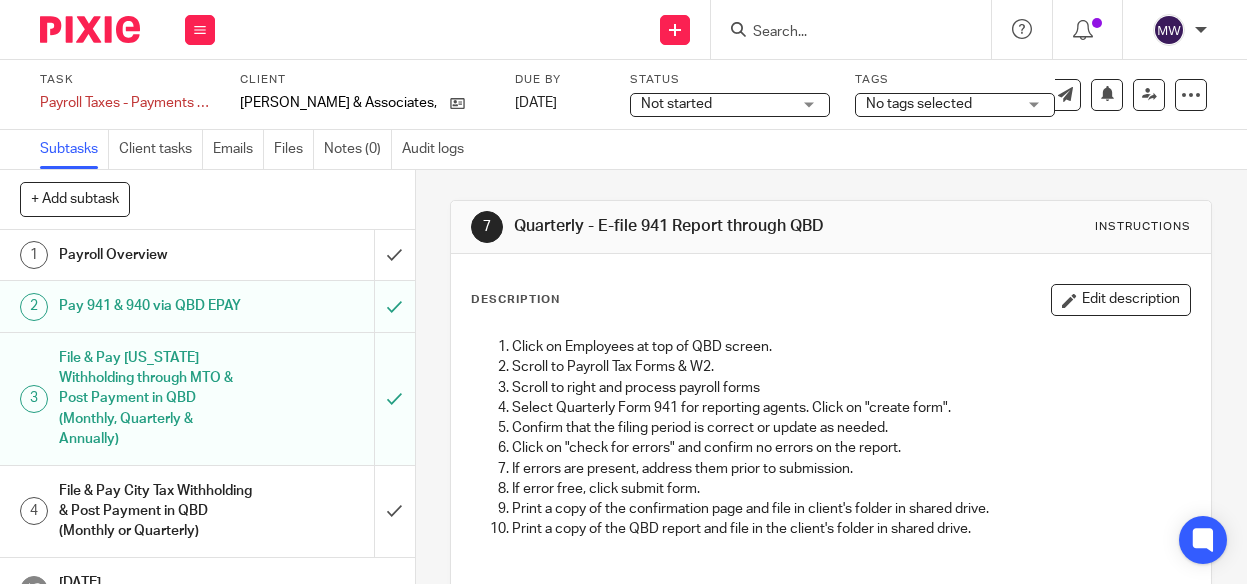 scroll, scrollTop: 0, scrollLeft: 0, axis: both 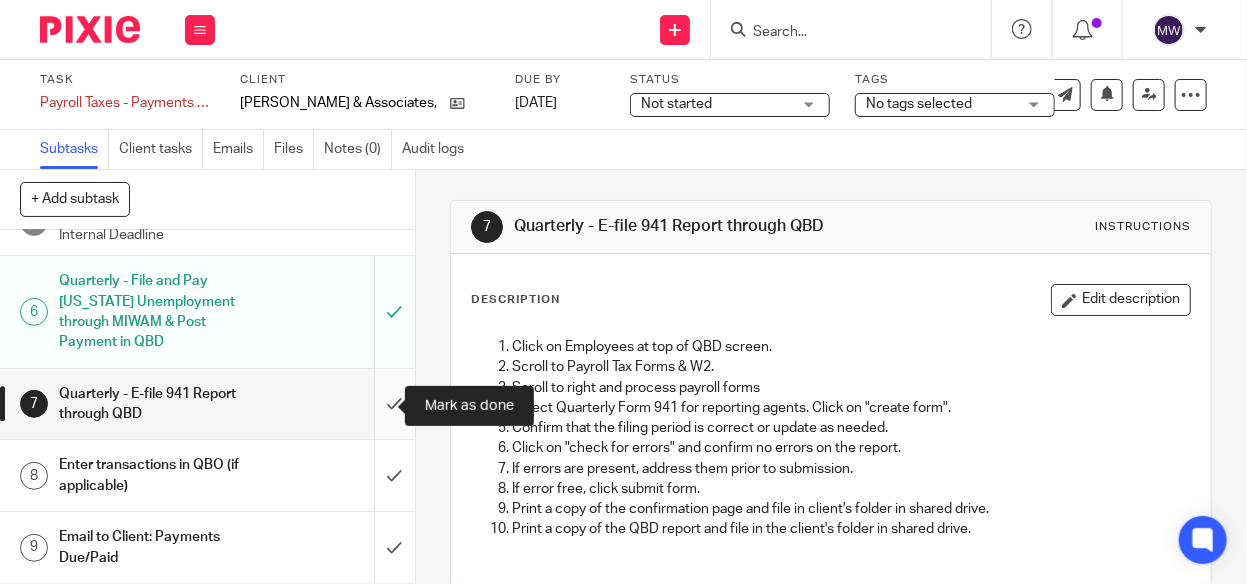 click at bounding box center (207, 404) 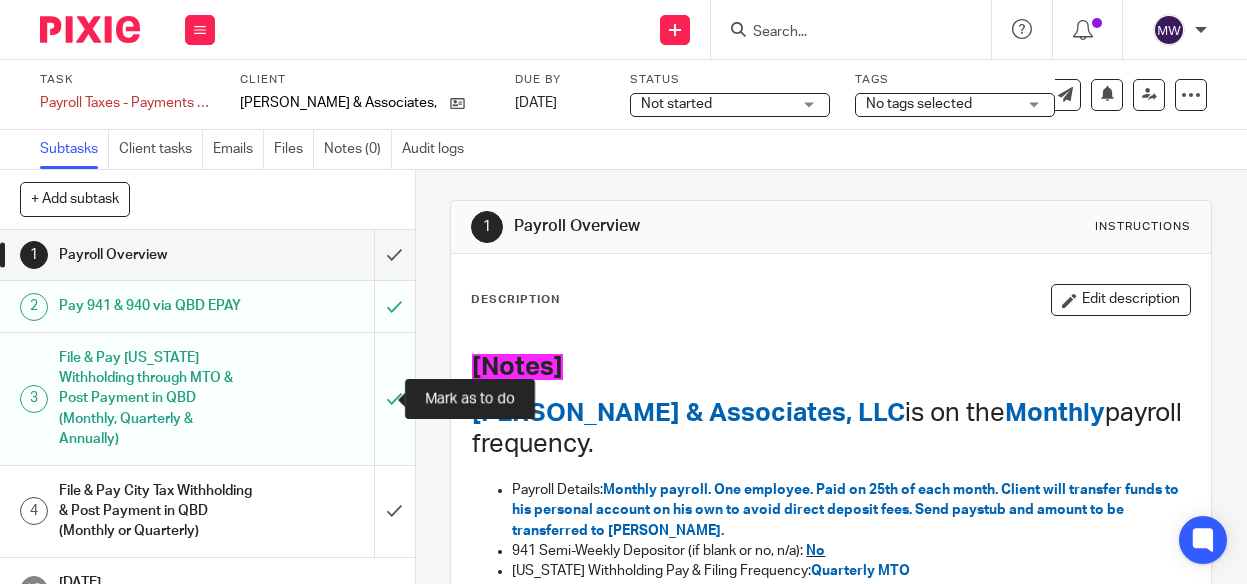 scroll, scrollTop: 0, scrollLeft: 0, axis: both 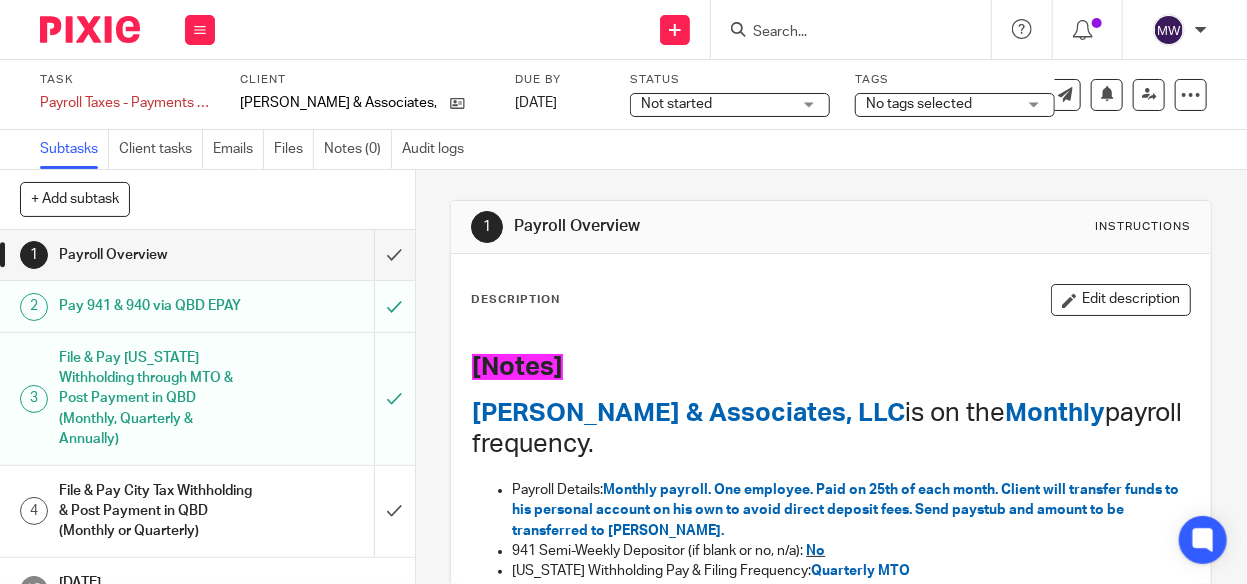 click on "Payroll Overview" at bounding box center [157, 255] 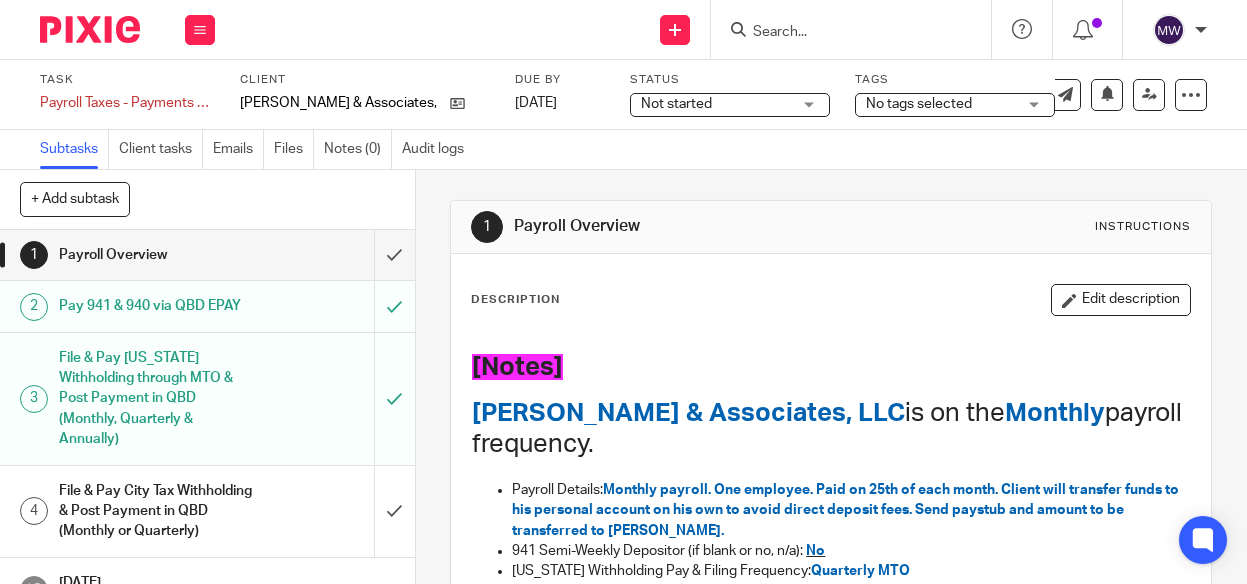 scroll, scrollTop: 0, scrollLeft: 0, axis: both 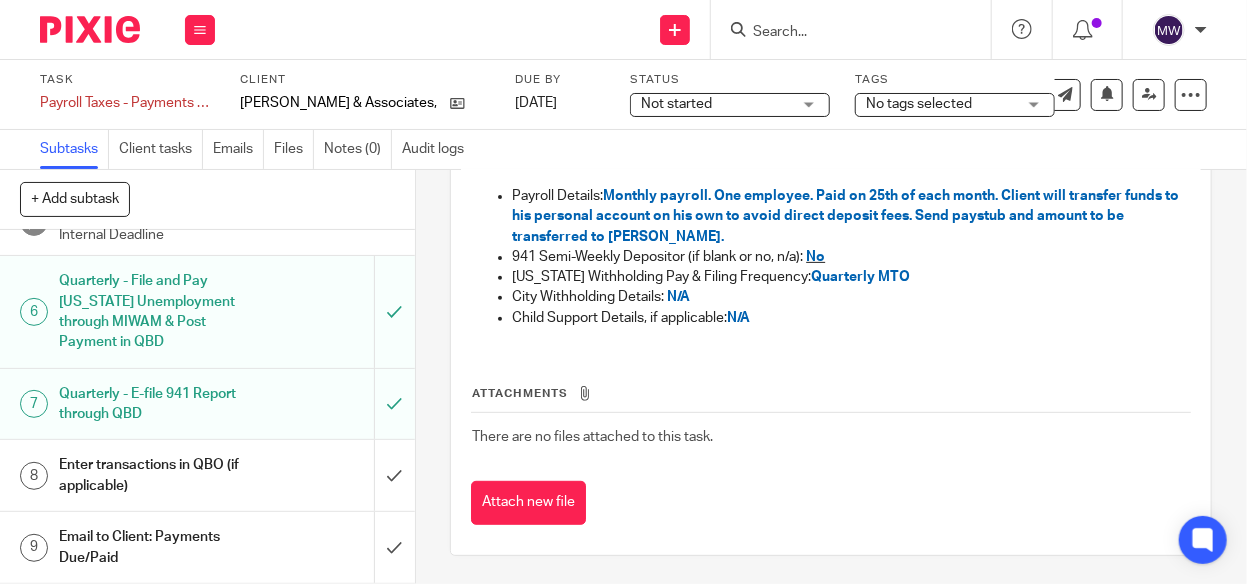 click on "Email to Client: Payments Due/Paid" at bounding box center (206, 547) 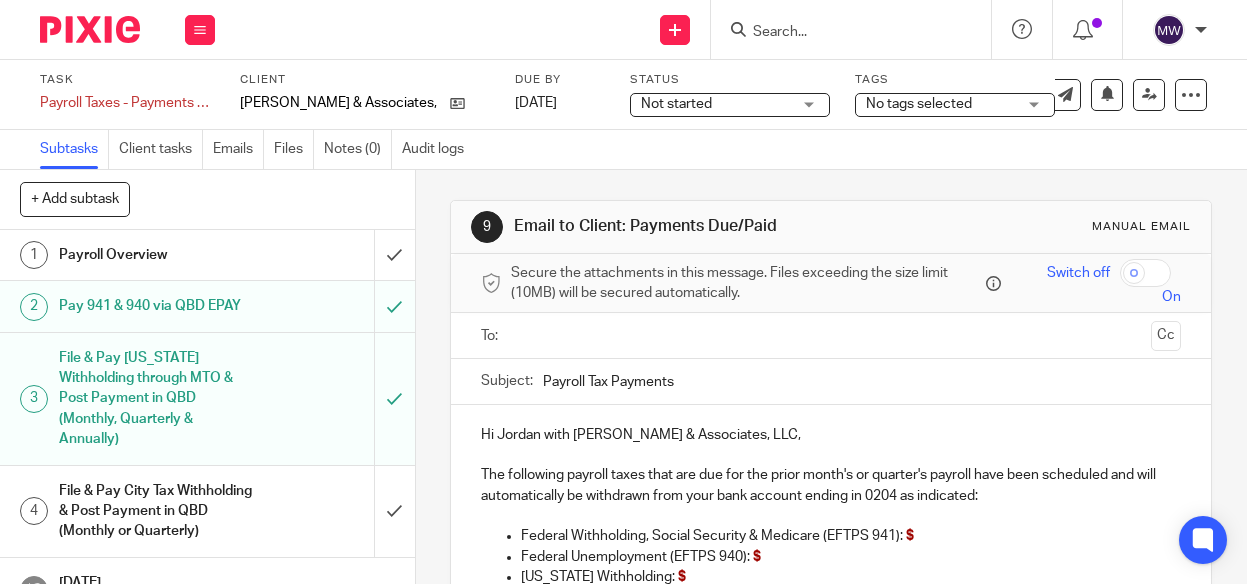 scroll, scrollTop: 0, scrollLeft: 0, axis: both 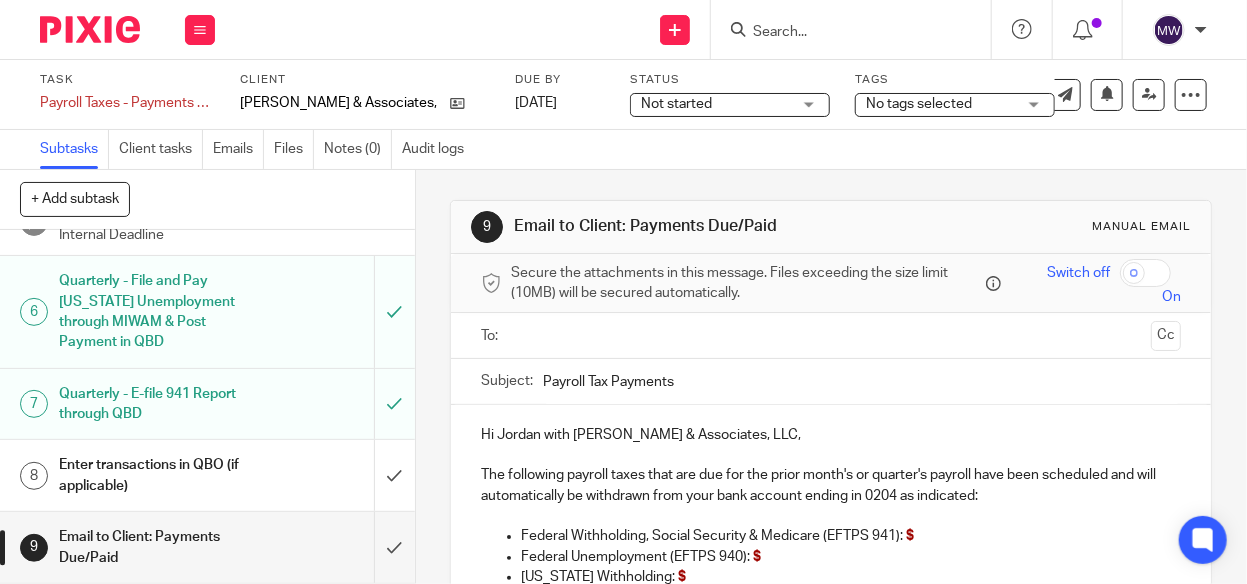 click on "Email to Client: Payments Due/Paid" at bounding box center [206, 547] 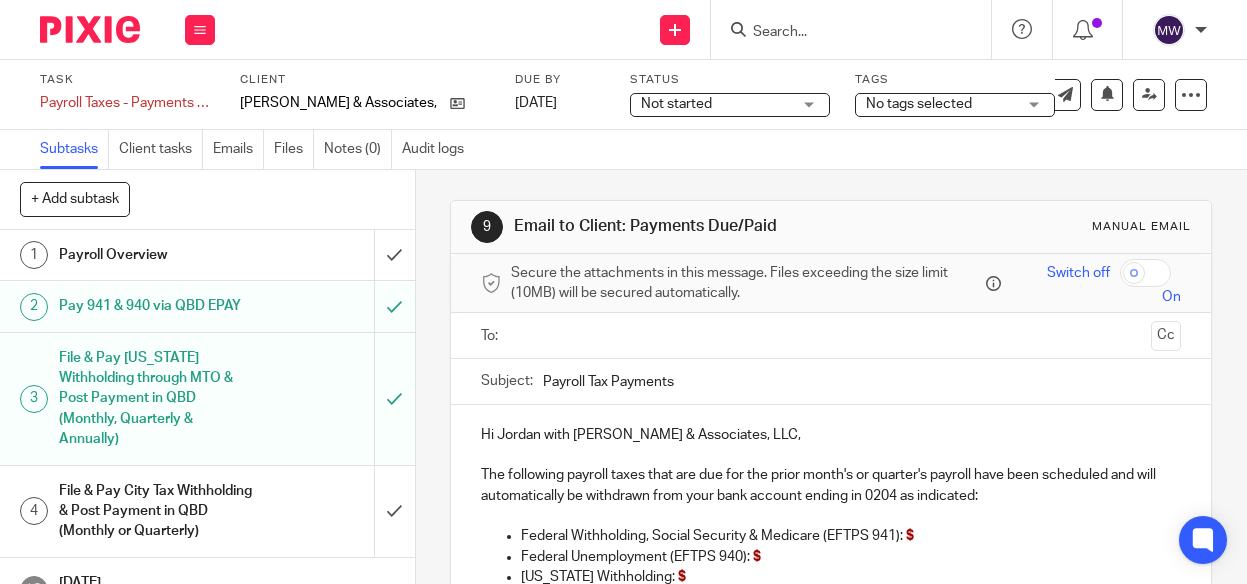 scroll, scrollTop: 0, scrollLeft: 0, axis: both 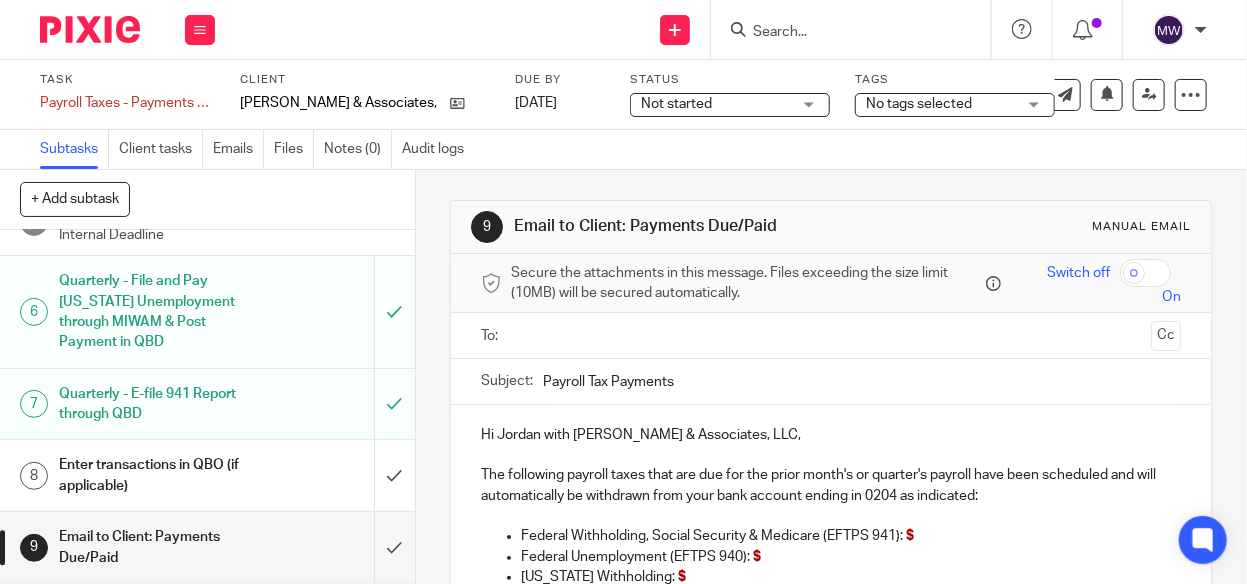 click at bounding box center (830, 335) 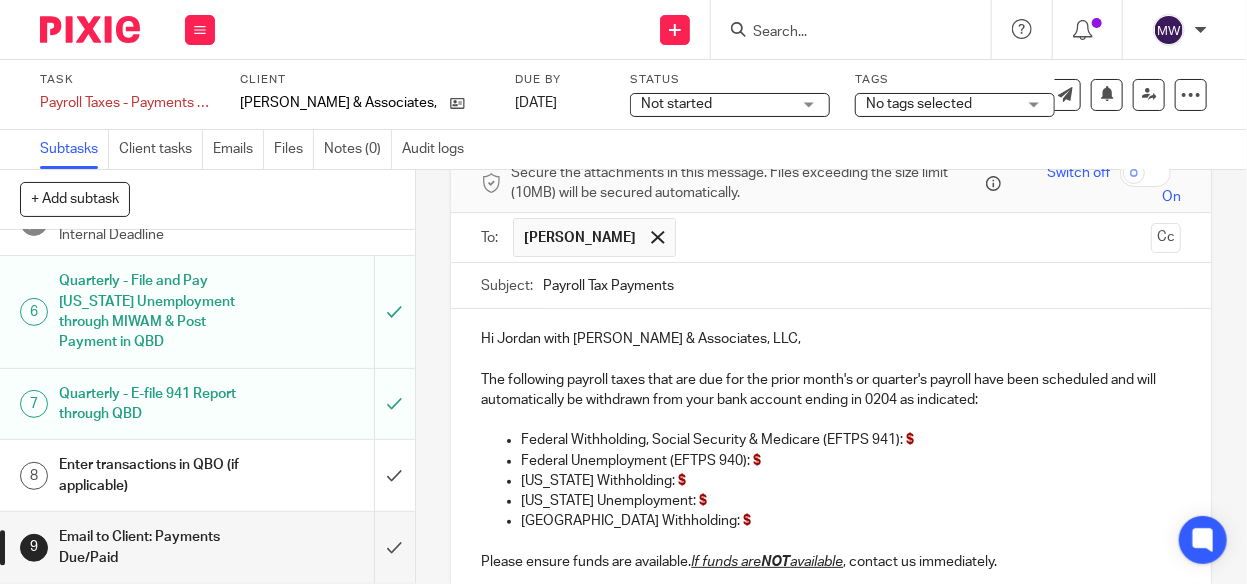 scroll, scrollTop: 200, scrollLeft: 0, axis: vertical 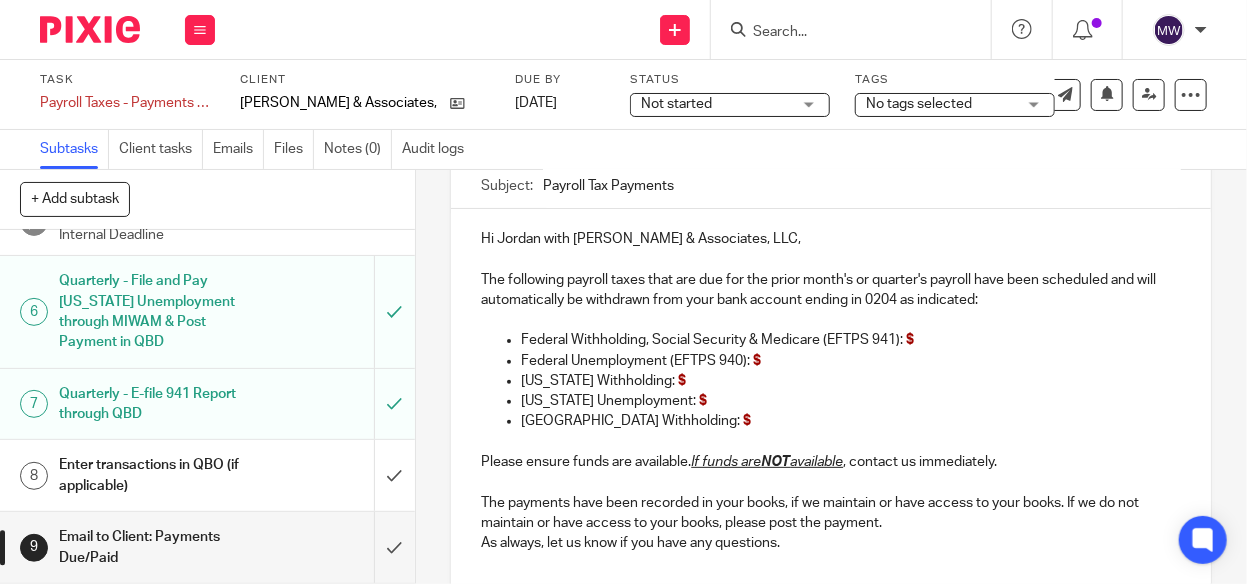 click on "Federal Withholding, Social Security & Medicare (EFTPS 941):   $" at bounding box center (851, 340) 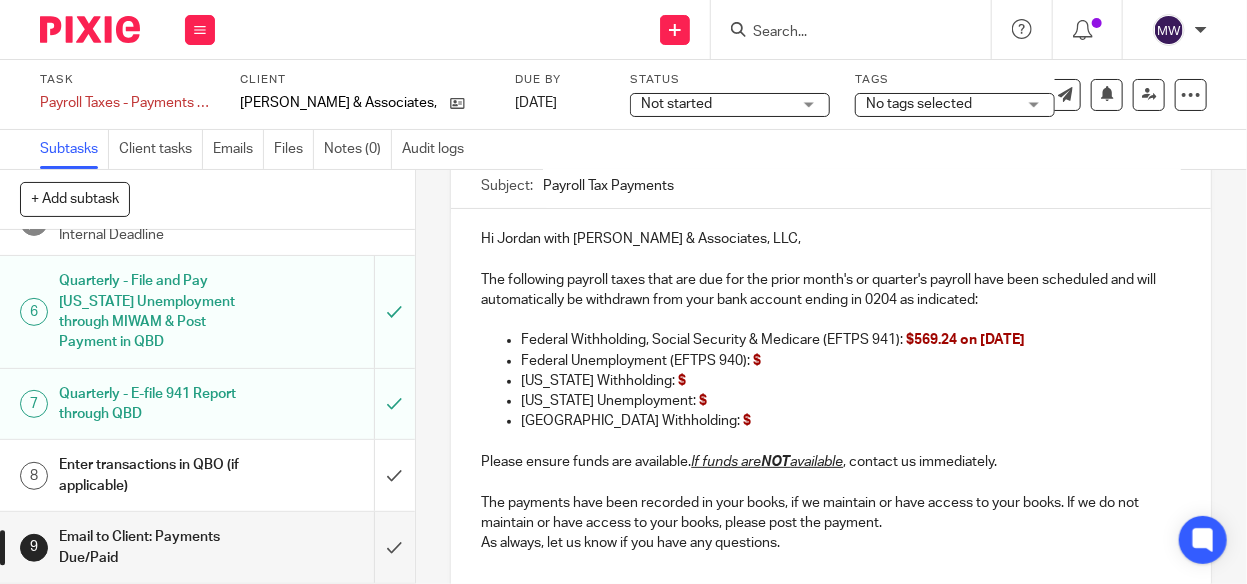 click on "Federal Unemployment (EFTPS 940):   $" at bounding box center (851, 361) 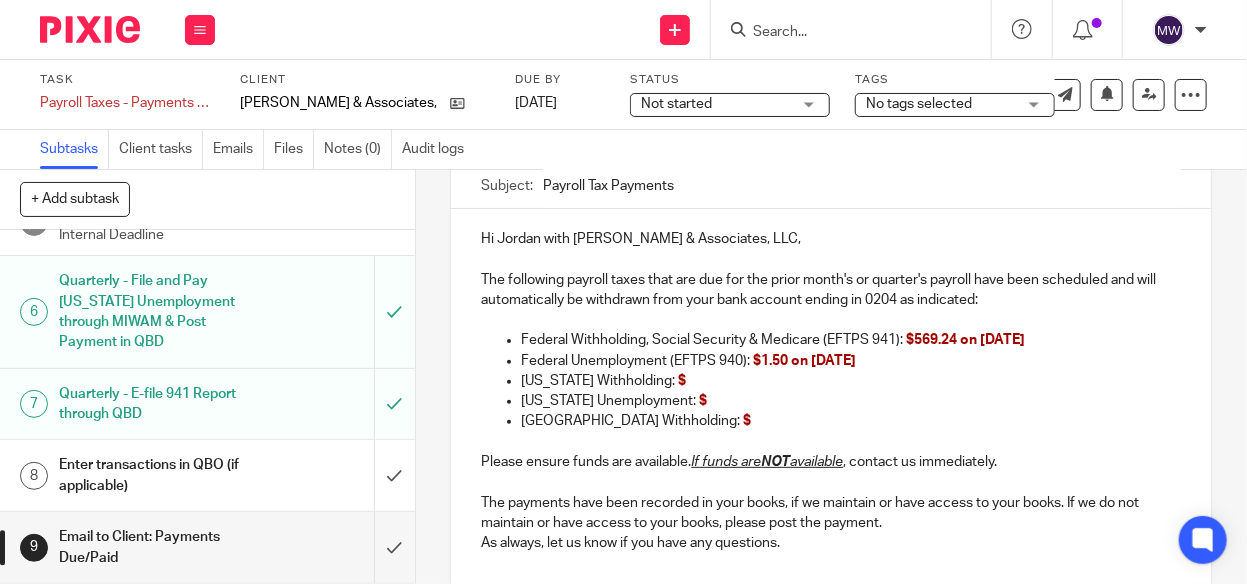 click on "Michigan Withholding:   $" at bounding box center (851, 381) 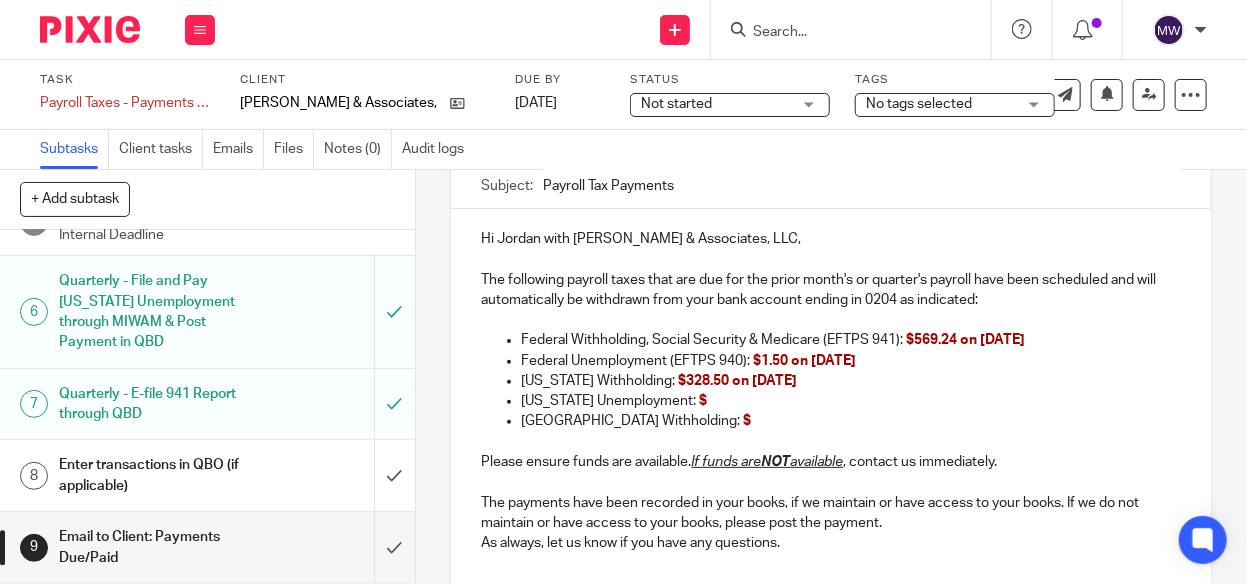 click on "Michigan Unemployment:   $" at bounding box center (851, 401) 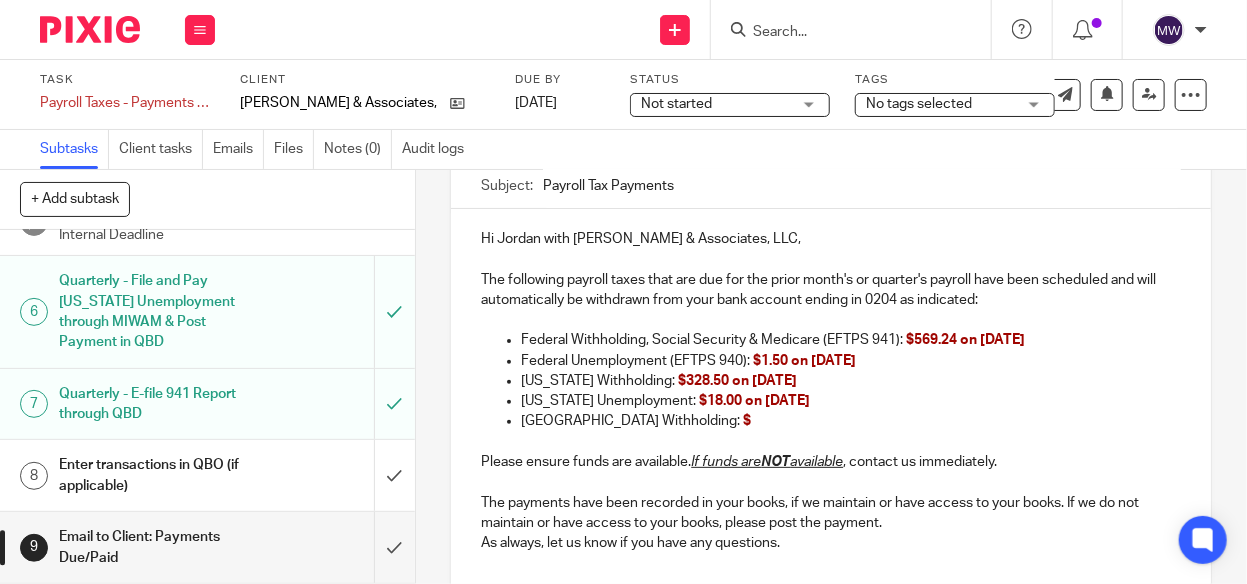 click on "Grand Rapids Withholding:   $" at bounding box center [851, 421] 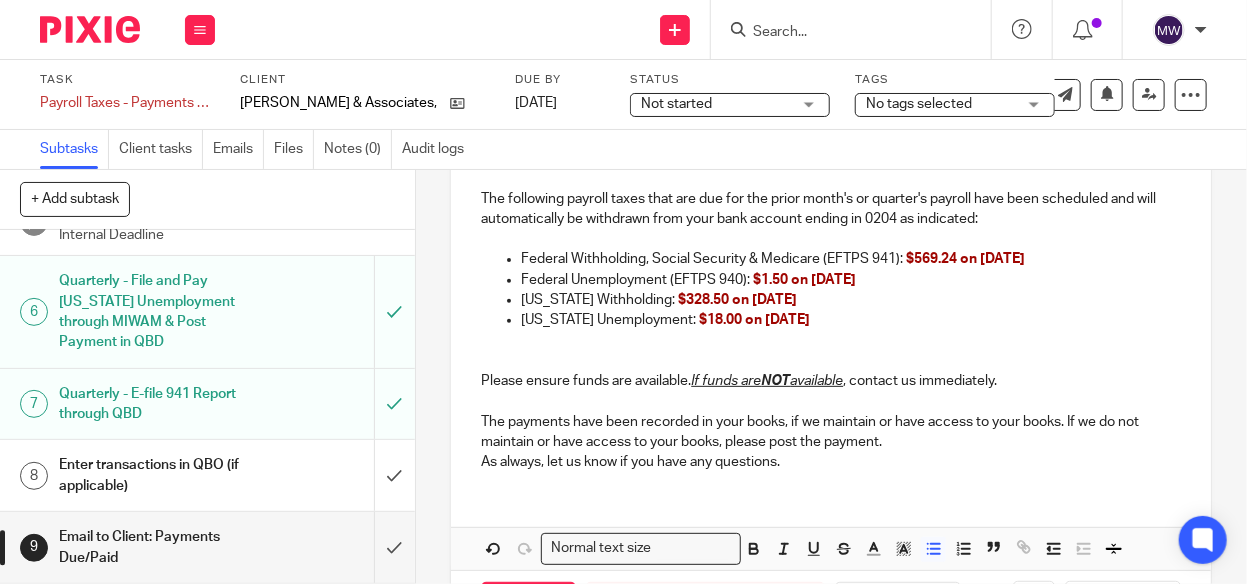 scroll, scrollTop: 359, scrollLeft: 0, axis: vertical 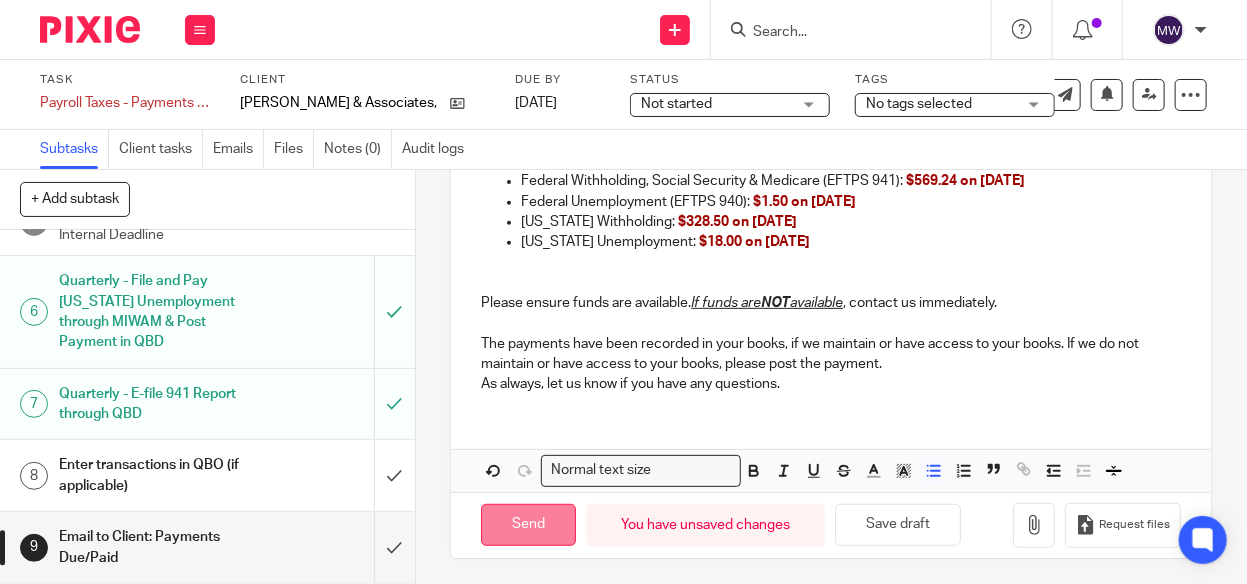 click on "Send" at bounding box center [528, 525] 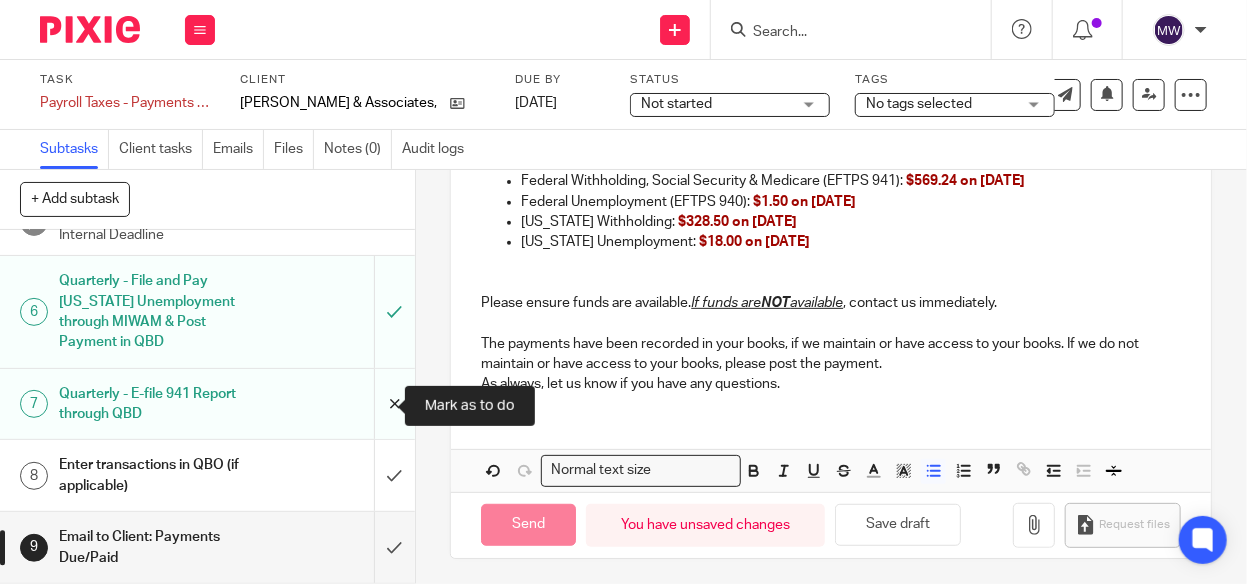 type on "Sent" 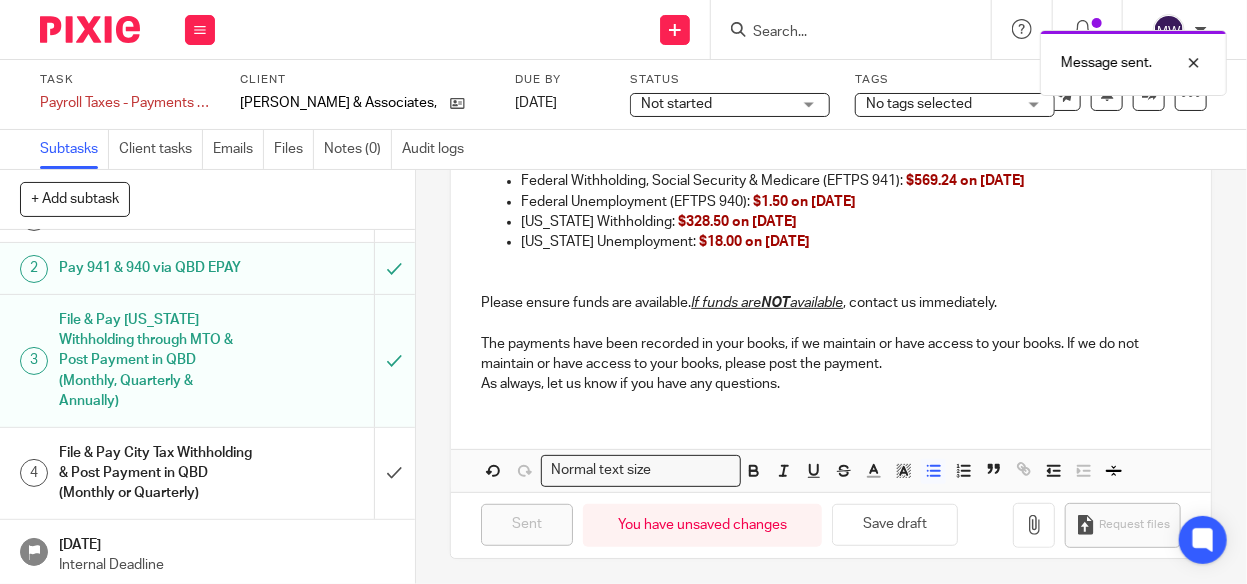 scroll, scrollTop: 0, scrollLeft: 0, axis: both 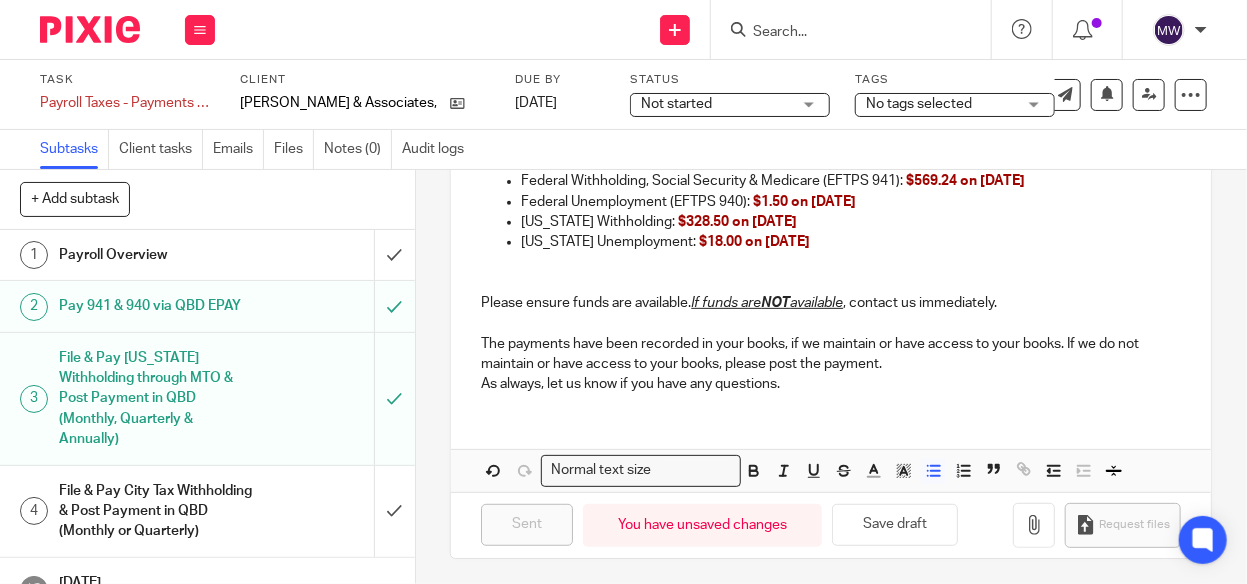 click at bounding box center (1023, 95) 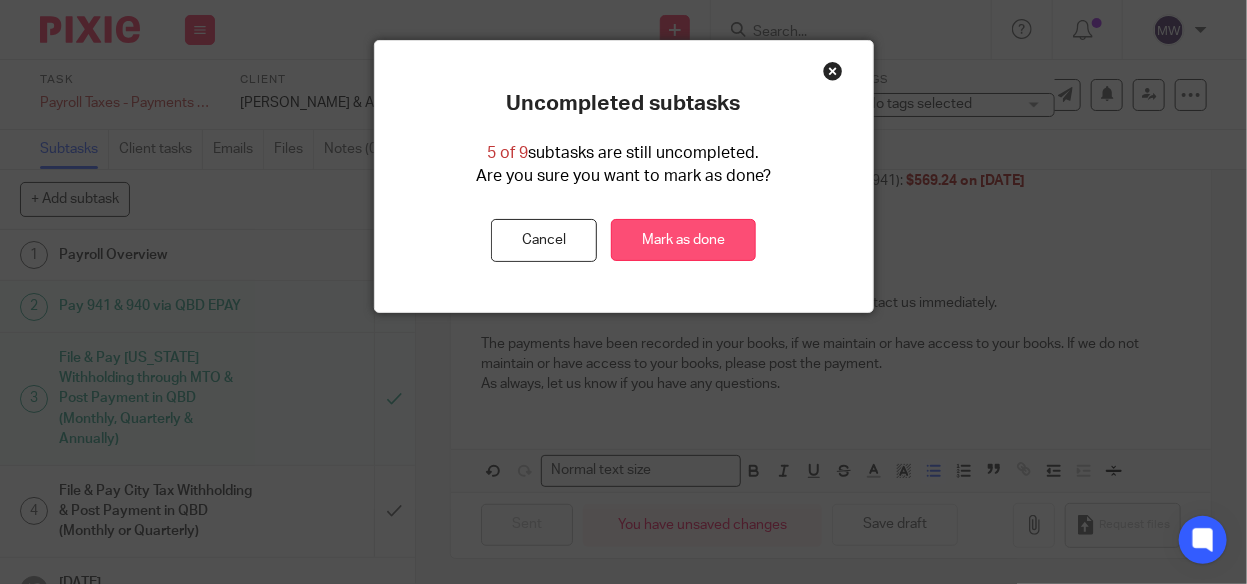 click on "Mark as done" at bounding box center (683, 240) 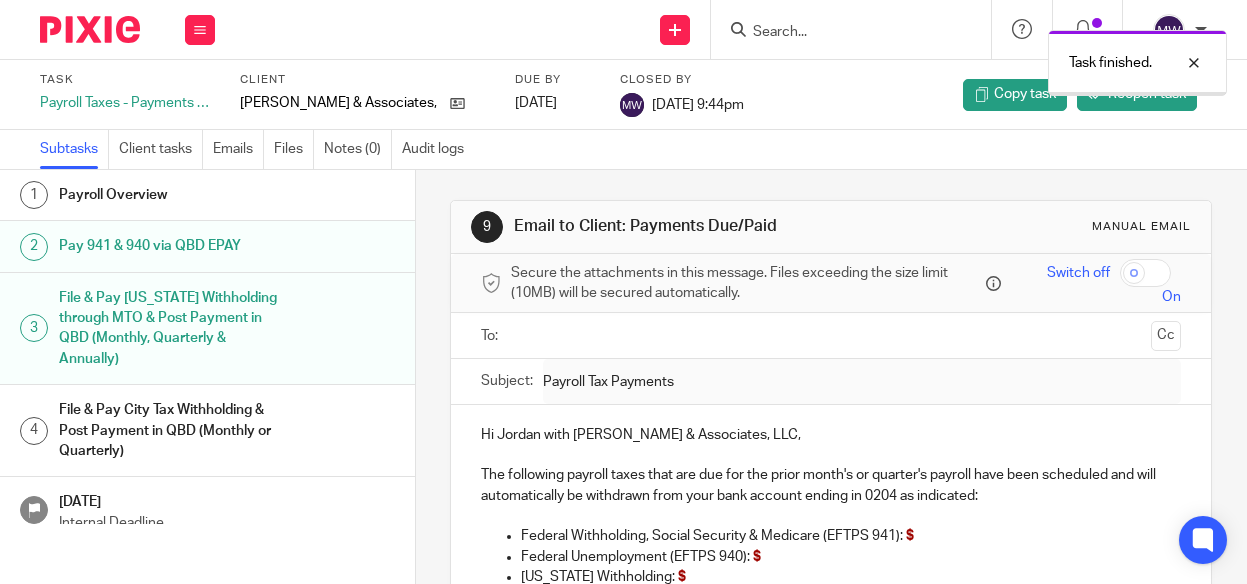 scroll, scrollTop: 0, scrollLeft: 0, axis: both 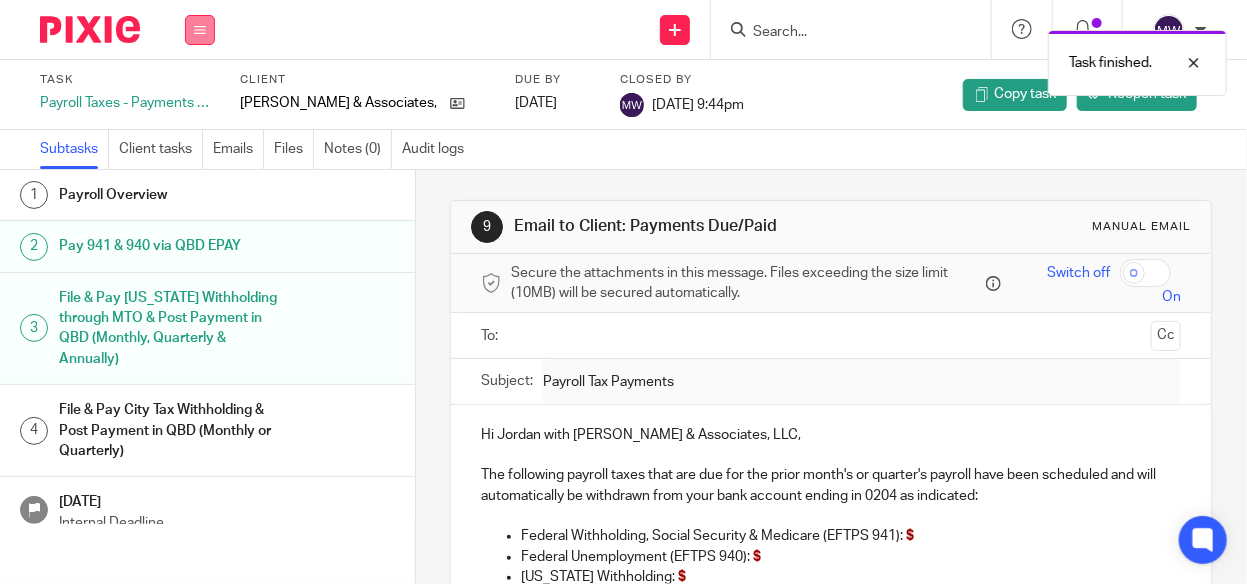 click at bounding box center [200, 30] 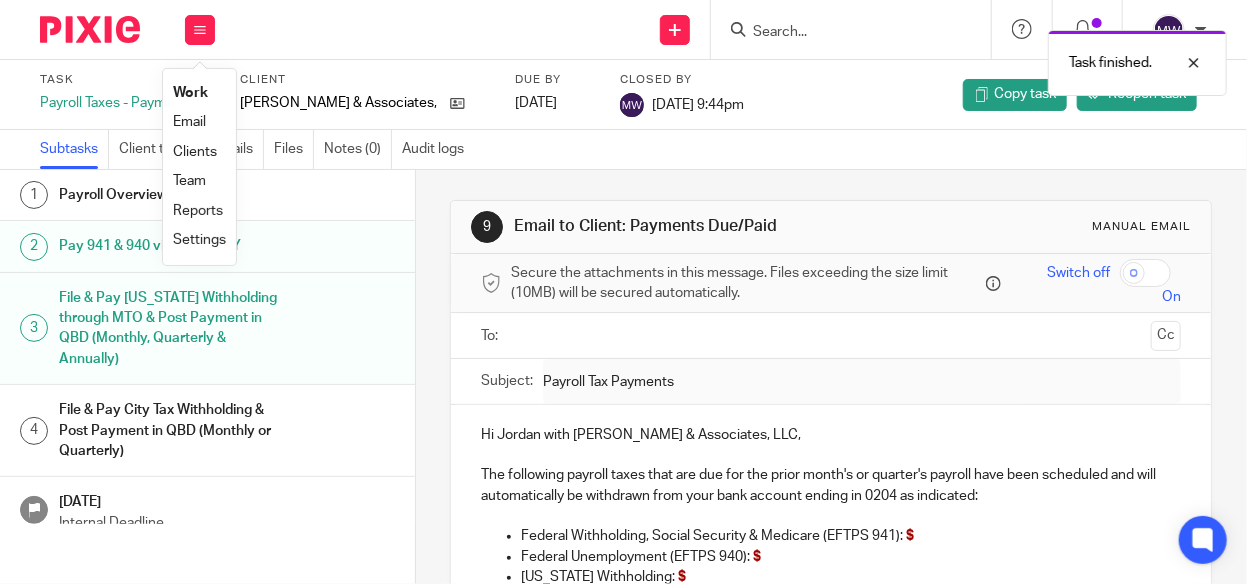 click on "Work" at bounding box center (199, 93) 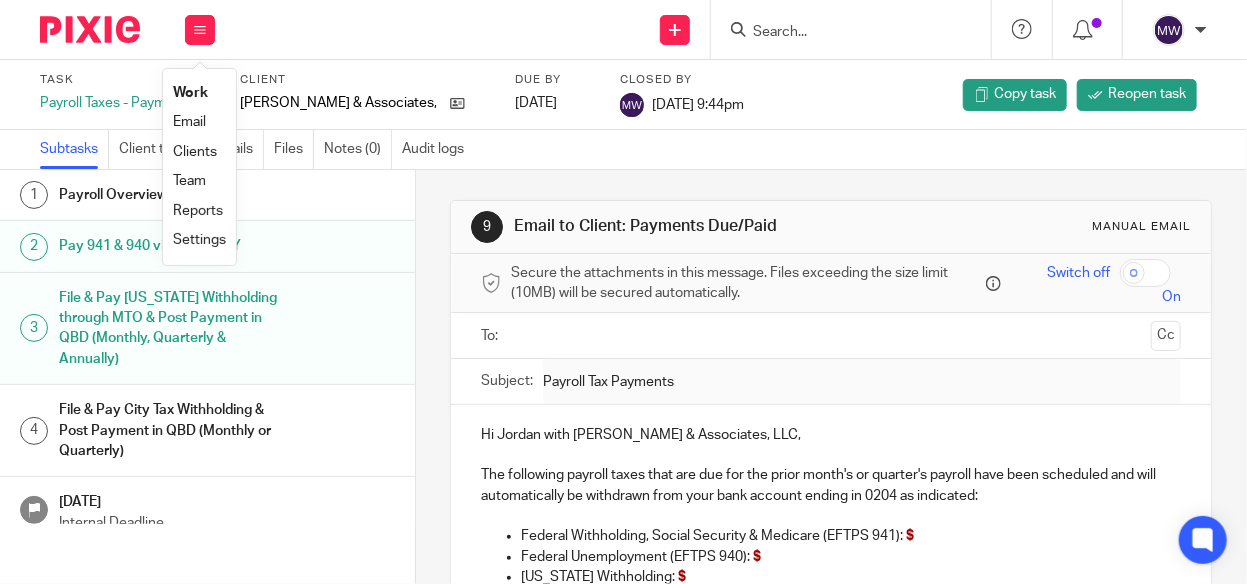 click at bounding box center [841, 33] 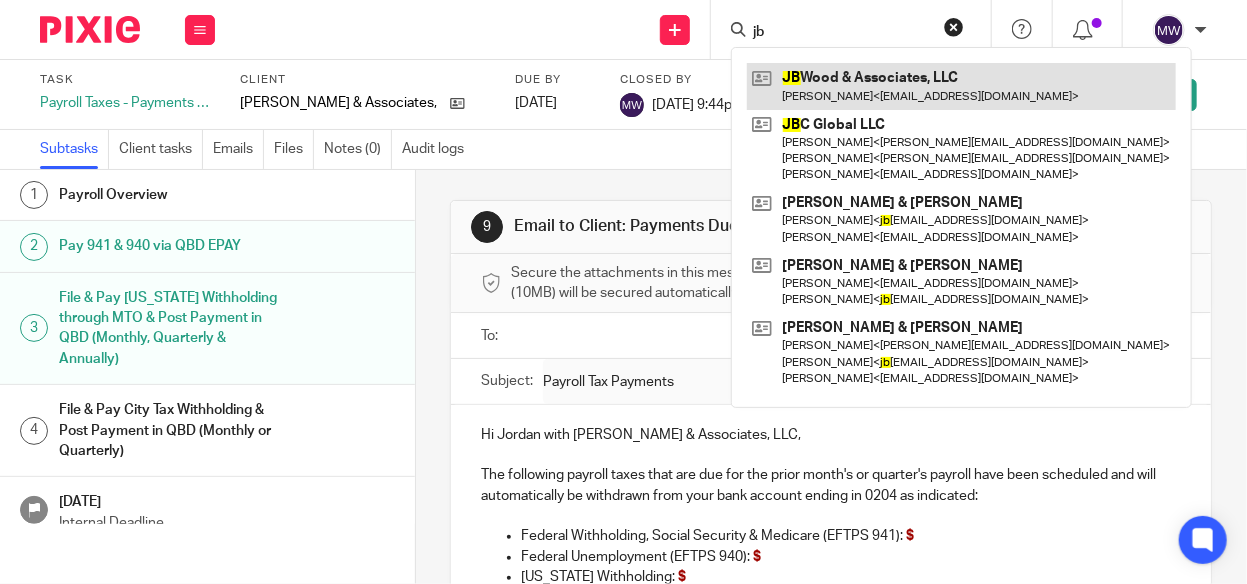 type on "jb" 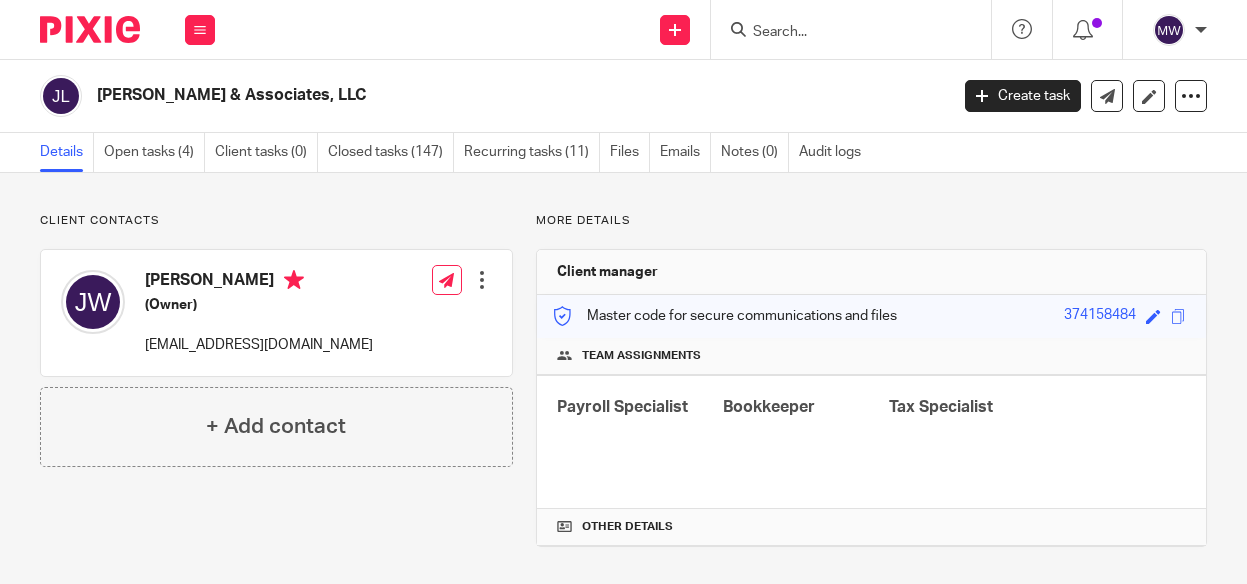 scroll, scrollTop: 0, scrollLeft: 0, axis: both 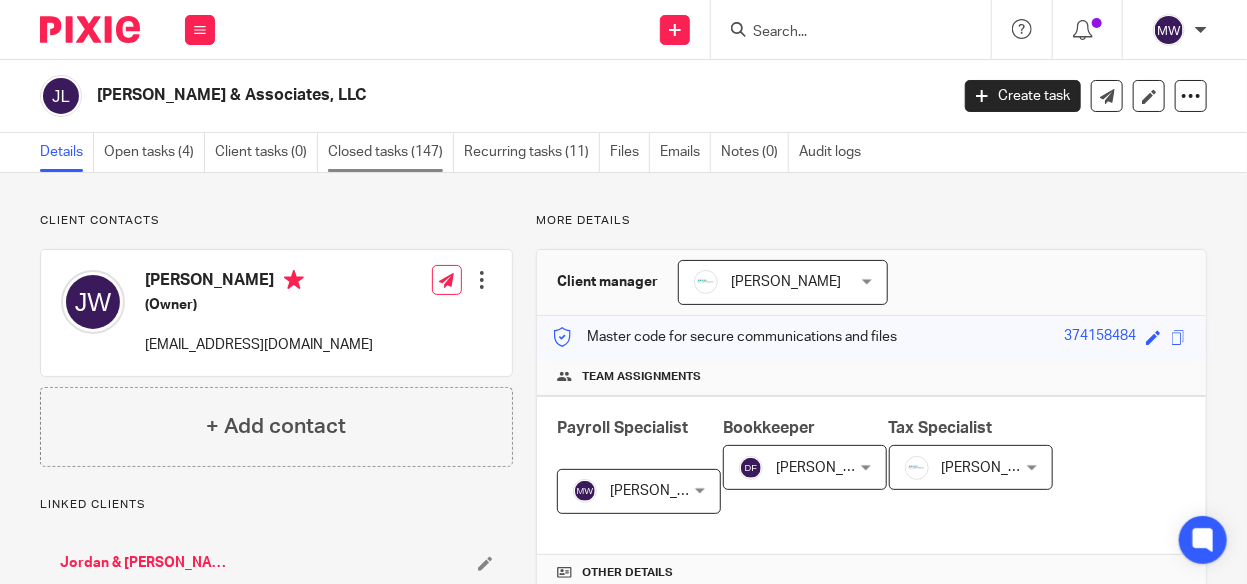 click on "Closed tasks (147)" at bounding box center (391, 152) 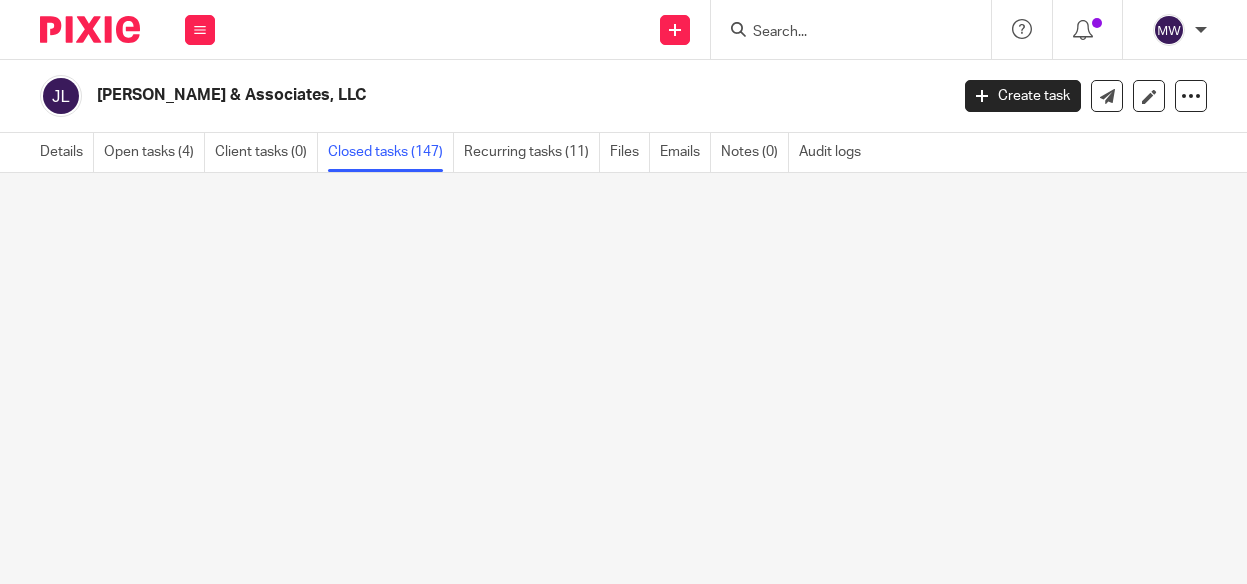 scroll, scrollTop: 0, scrollLeft: 0, axis: both 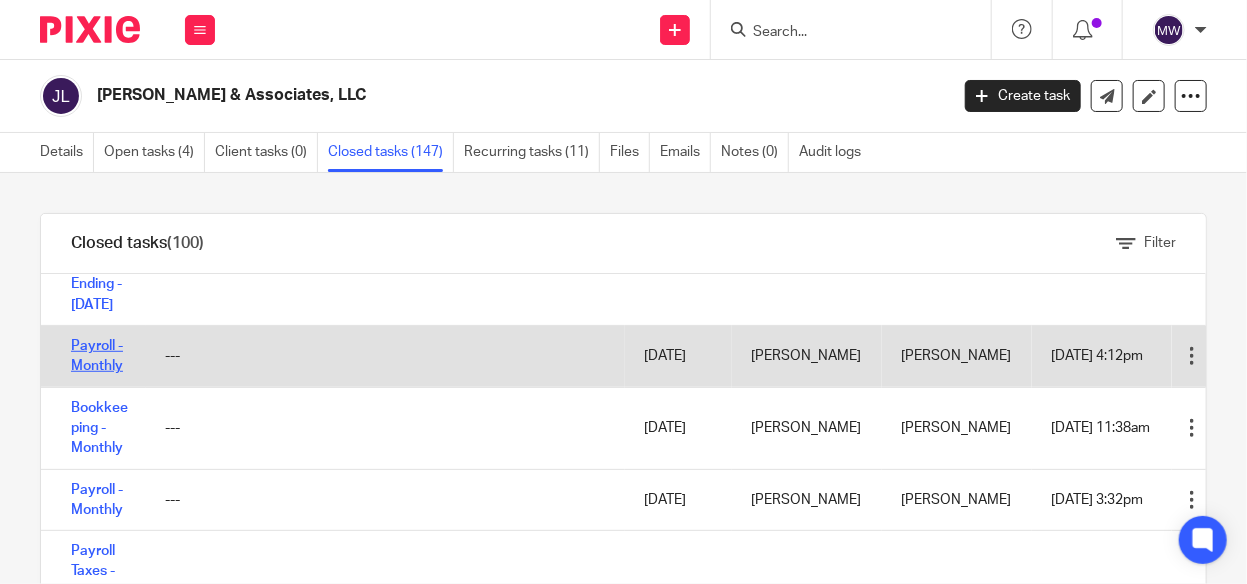 click on "Payroll - Monthly" at bounding box center [97, 356] 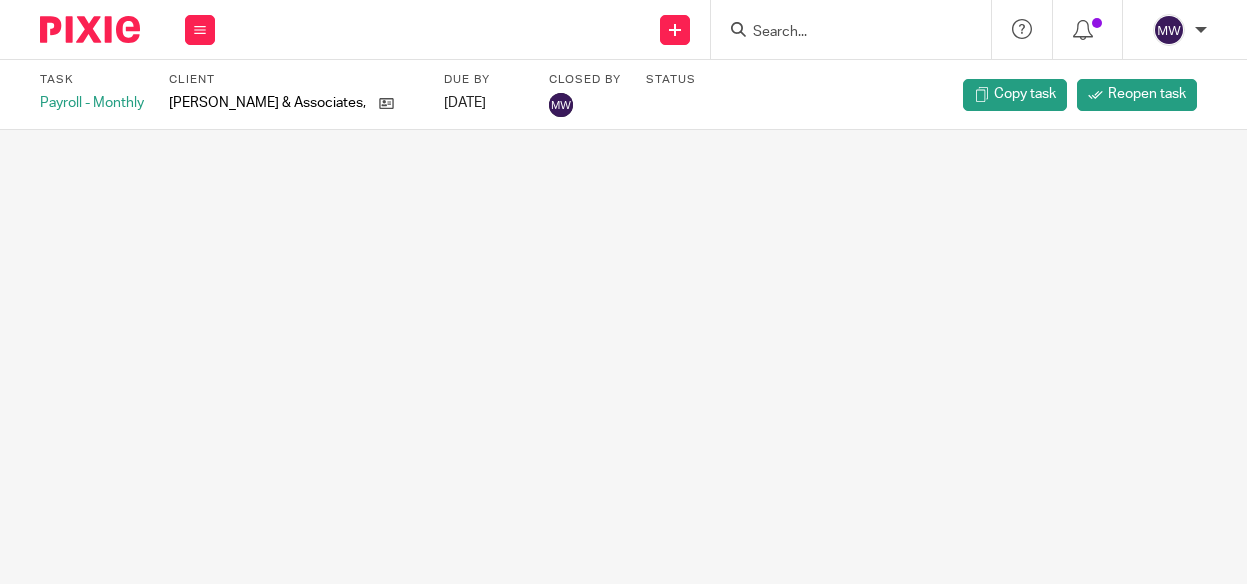 scroll, scrollTop: 0, scrollLeft: 0, axis: both 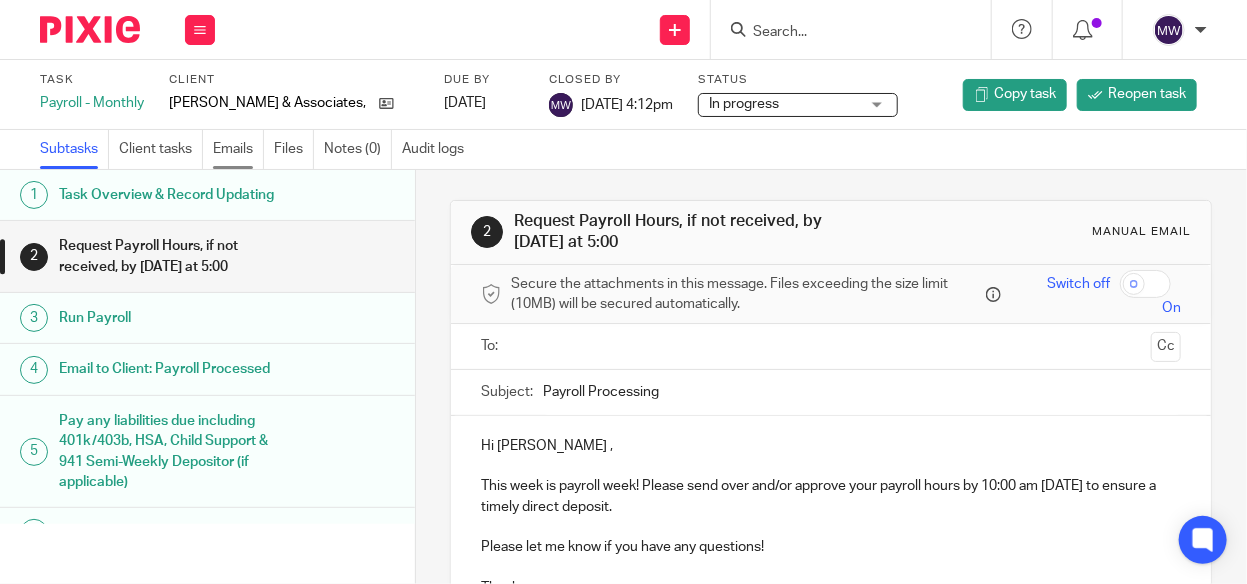 click on "Emails" at bounding box center [238, 149] 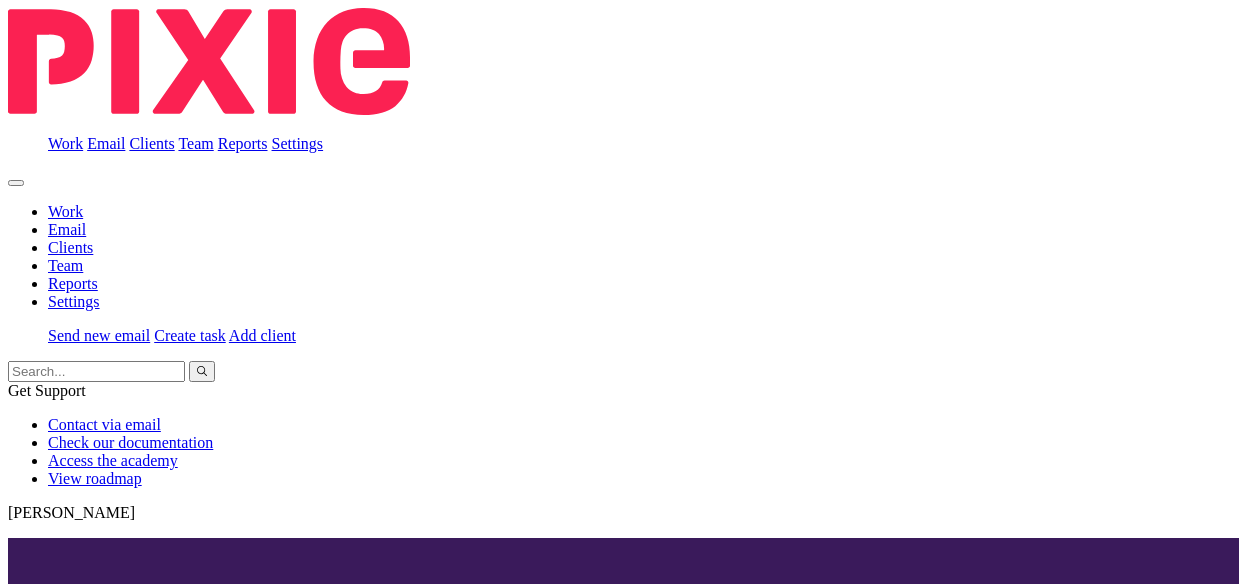 scroll, scrollTop: 0, scrollLeft: 0, axis: both 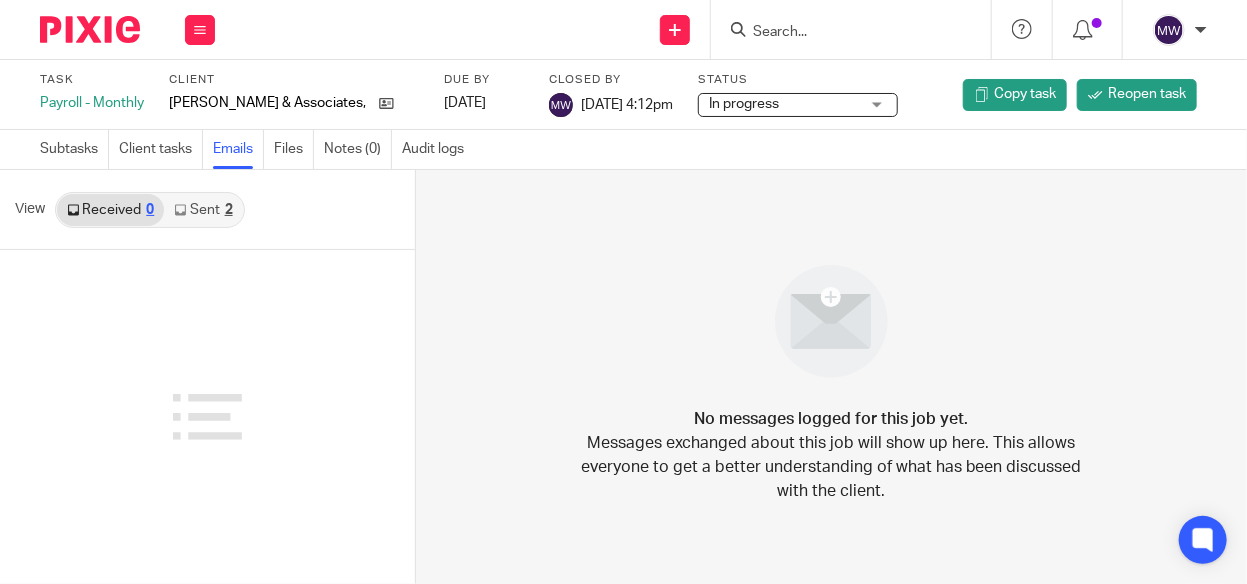 click on "Sent
2" at bounding box center [203, 210] 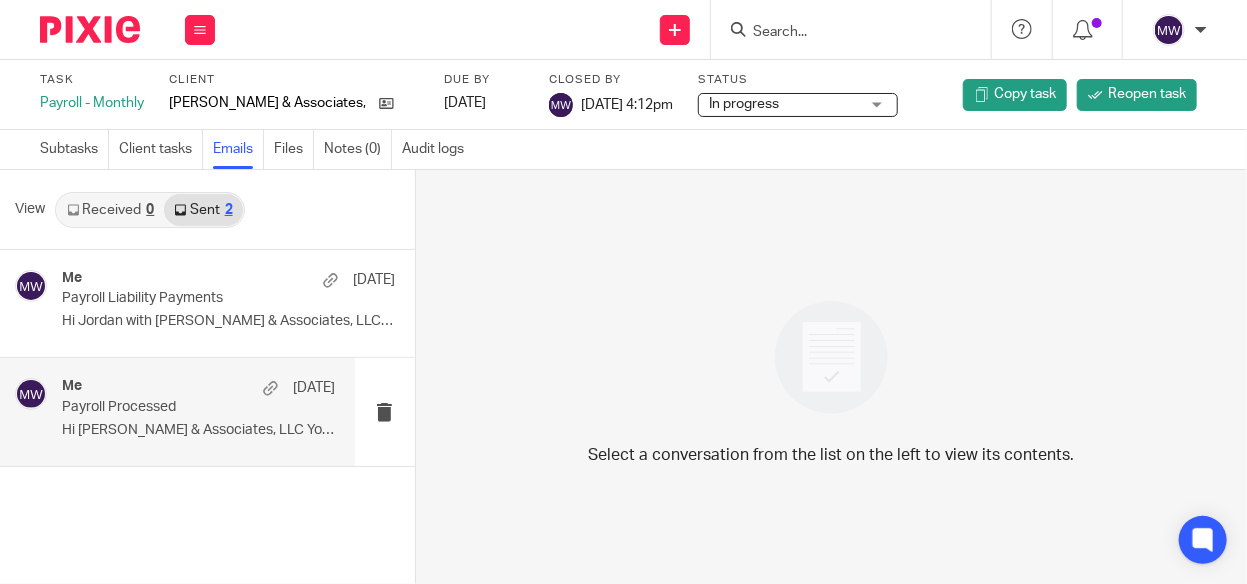 click on "Me
Jun 4   Payroll Processed   Hi JB Wood & Associates, LLC   Your Monthly..." at bounding box center [198, 411] 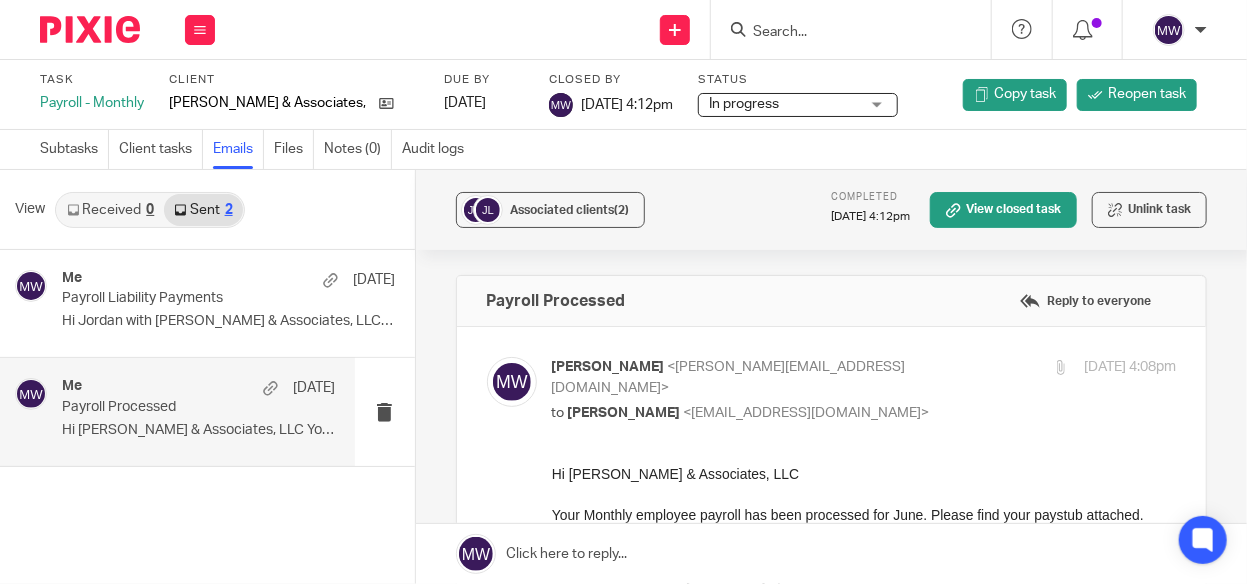 scroll, scrollTop: 0, scrollLeft: 0, axis: both 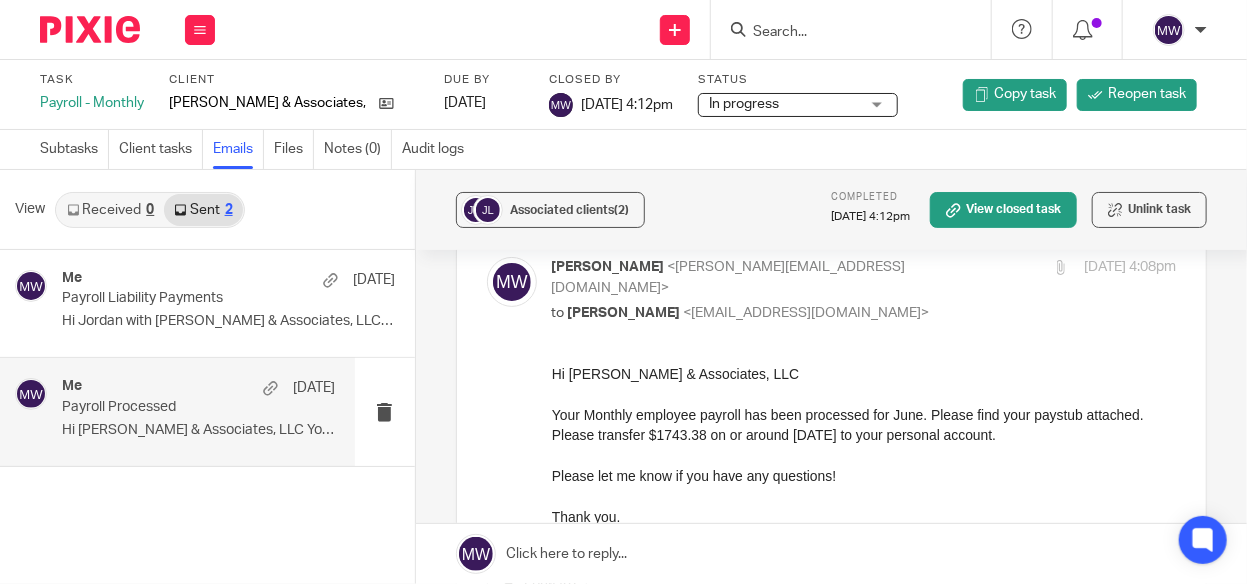 drag, startPoint x: 1097, startPoint y: 720, endPoint x: 596, endPoint y: 395, distance: 597.1817 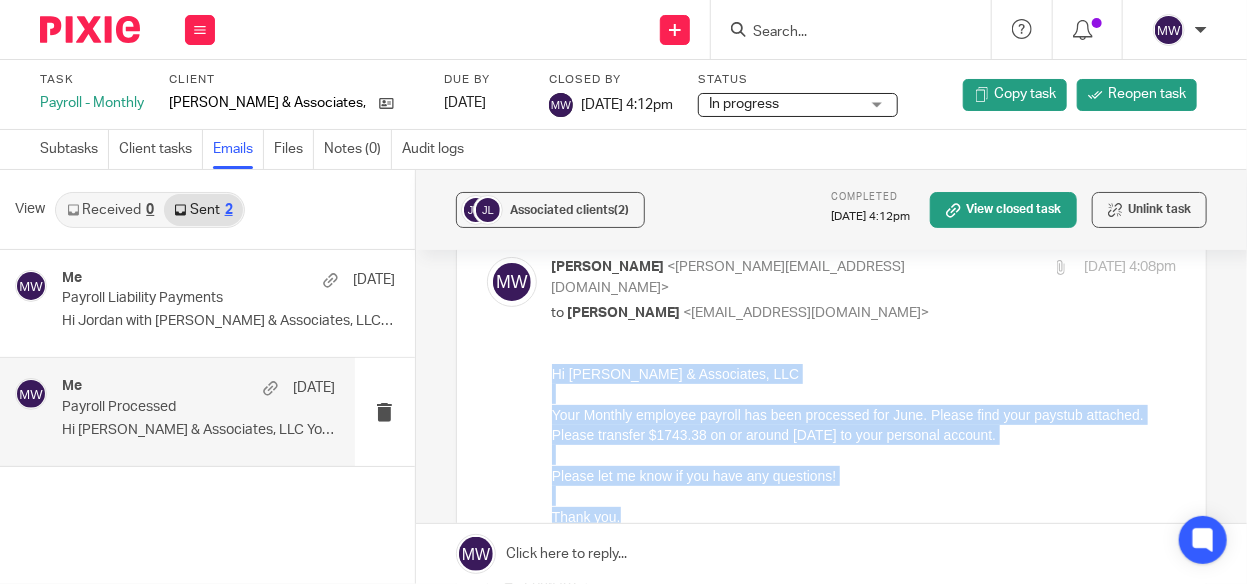 drag, startPoint x: 631, startPoint y: 518, endPoint x: 539, endPoint y: 372, distance: 172.56883 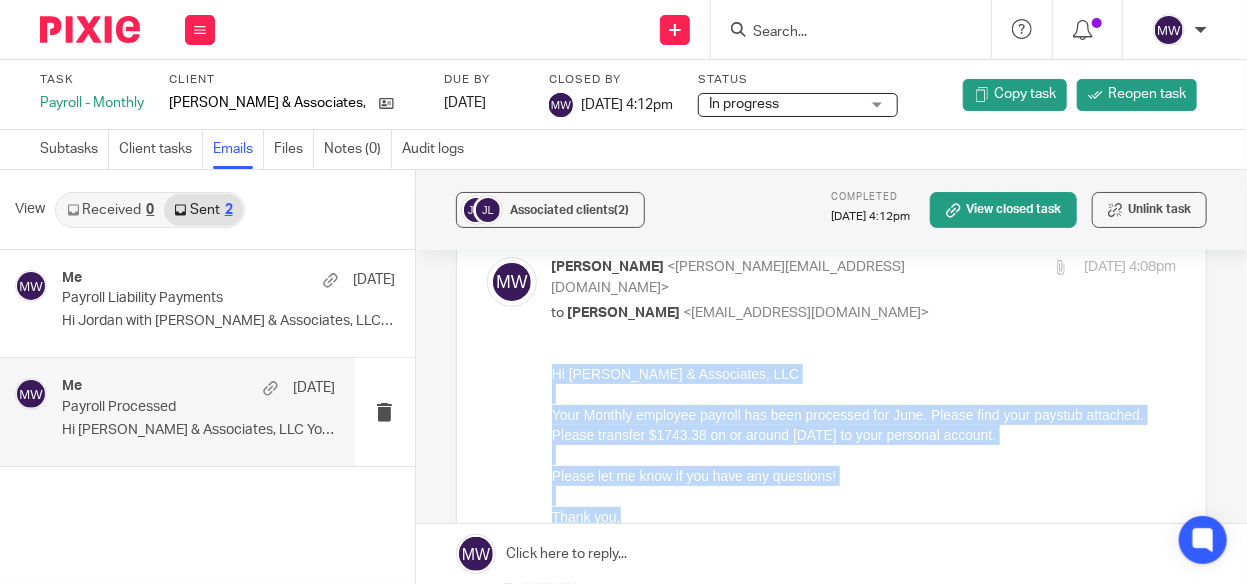 copy on "Hi JB Wood & Associates, LLC Your Monthly employee payroll has been processed for June. Please find your paystub attached. Please transfer $1743.38 on or around June 9 to your personal account. Please let me know if you have any questions! Thank you." 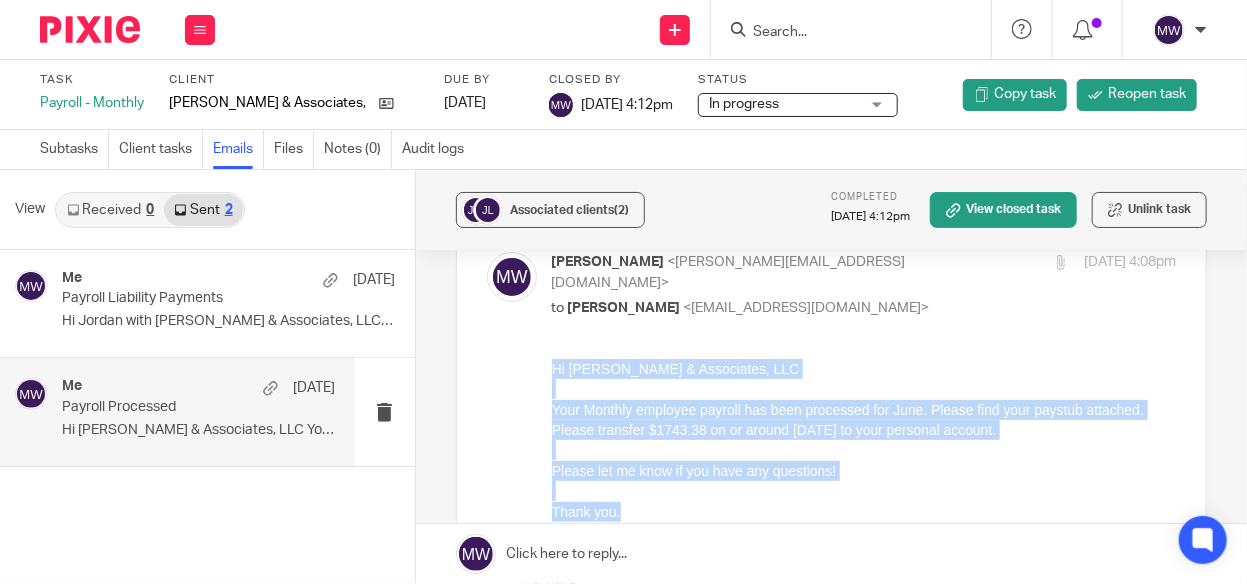 scroll, scrollTop: 0, scrollLeft: 0, axis: both 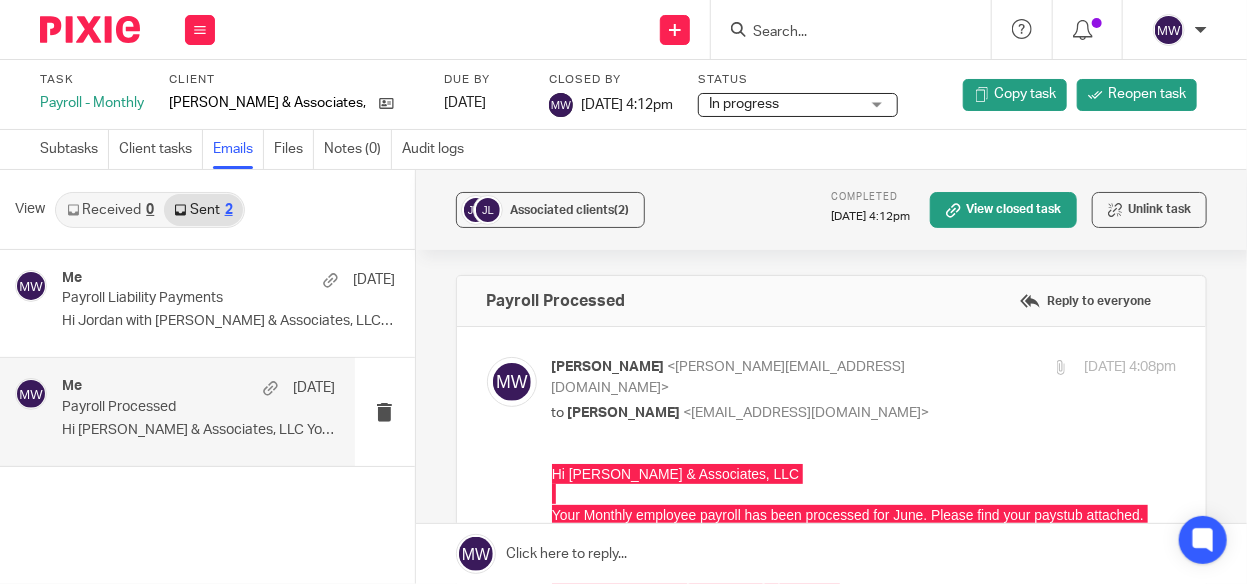 click on "Payroll - Monthly" at bounding box center (92, 103) 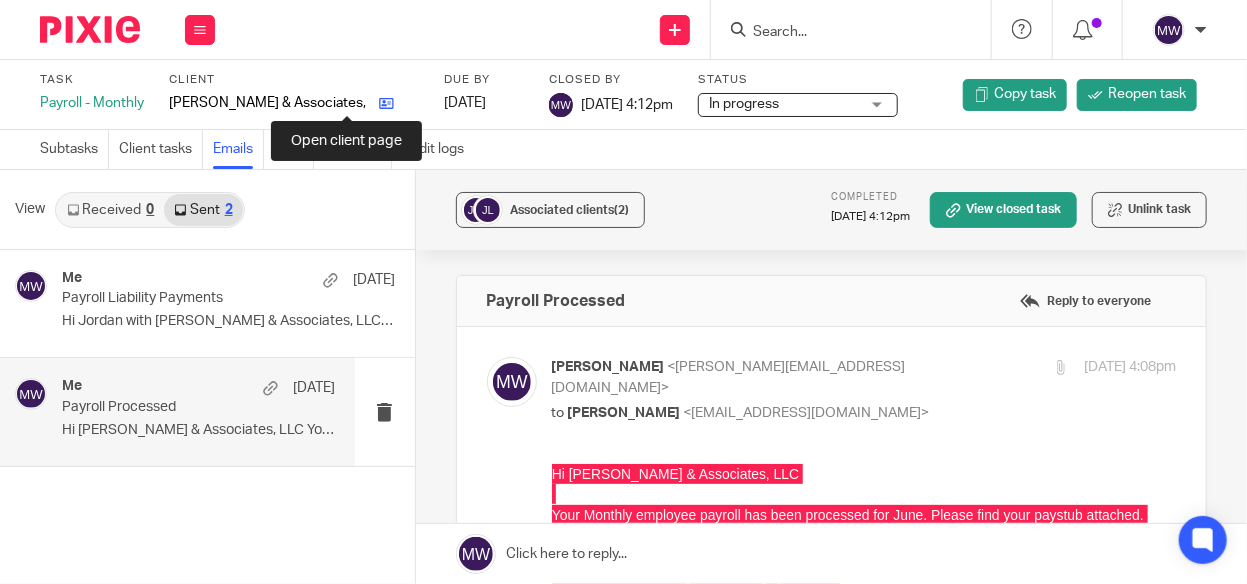 click at bounding box center (386, 103) 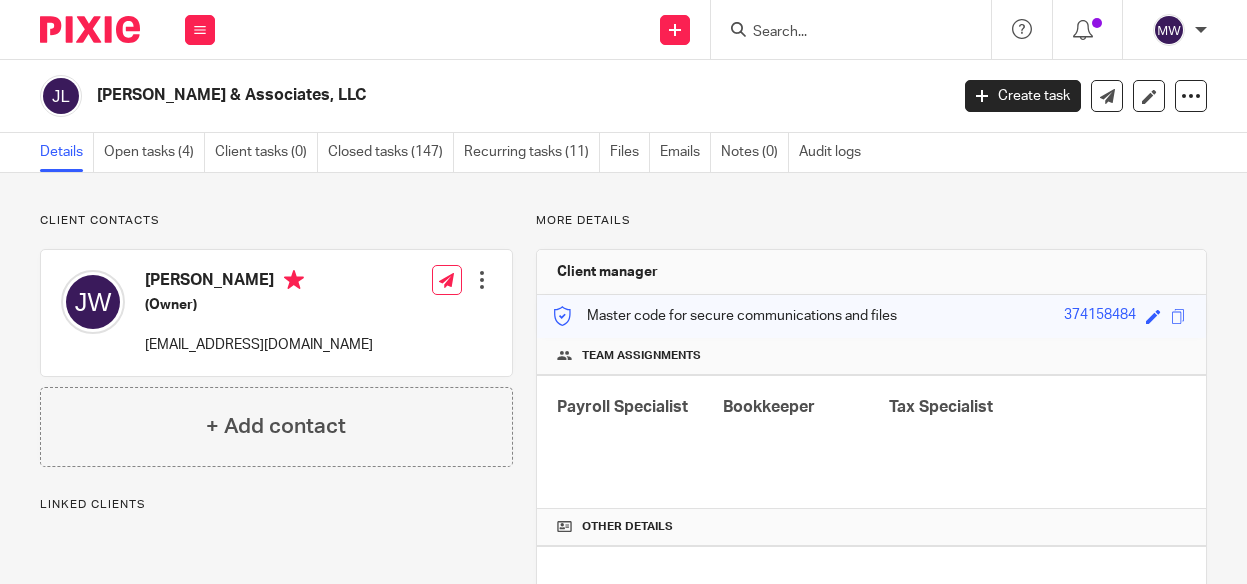 scroll, scrollTop: 0, scrollLeft: 0, axis: both 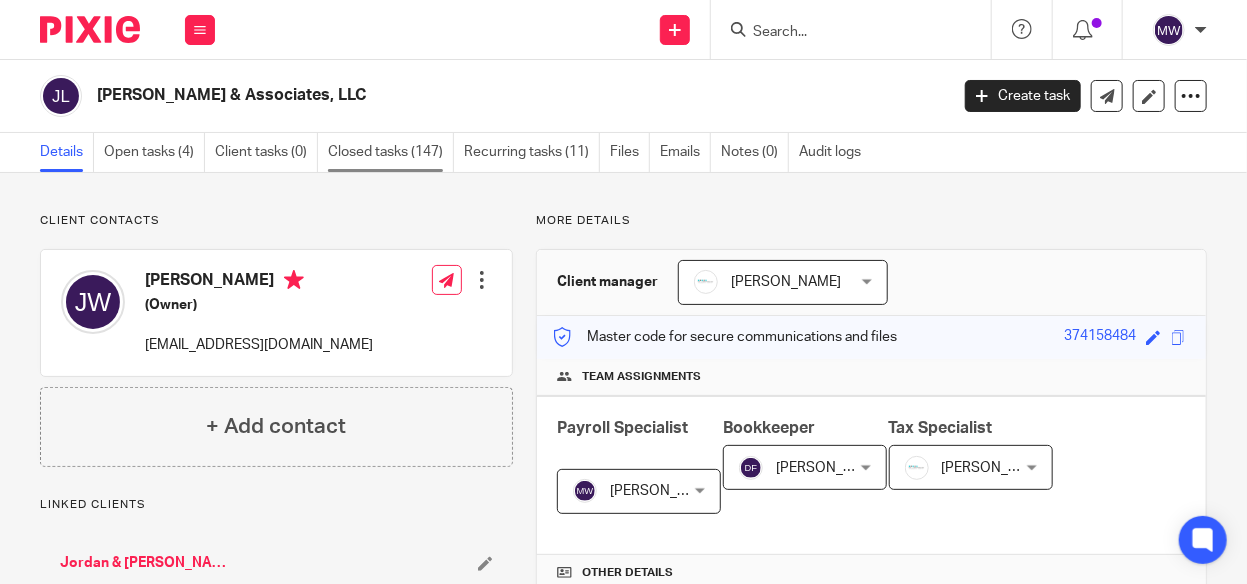 click on "Closed tasks (147)" at bounding box center [391, 152] 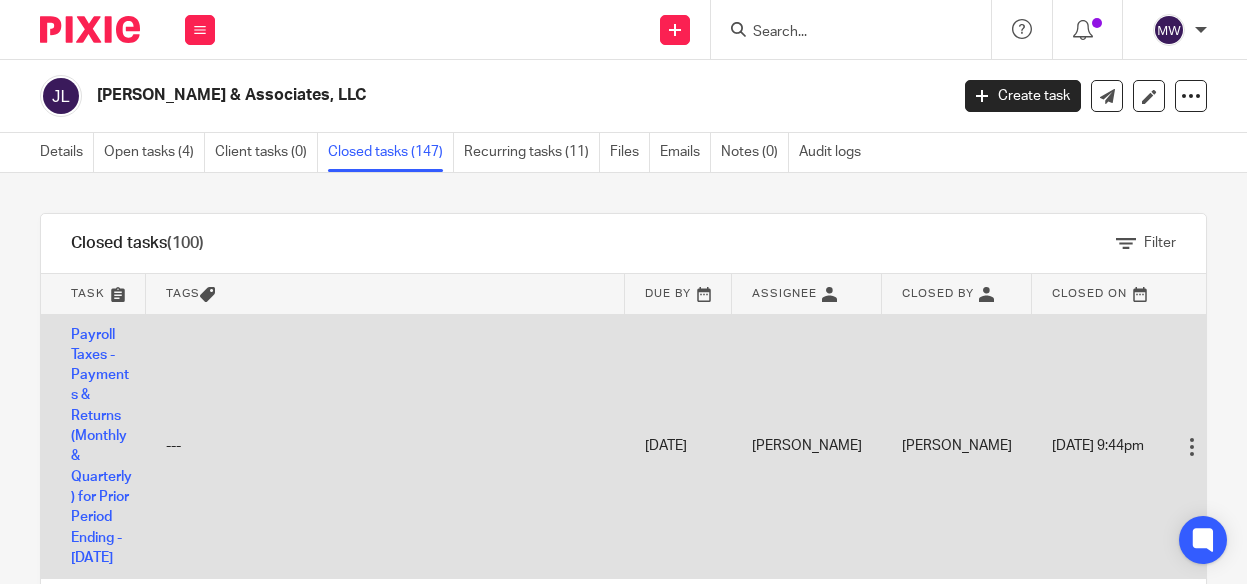 scroll, scrollTop: 0, scrollLeft: 0, axis: both 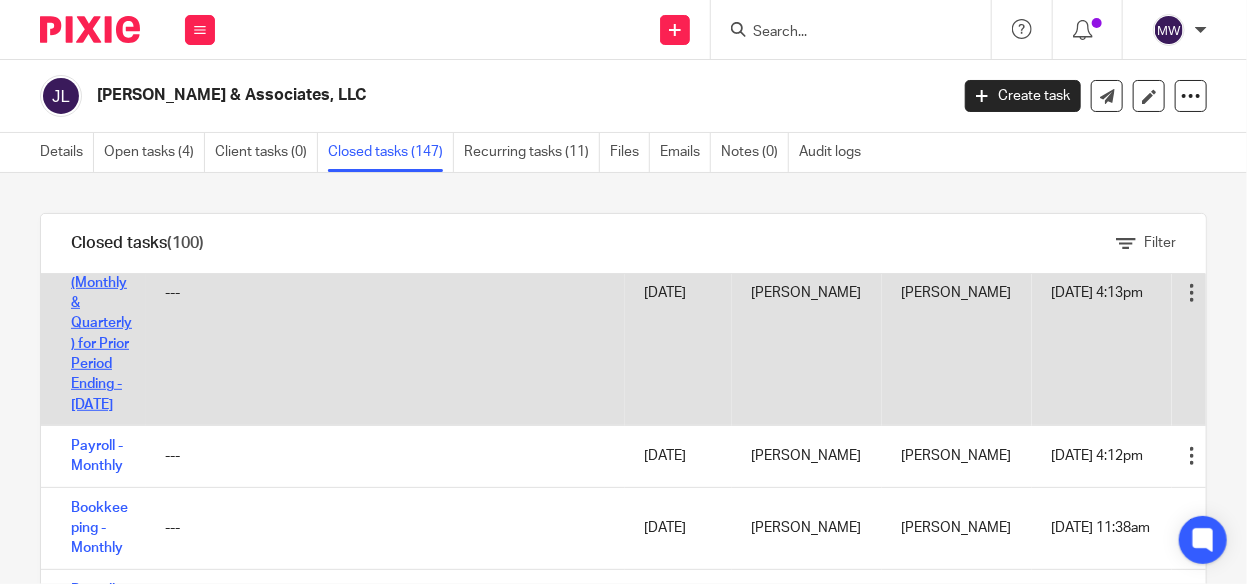click on "Payroll Taxes - Payments & Returns (Monthly & Quarterly) for Prior Period Ending - [DATE]" at bounding box center (101, 292) 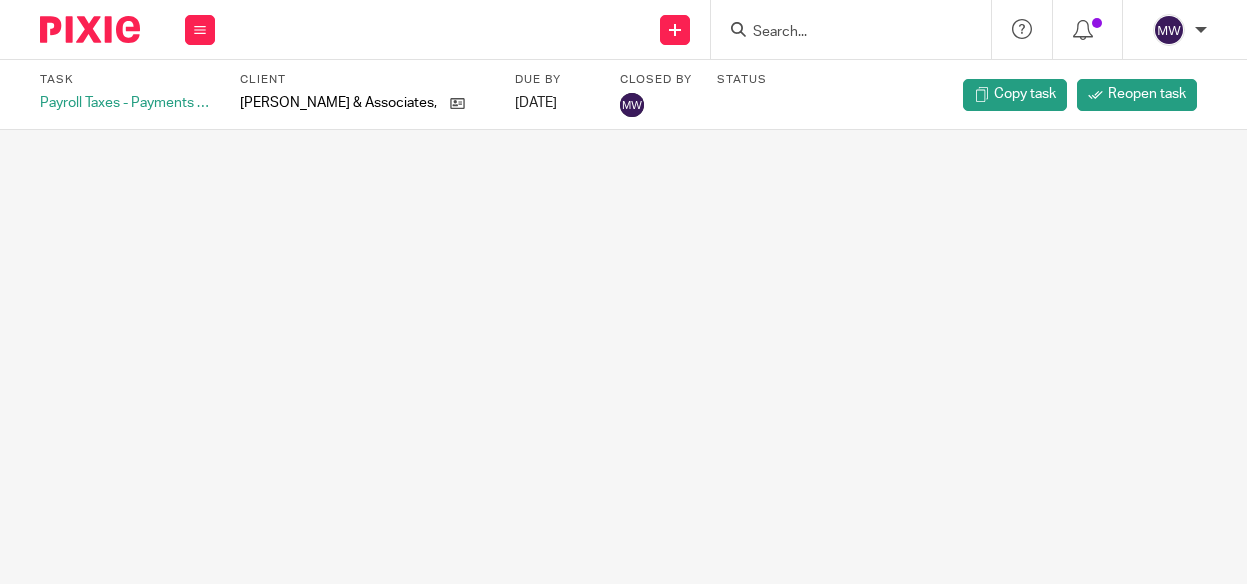 scroll, scrollTop: 0, scrollLeft: 0, axis: both 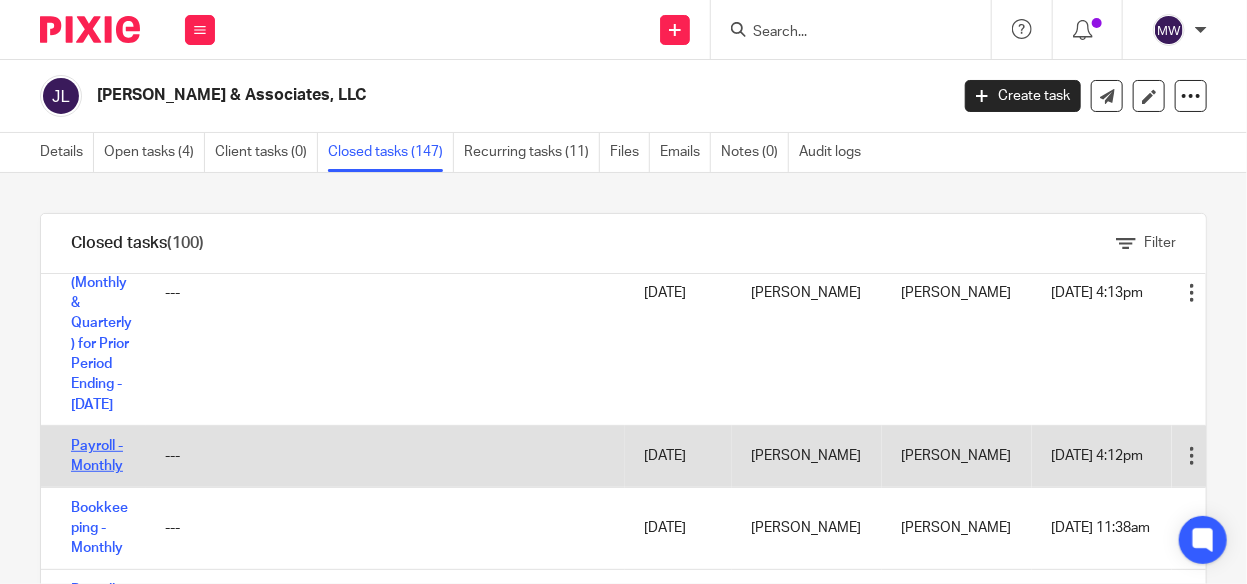 click on "Payroll - Monthly" at bounding box center (97, 456) 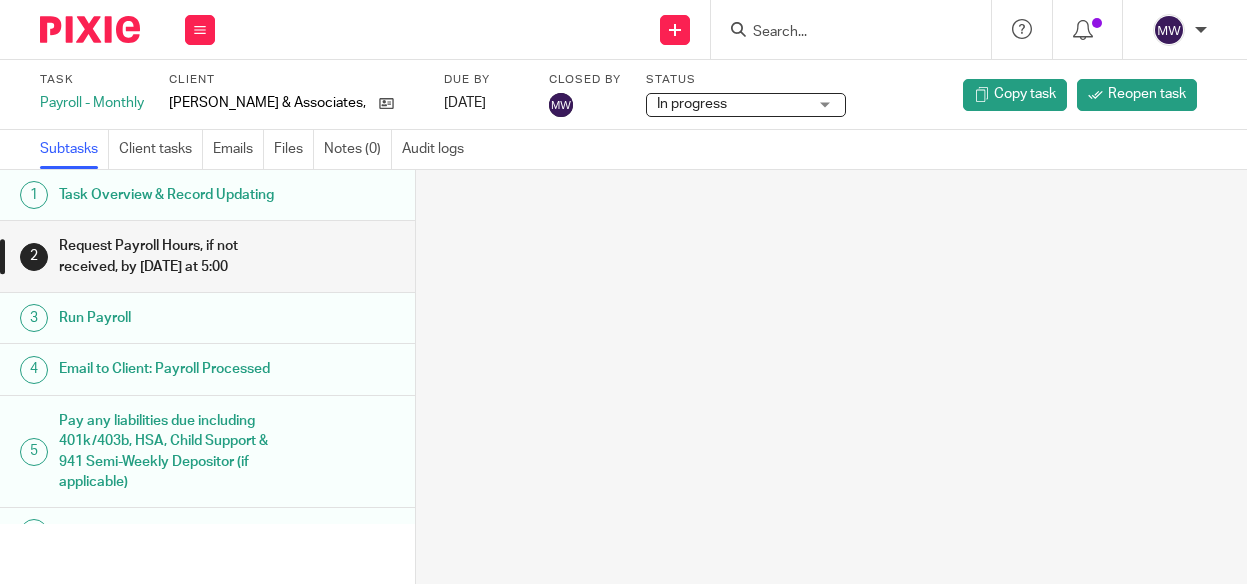 scroll, scrollTop: 0, scrollLeft: 0, axis: both 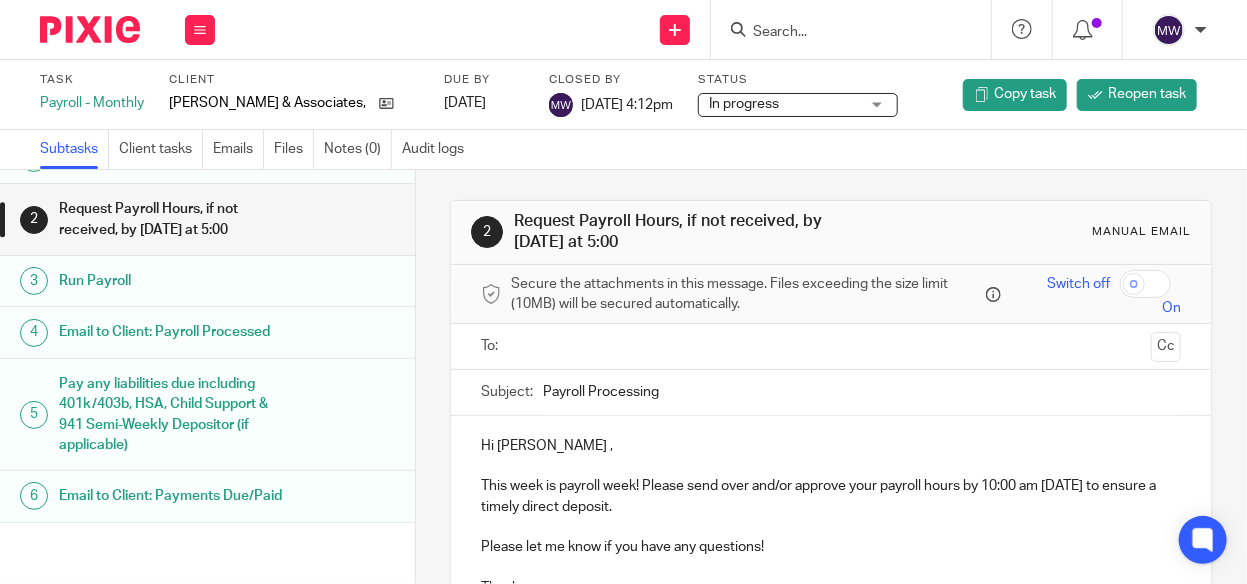 click on "Email to Client: Payroll Processed" at bounding box center (171, 332) 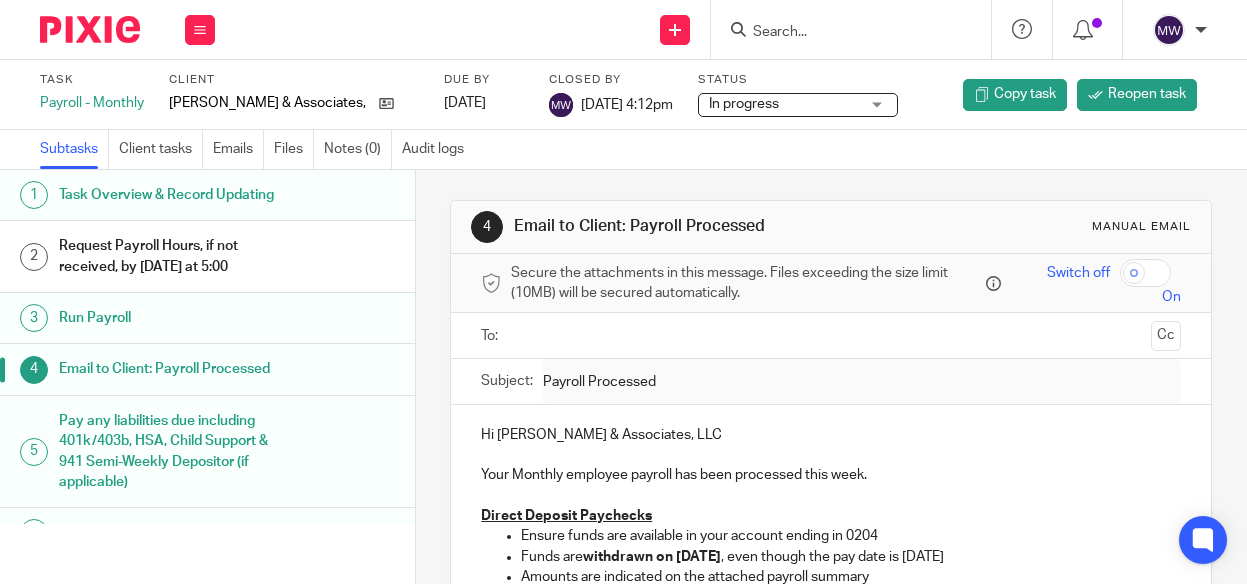 scroll, scrollTop: 0, scrollLeft: 0, axis: both 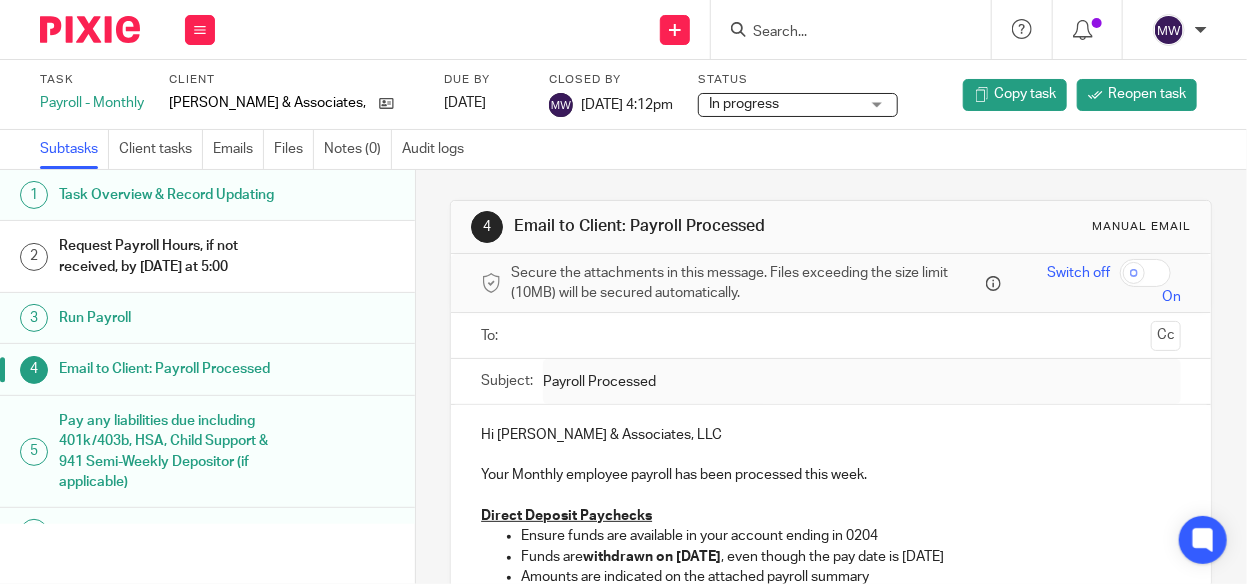 click at bounding box center (830, 335) 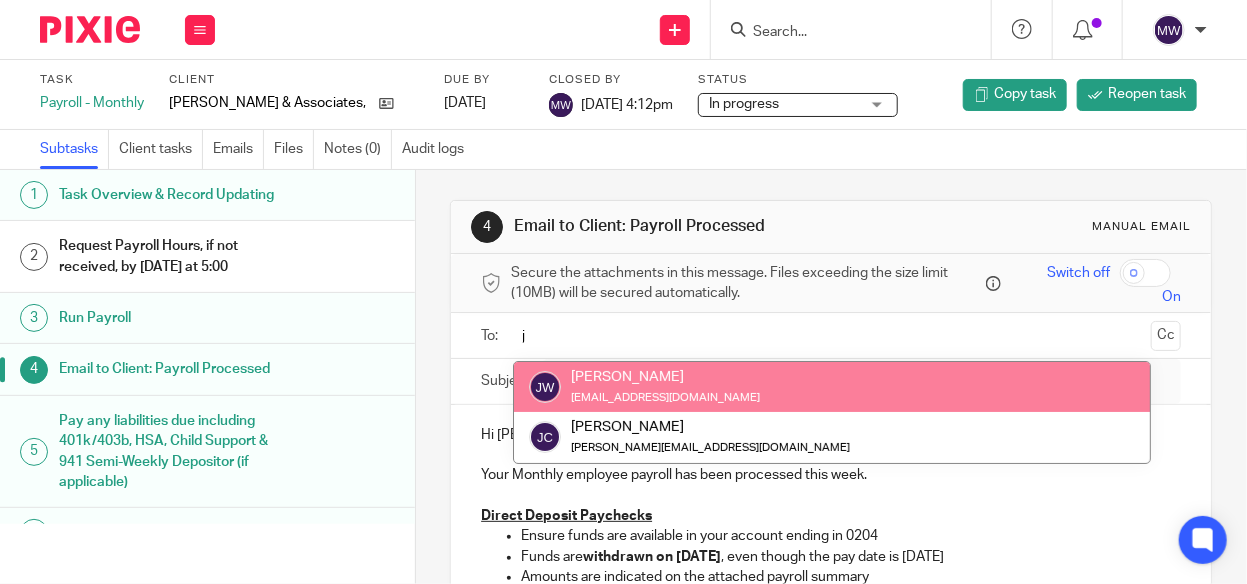 type on "j" 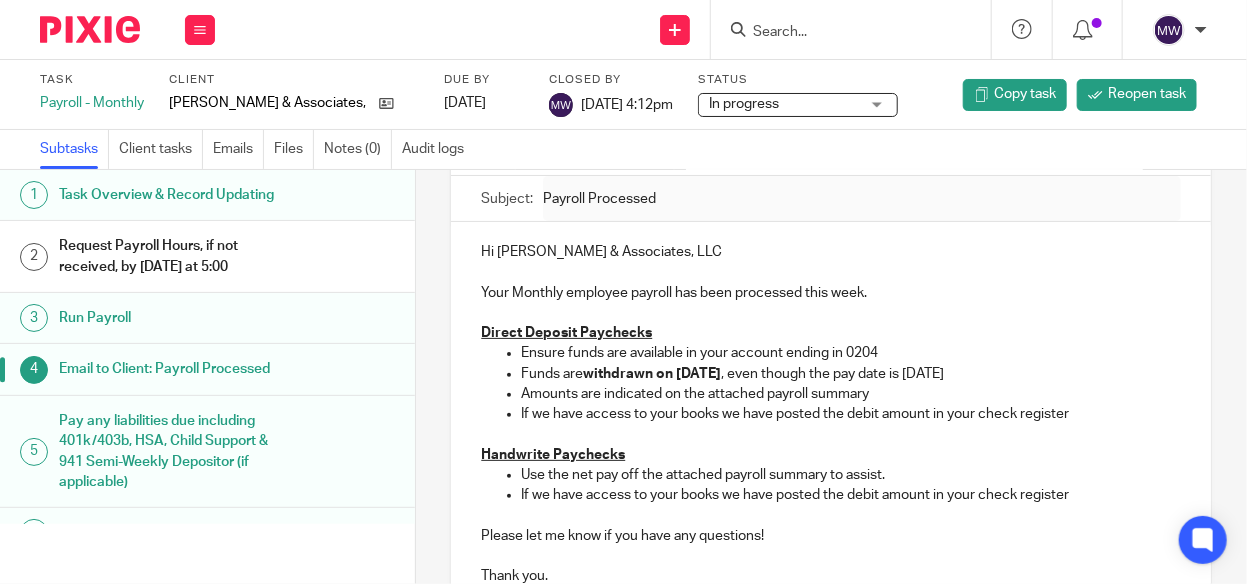 scroll, scrollTop: 200, scrollLeft: 0, axis: vertical 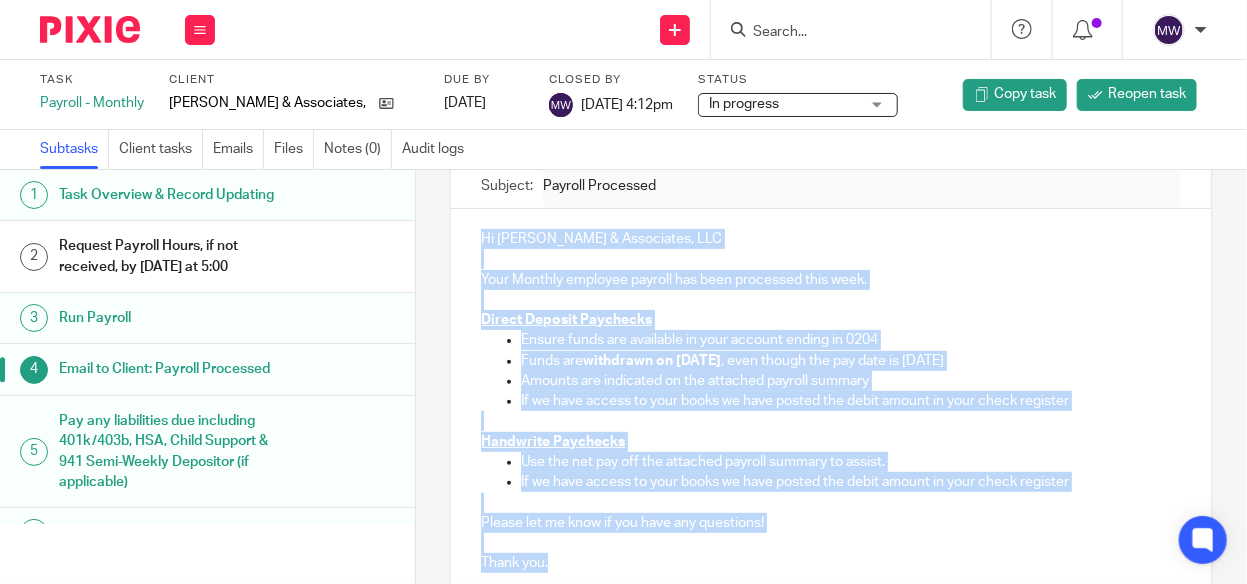 drag, startPoint x: 476, startPoint y: 234, endPoint x: 712, endPoint y: 561, distance: 403.2679 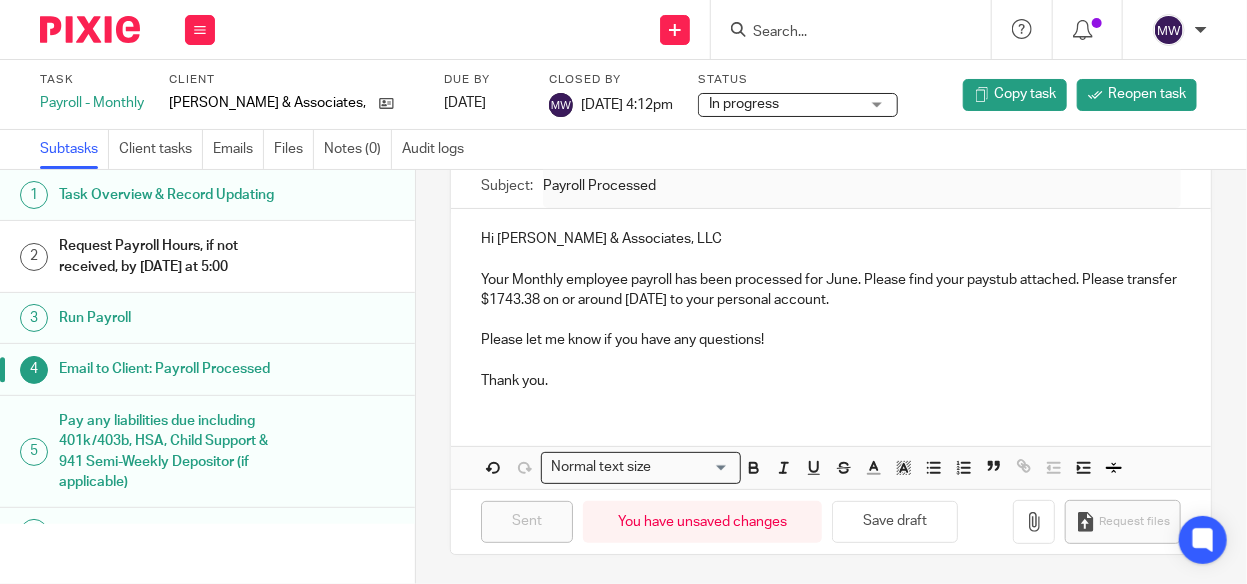 drag, startPoint x: 712, startPoint y: 562, endPoint x: 679, endPoint y: 470, distance: 97.73945 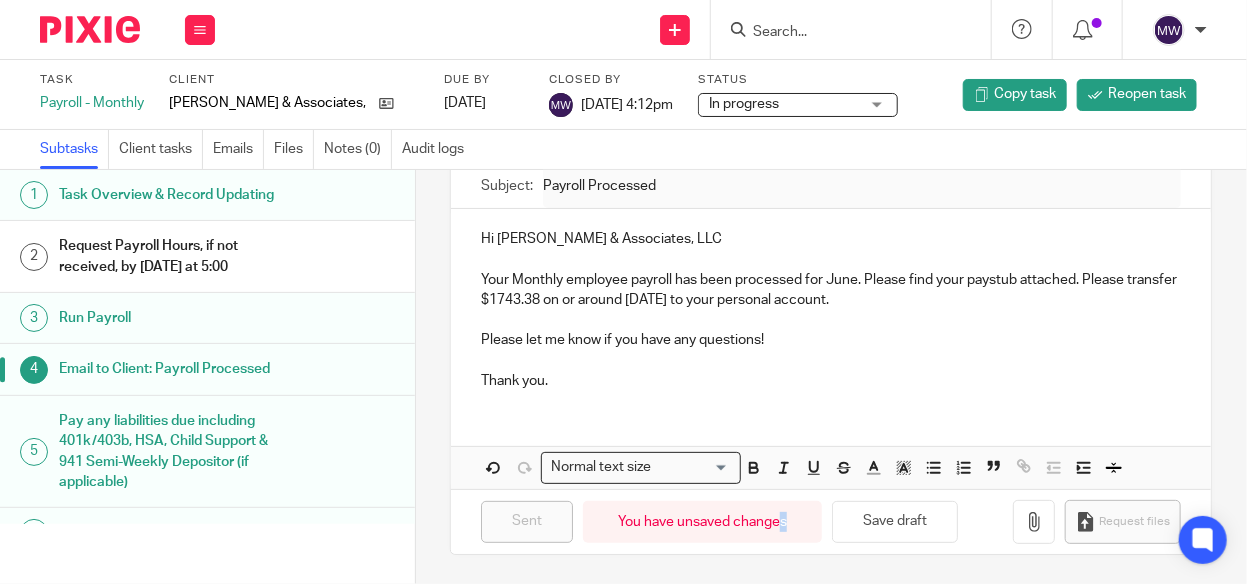 scroll, scrollTop: 266, scrollLeft: 0, axis: vertical 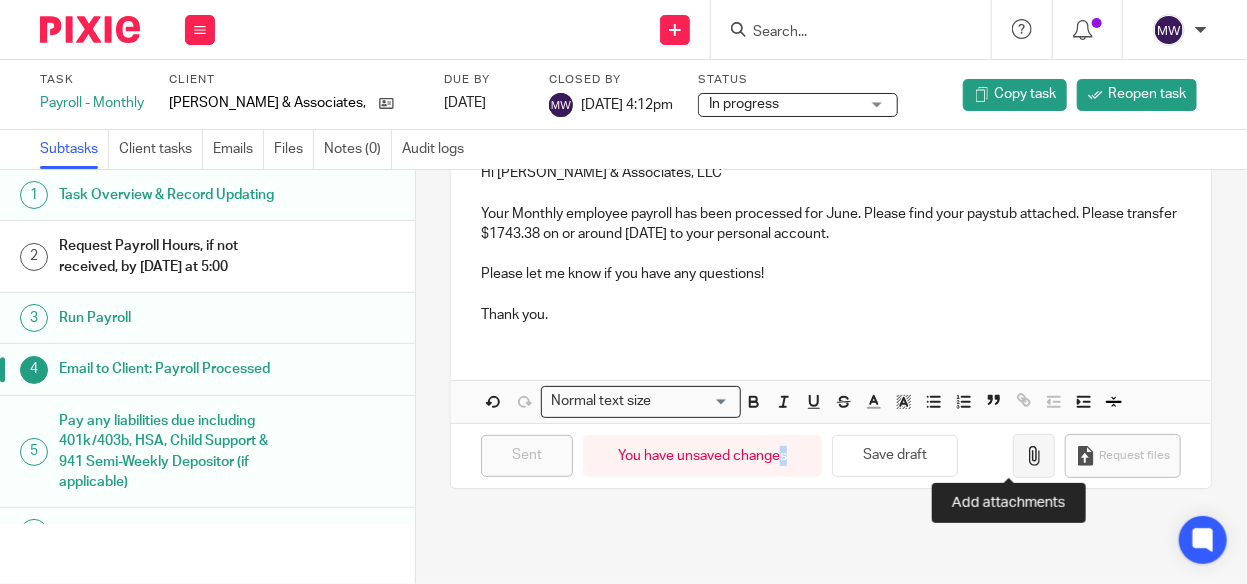 click at bounding box center (1034, 456) 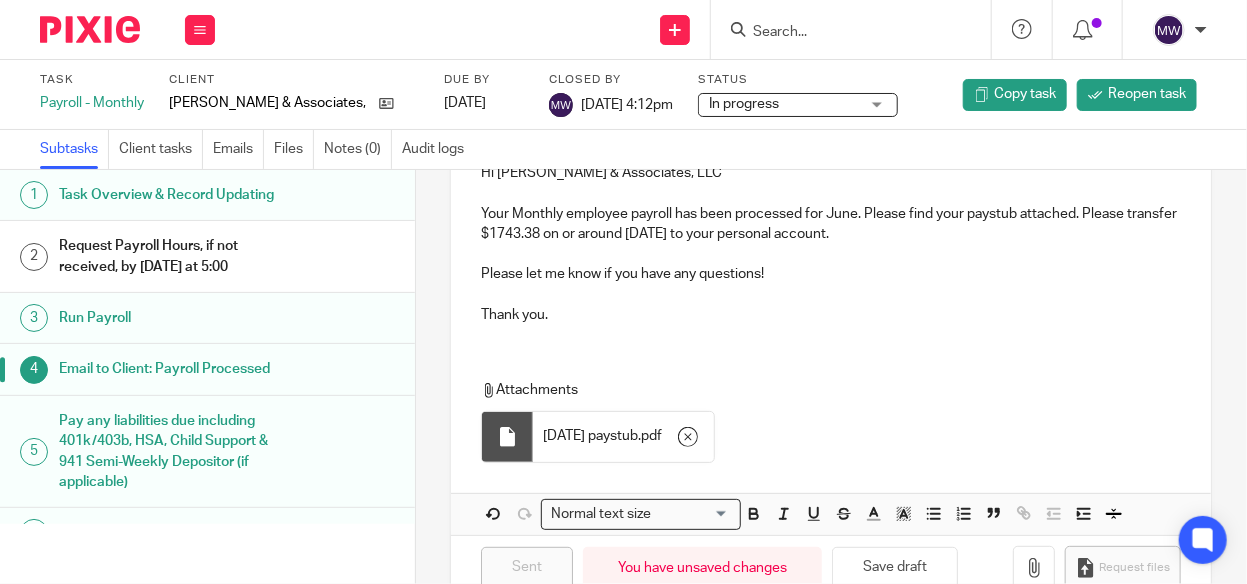 click on "7.9.25 paystub" at bounding box center [590, 436] 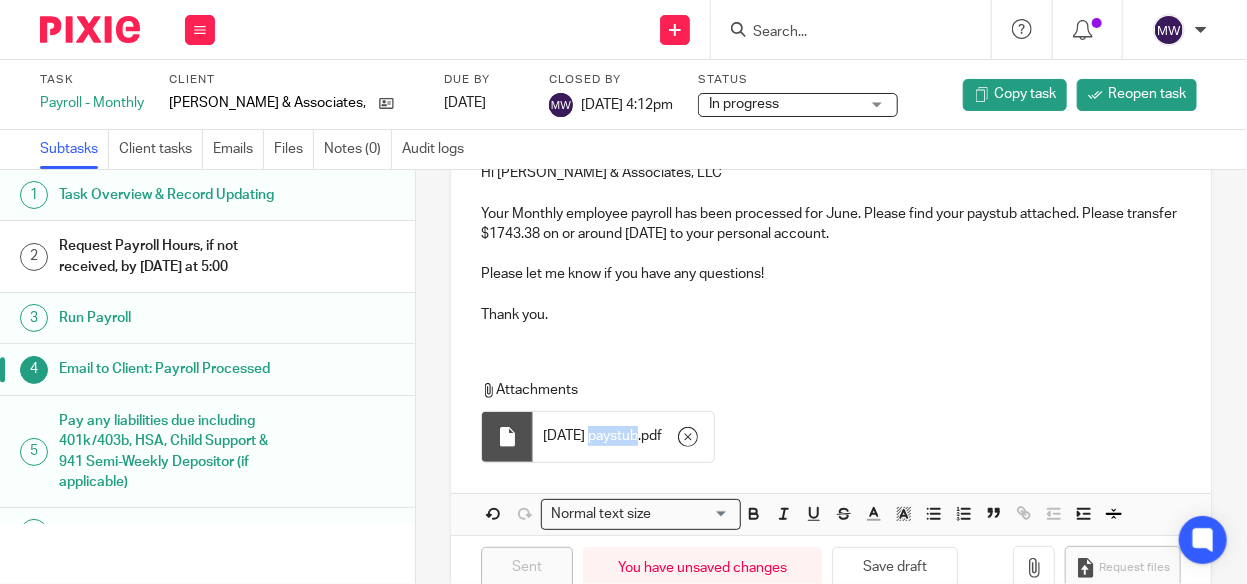 click on "7.9.25 paystub" at bounding box center (590, 436) 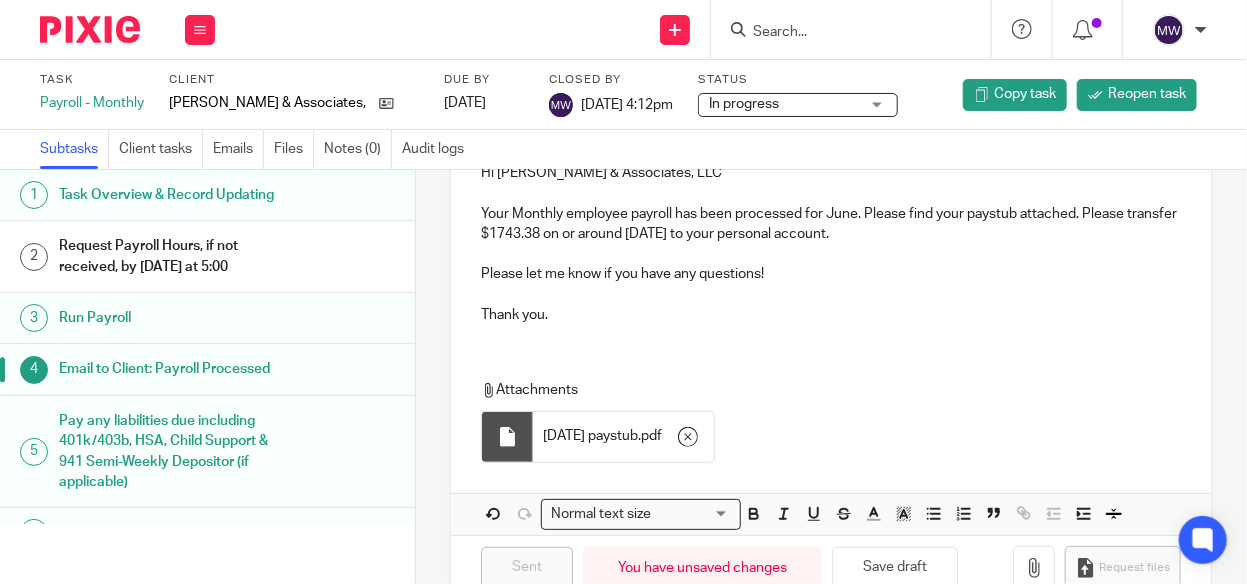 click at bounding box center [507, 437] 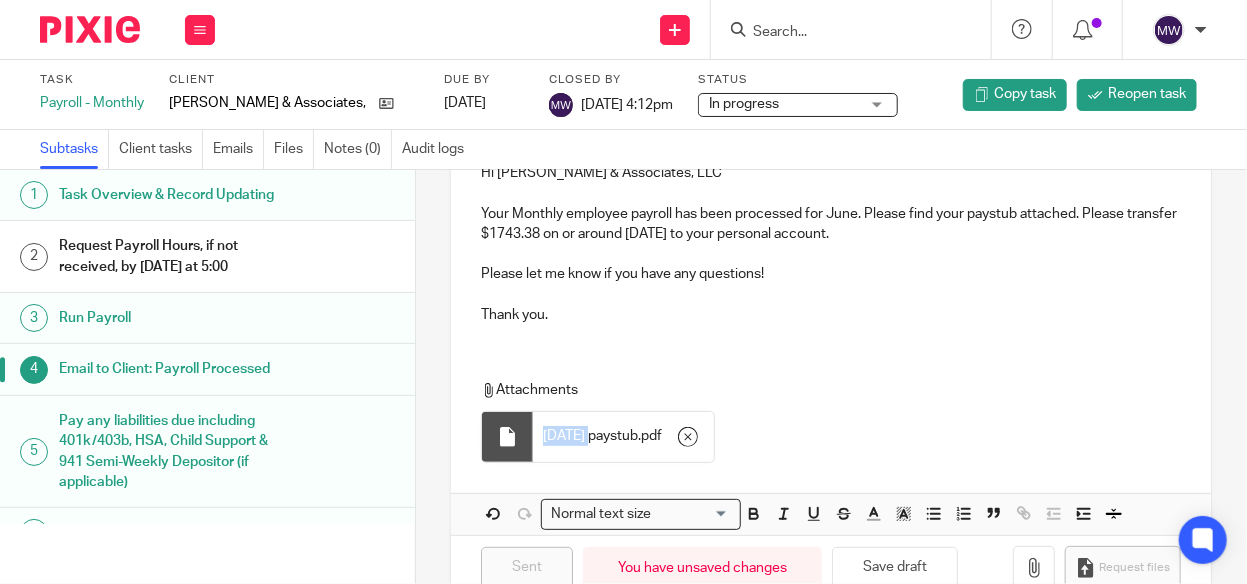 click on "7.9.25 paystub" at bounding box center [590, 436] 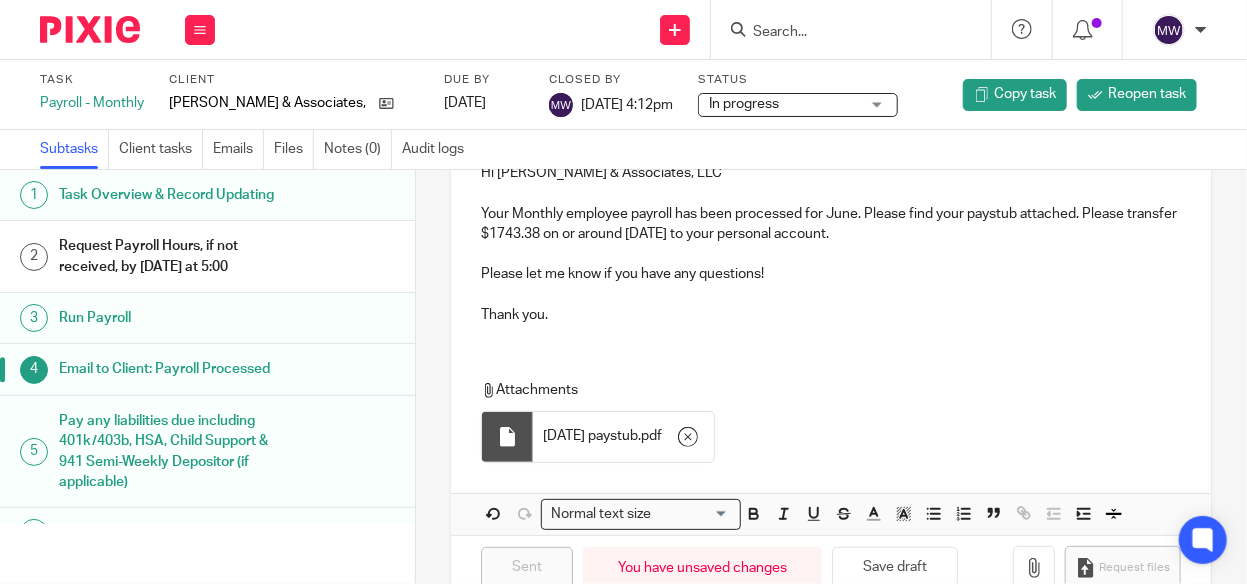 click on "Your Monthly employee payroll has been processed for June. Please find your paystub attached. Please transfer $1743.38 on or around June 9 to your personal account." at bounding box center [831, 213] 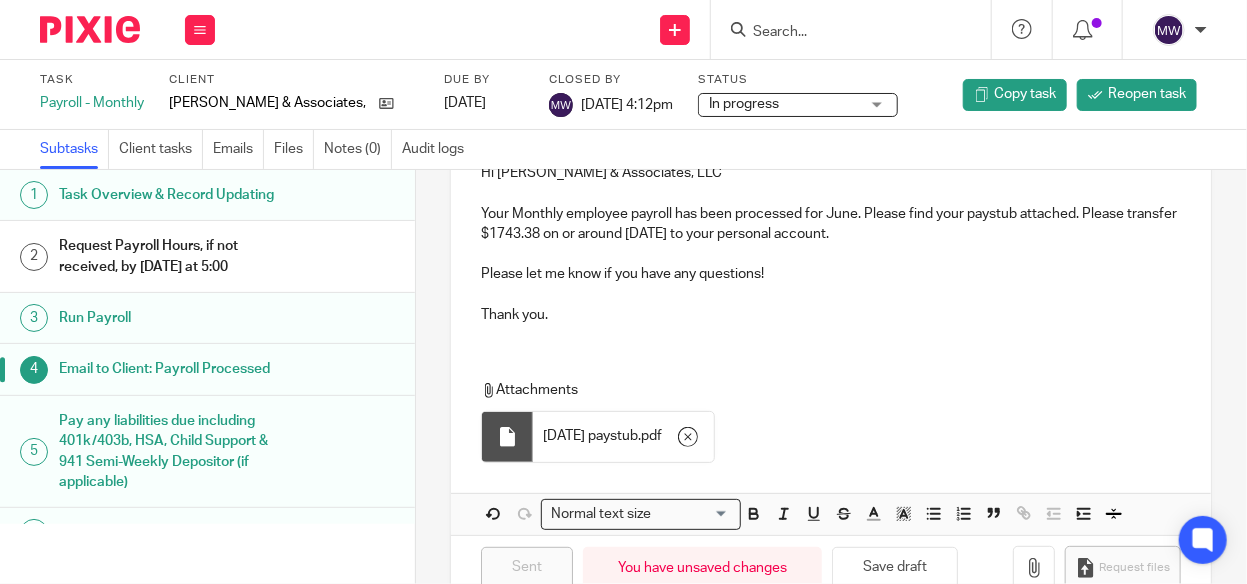 type 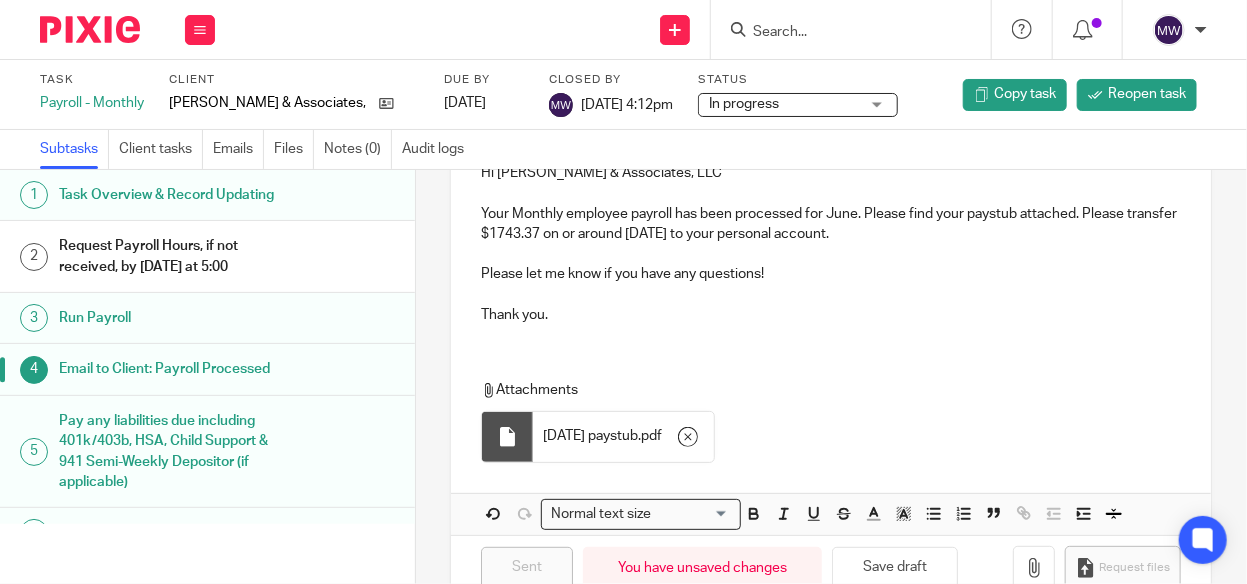 click on "Your Monthly employee payroll has been processed for June. Please find your paystub attached. Please transfer $1743.37 on or around June 9 to your personal account." at bounding box center [831, 213] 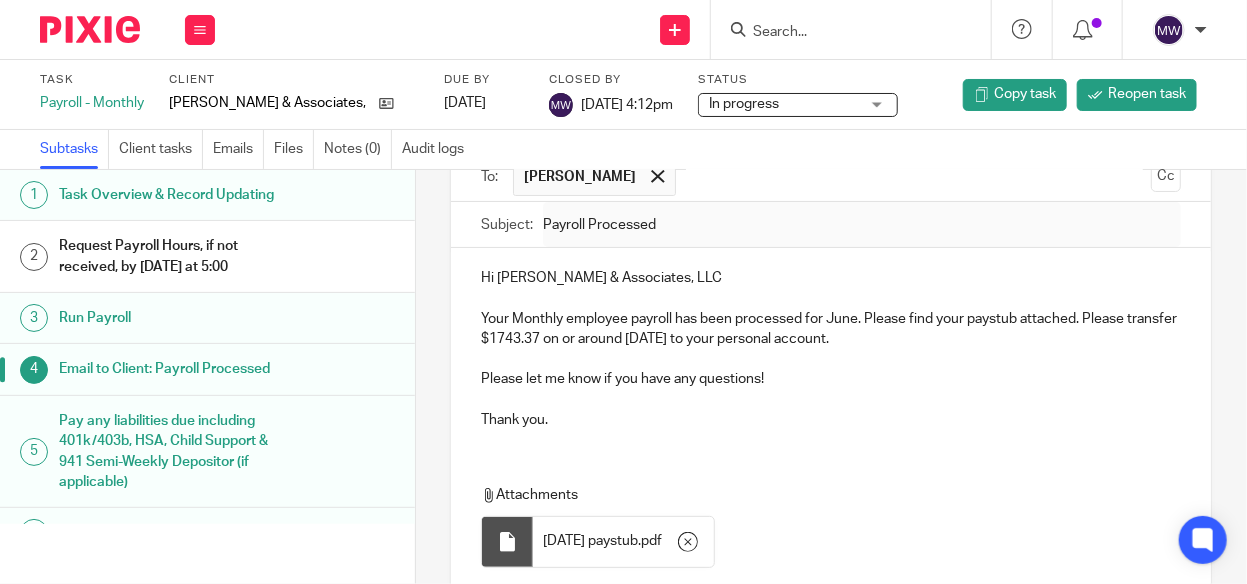 scroll, scrollTop: 108, scrollLeft: 0, axis: vertical 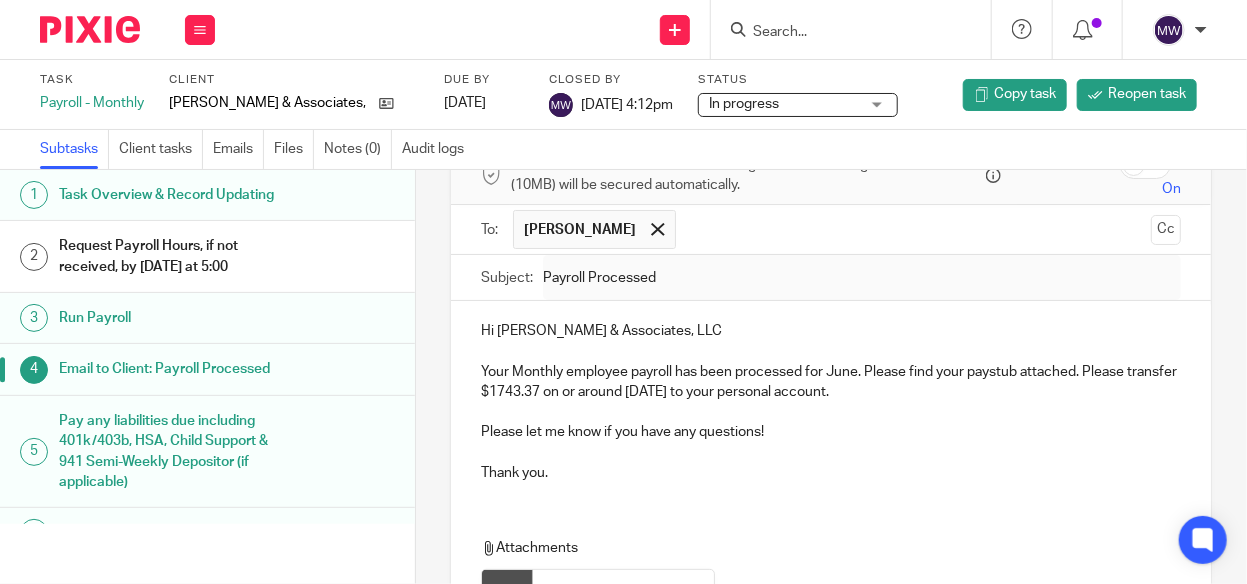 click on "Your Monthly employee payroll has been processed for June. Please find your paystub attached. Please transfer $1743.37 on or around July 10 to your personal account." at bounding box center [831, 371] 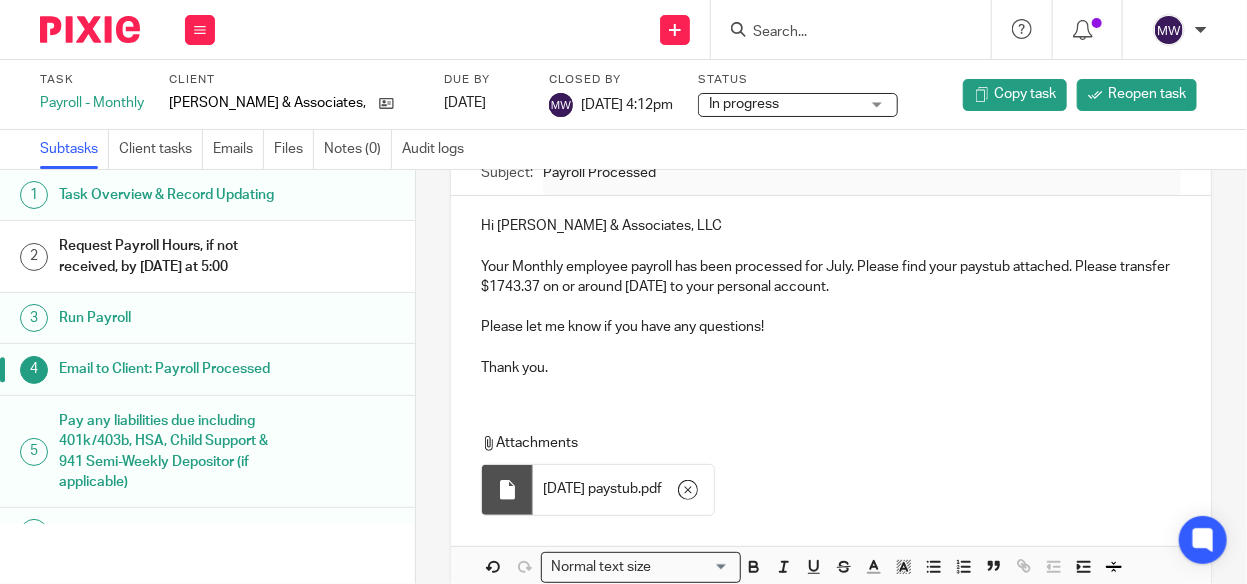 scroll, scrollTop: 308, scrollLeft: 0, axis: vertical 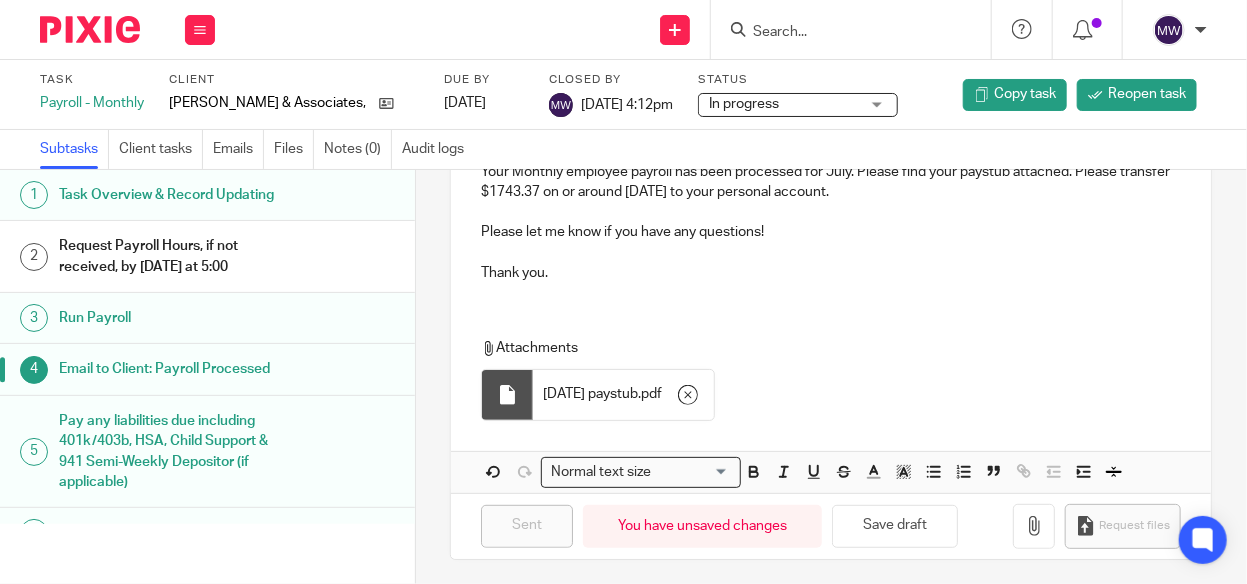 click on "Attachments" at bounding box center (829, 348) 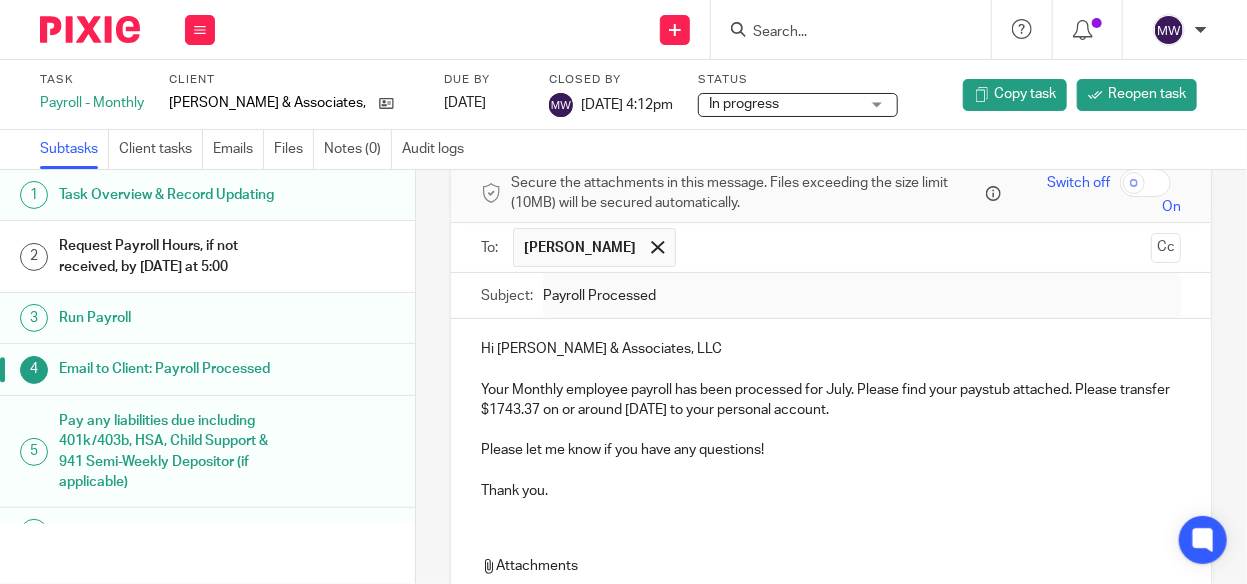 scroll, scrollTop: 200, scrollLeft: 0, axis: vertical 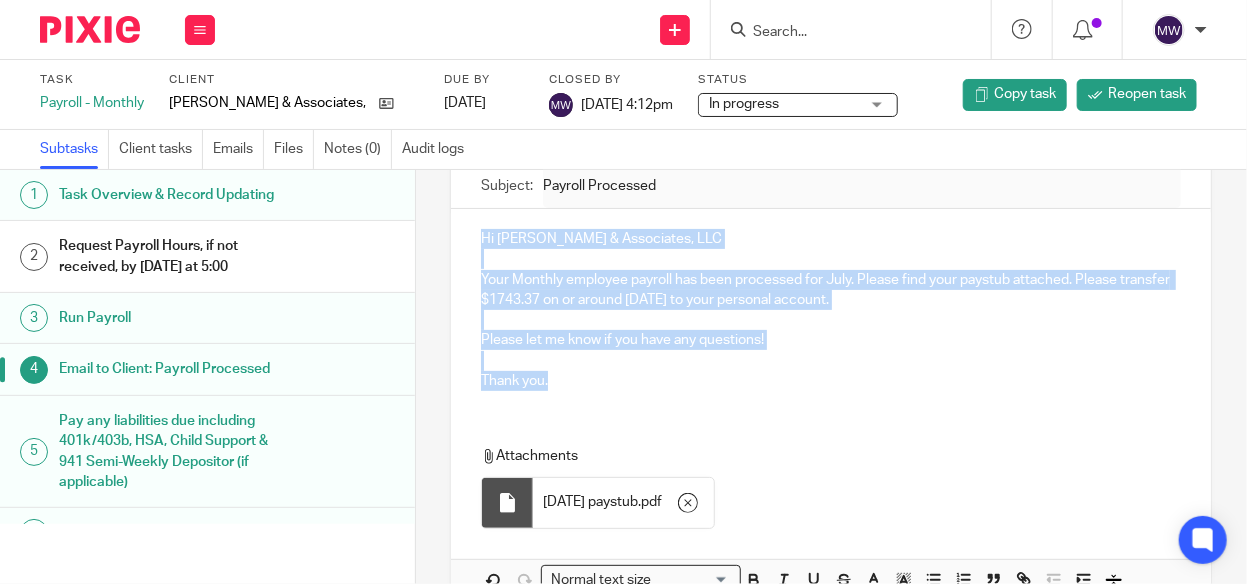 drag, startPoint x: 475, startPoint y: 233, endPoint x: 810, endPoint y: 427, distance: 387.11884 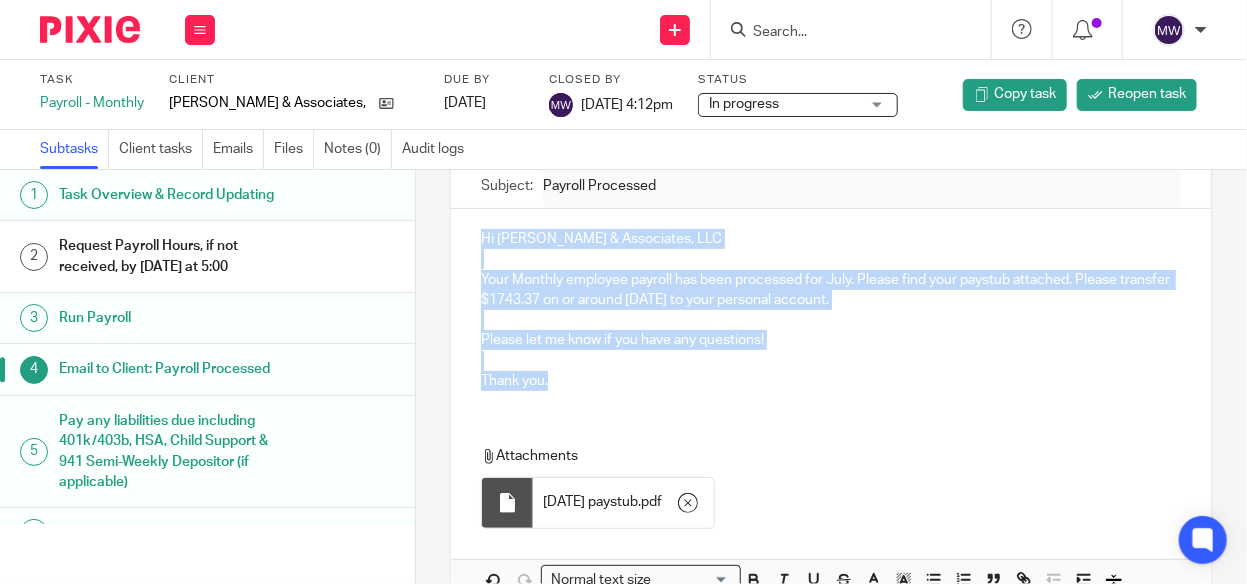 copy on "Hi JB Wood & Associates, LLC Your Monthly employee payroll has been processed for July. Please find your paystub attached. Please transfer $1743.37 on or around July 10 to your personal account. Please let me know if you have any questions! Thank you." 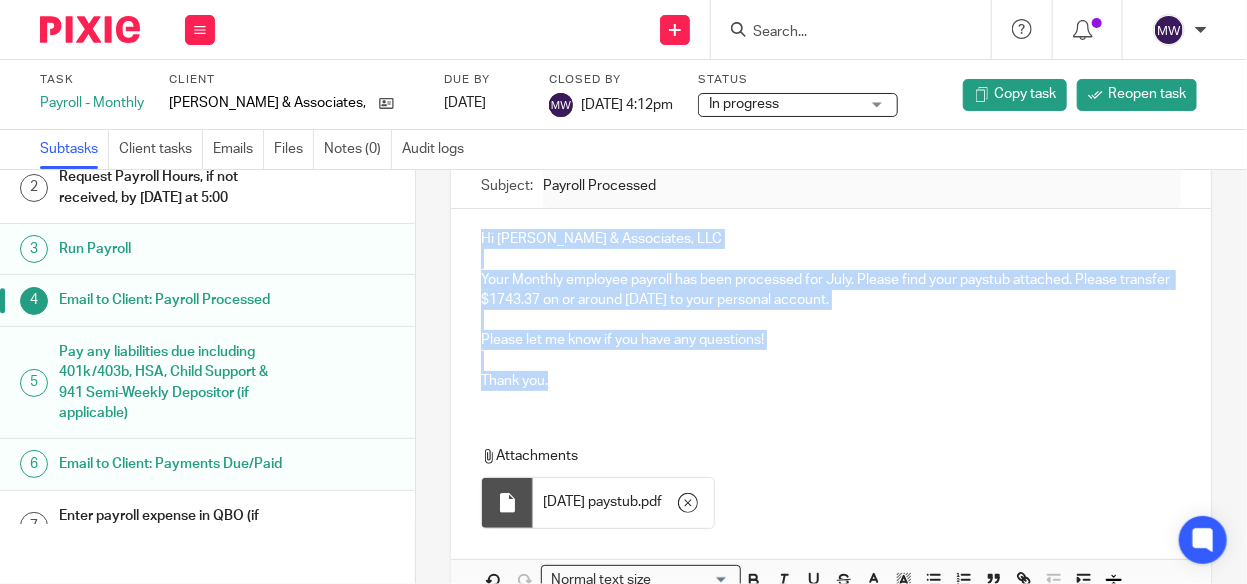scroll, scrollTop: 100, scrollLeft: 0, axis: vertical 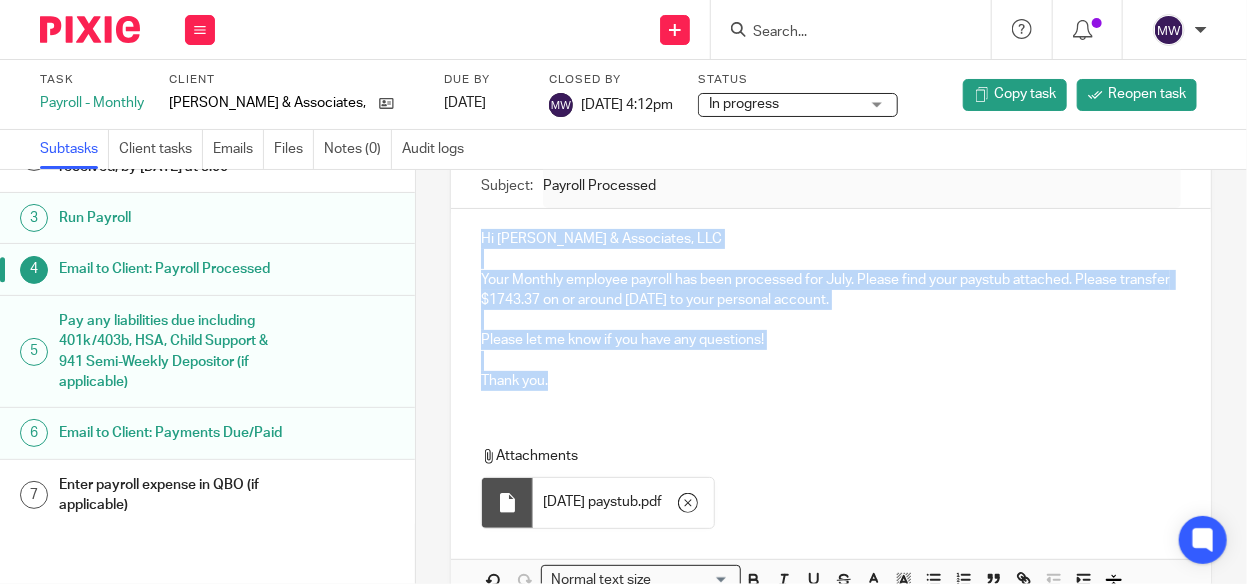 click on "Email to Client: Payroll Processed" at bounding box center (171, 269) 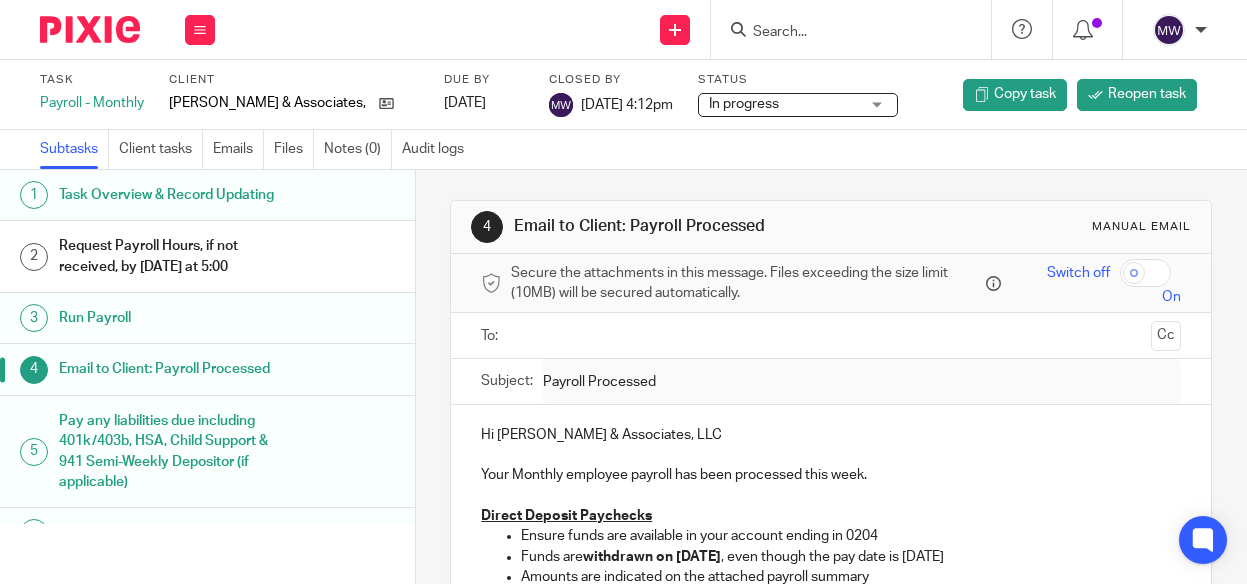 scroll, scrollTop: 0, scrollLeft: 0, axis: both 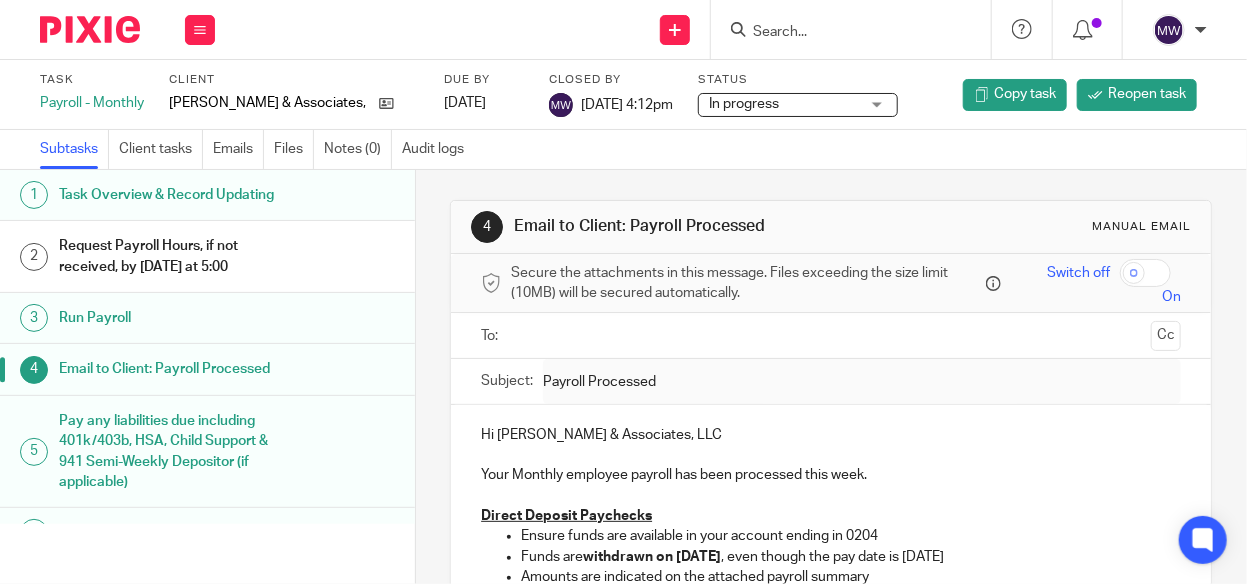 click on "Email to Client: Payroll Processed" at bounding box center [227, 369] 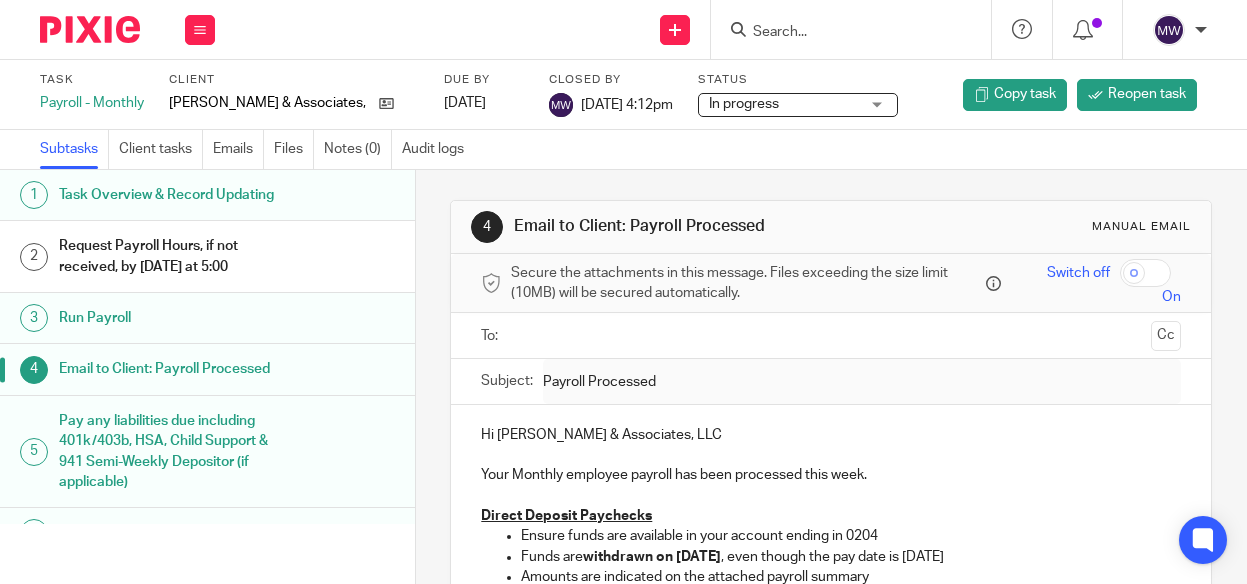 scroll, scrollTop: 0, scrollLeft: 0, axis: both 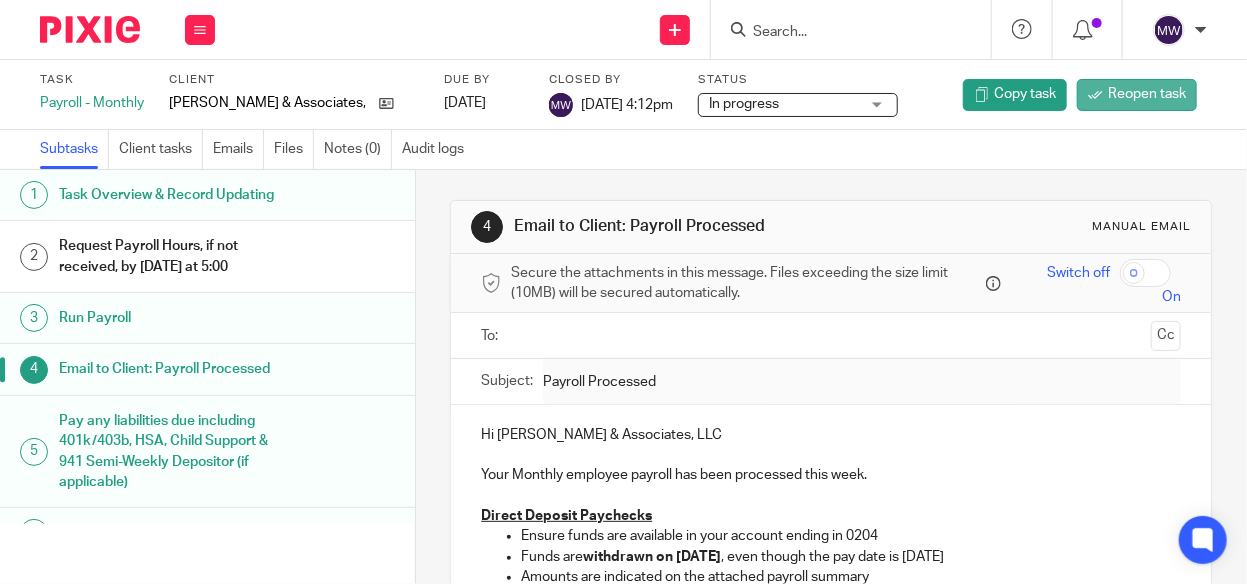 click on "Reopen task" at bounding box center [1147, 94] 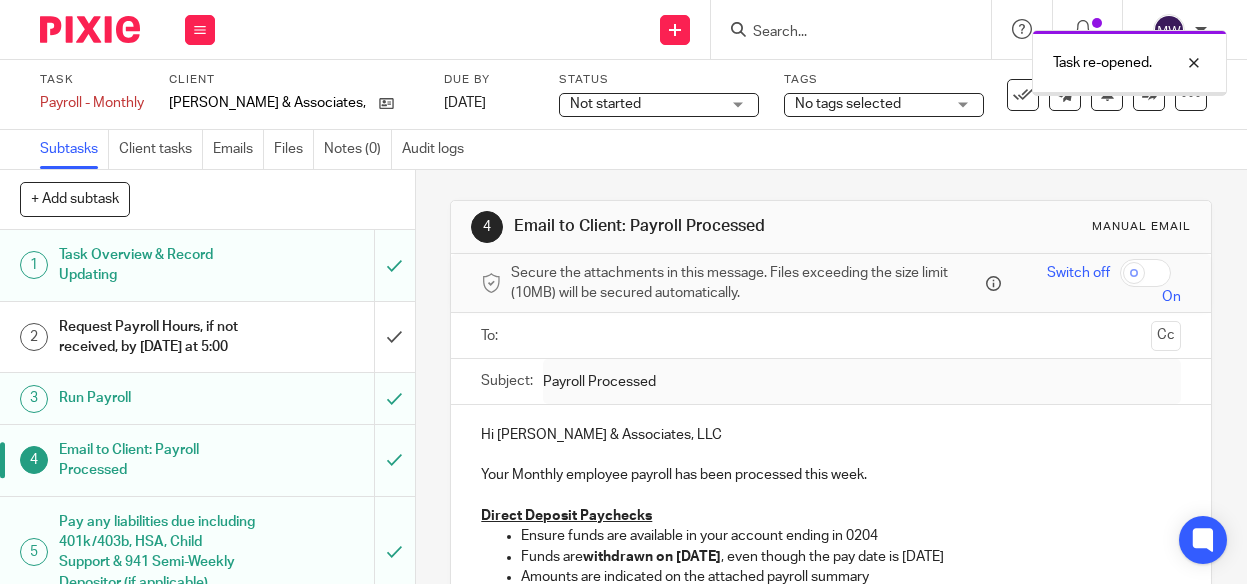 scroll, scrollTop: 0, scrollLeft: 0, axis: both 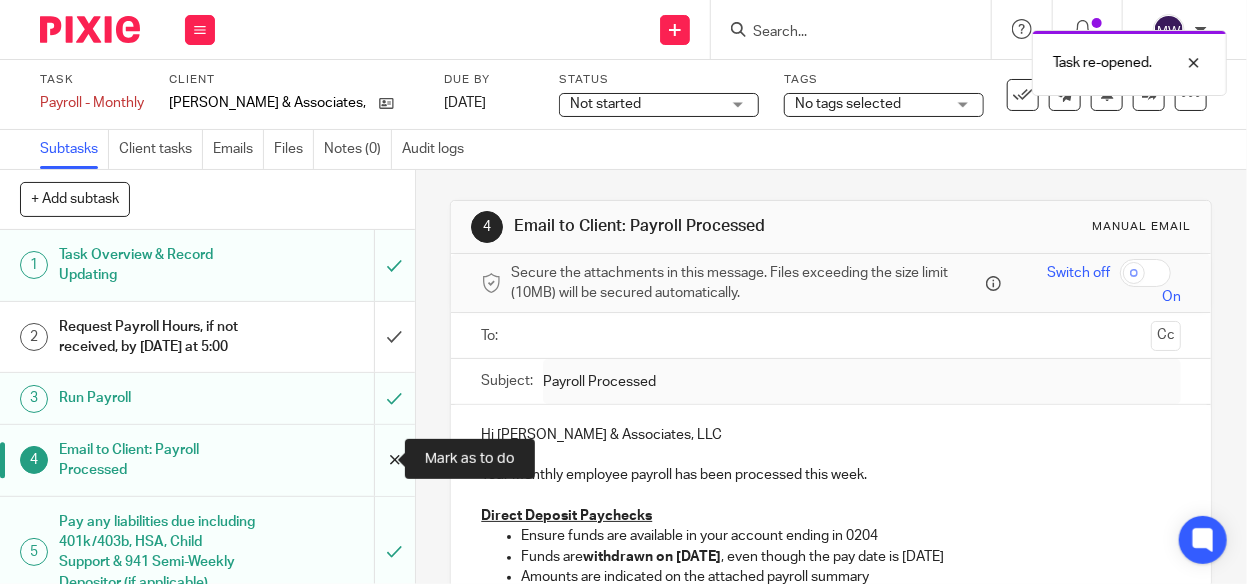 click at bounding box center [207, 460] 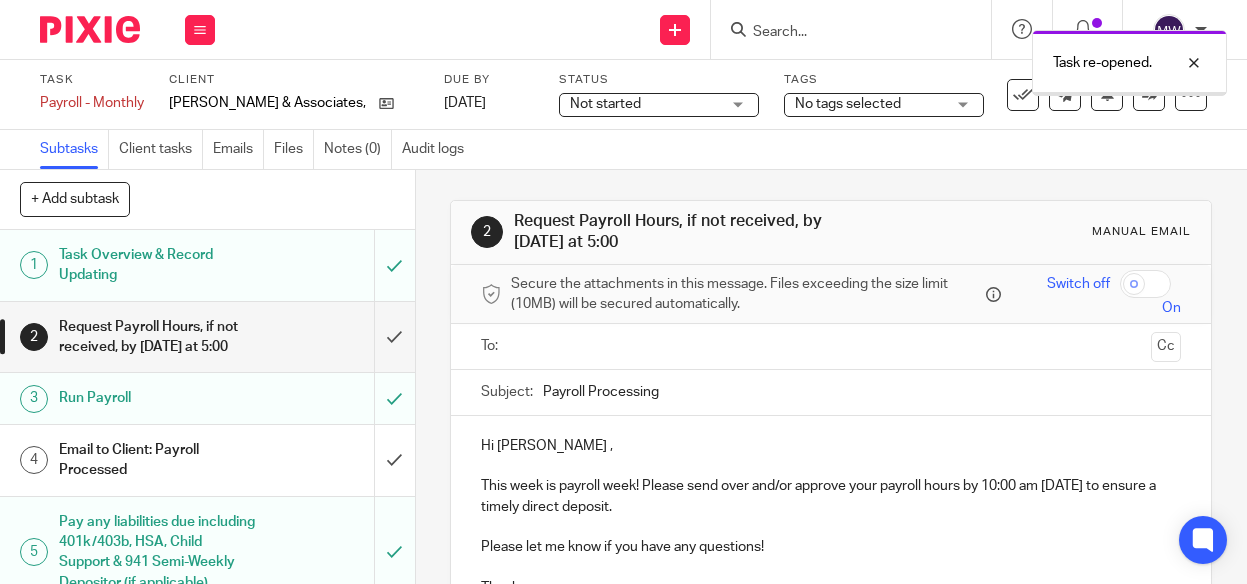 scroll, scrollTop: 0, scrollLeft: 0, axis: both 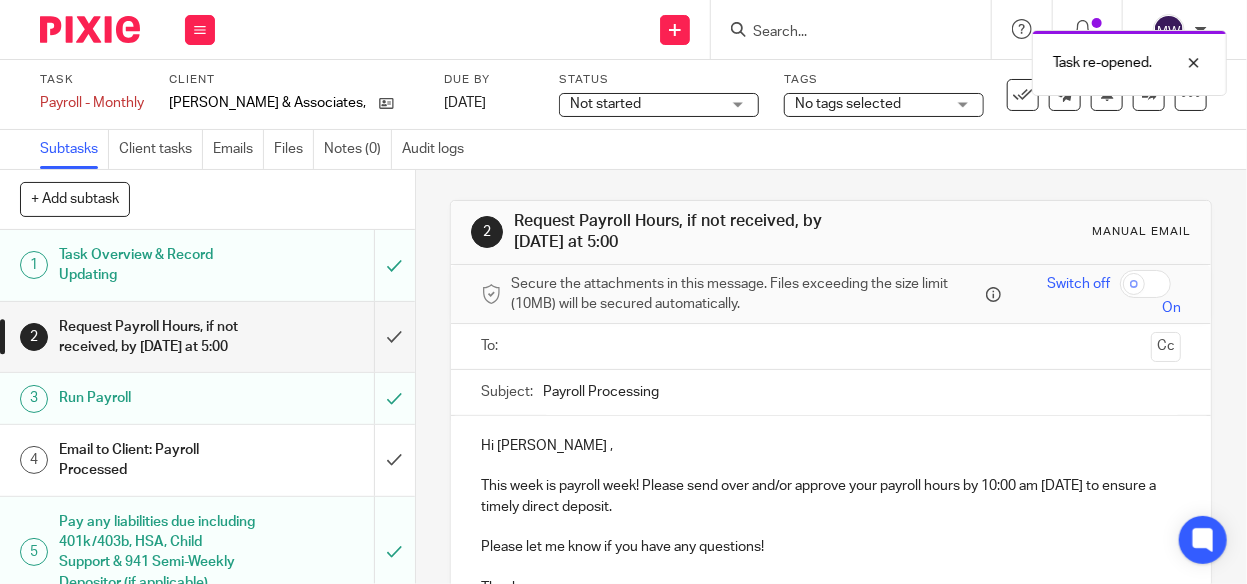 click at bounding box center (830, 346) 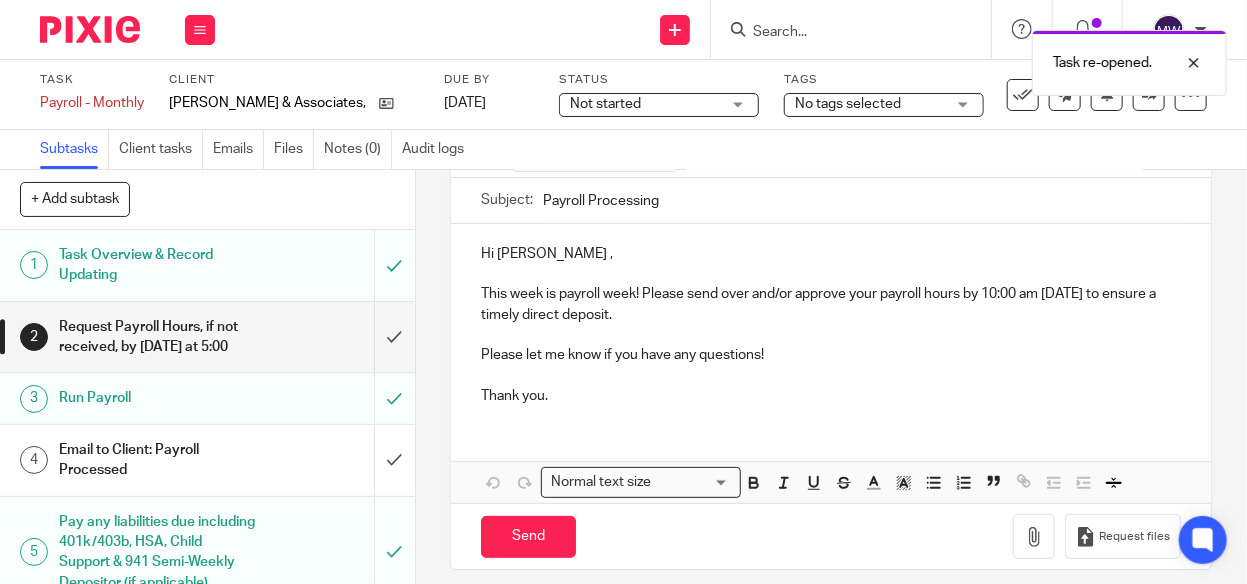 scroll, scrollTop: 207, scrollLeft: 0, axis: vertical 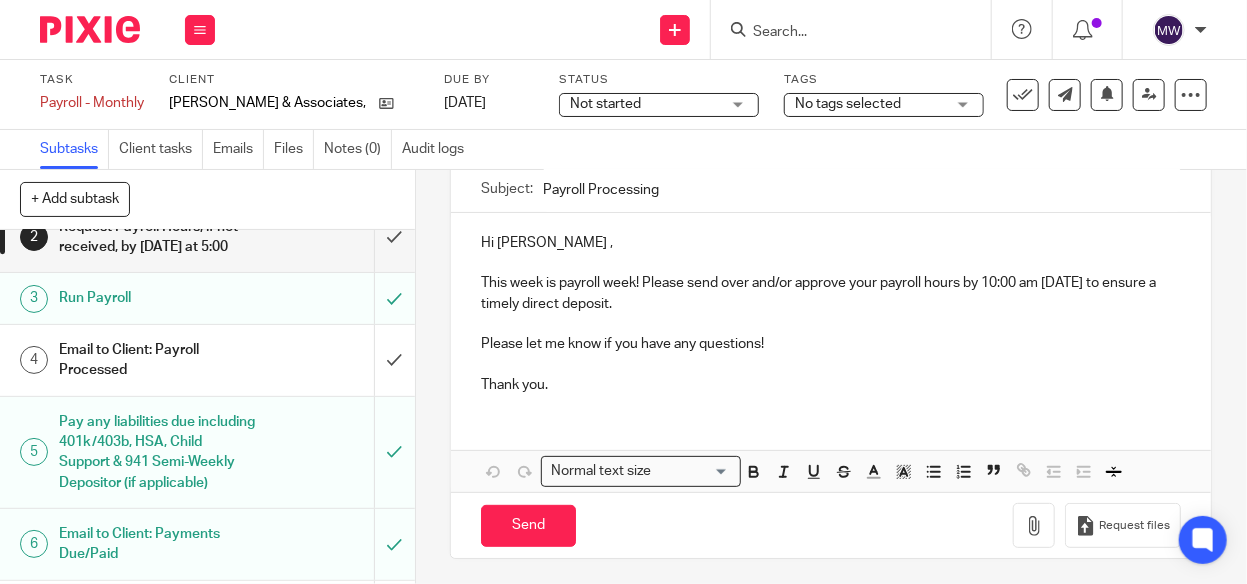 click on "Email to Client: Payroll Processed" at bounding box center [206, 360] 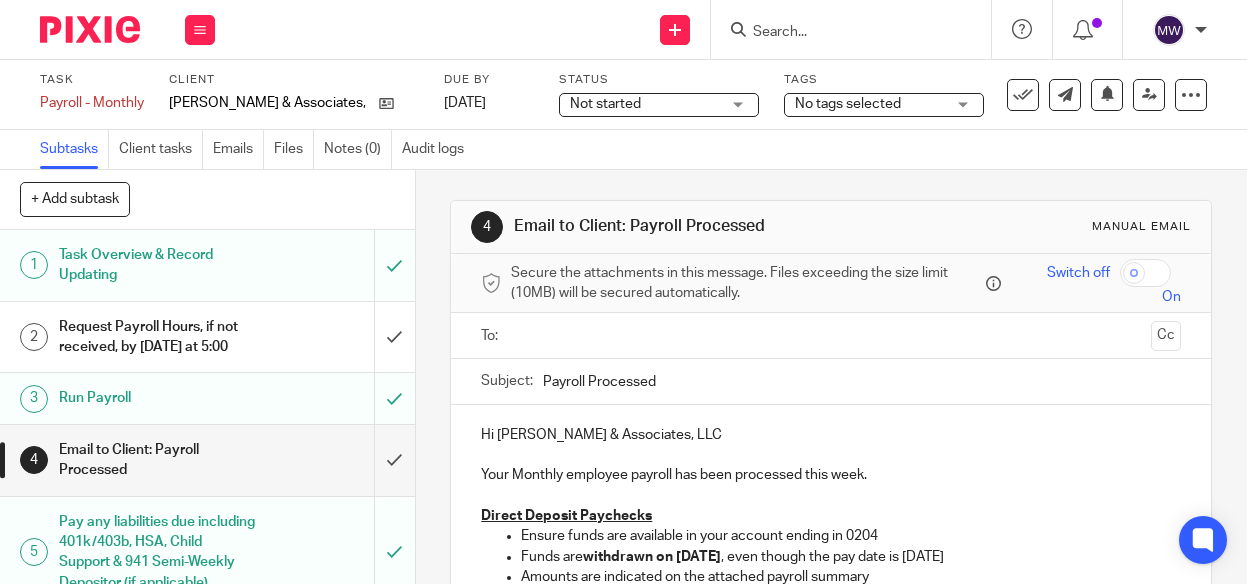 scroll, scrollTop: 0, scrollLeft: 0, axis: both 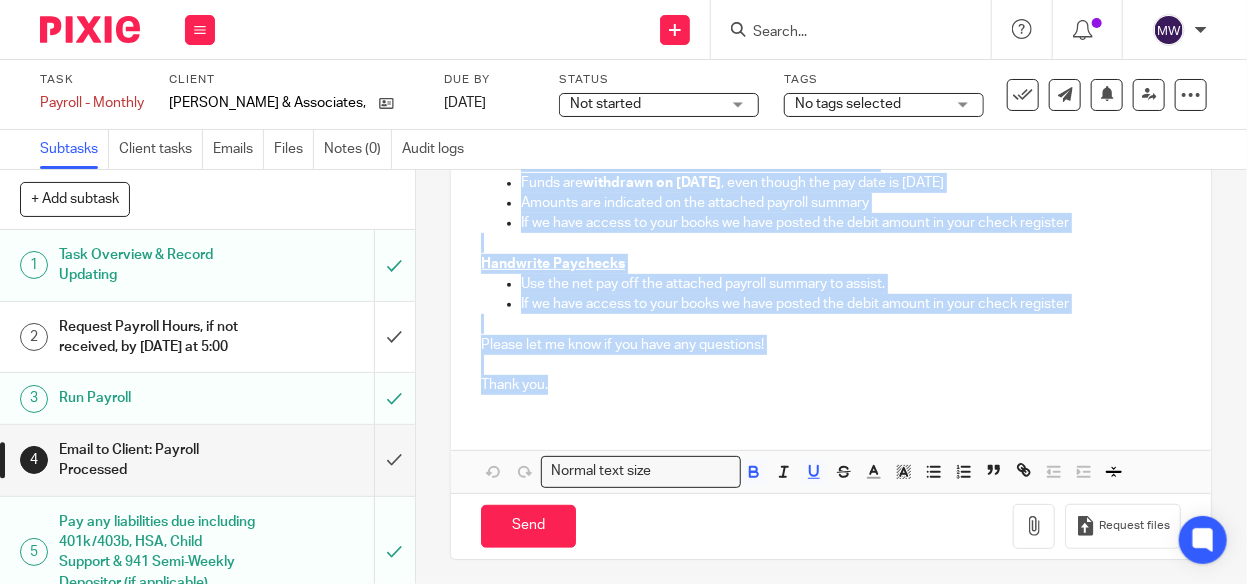 drag, startPoint x: 500, startPoint y: 324, endPoint x: 765, endPoint y: 577, distance: 366.37958 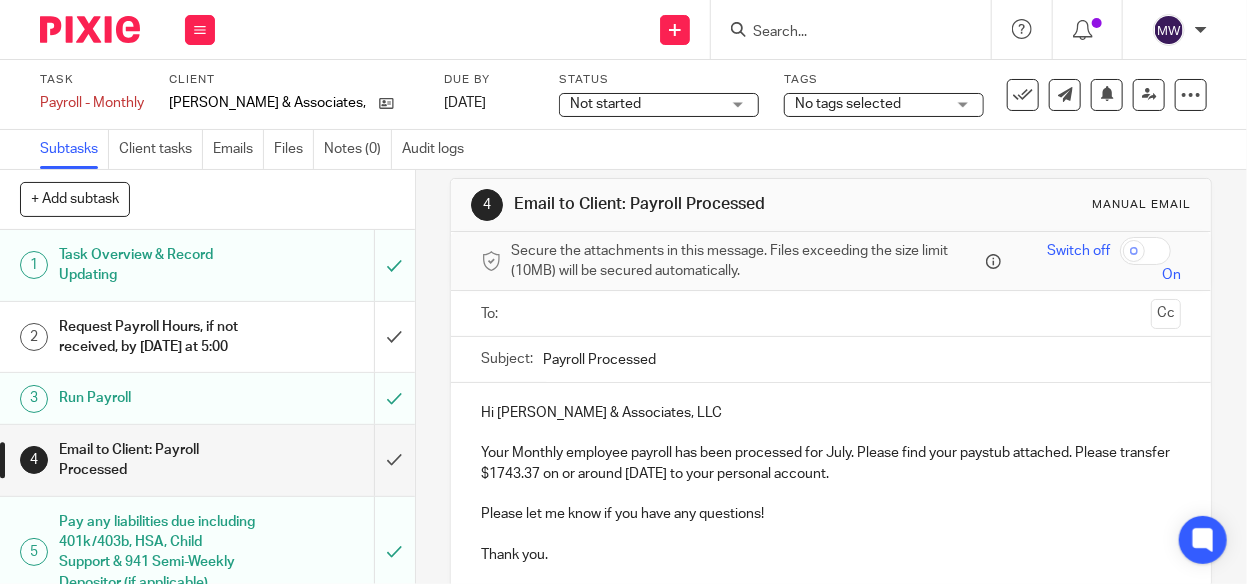 scroll, scrollTop: 0, scrollLeft: 0, axis: both 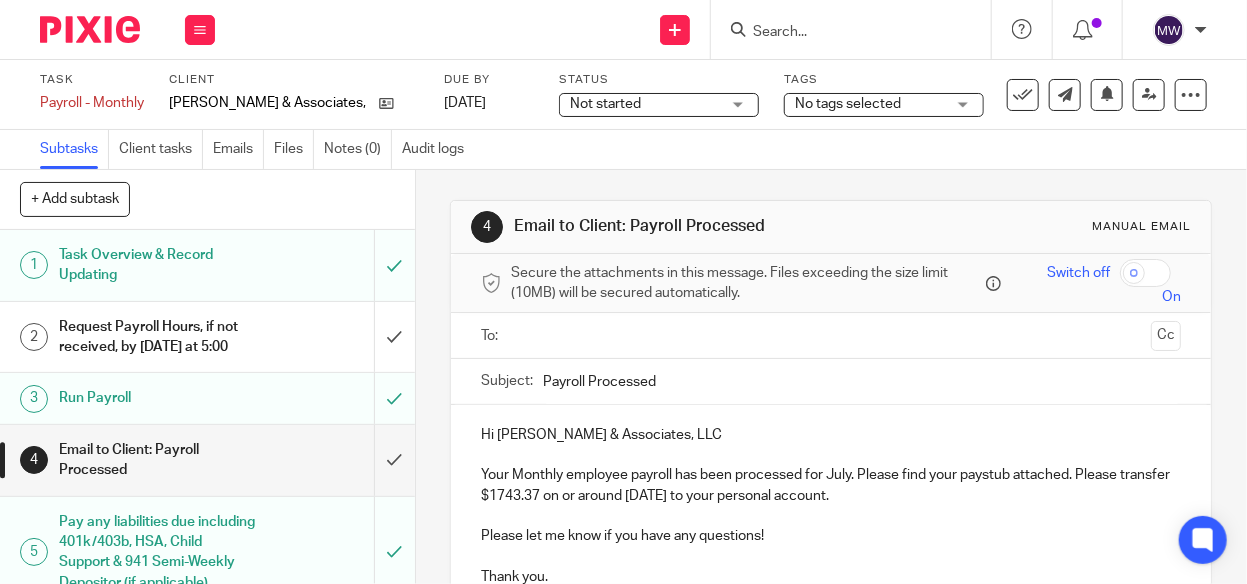 click at bounding box center (830, 335) 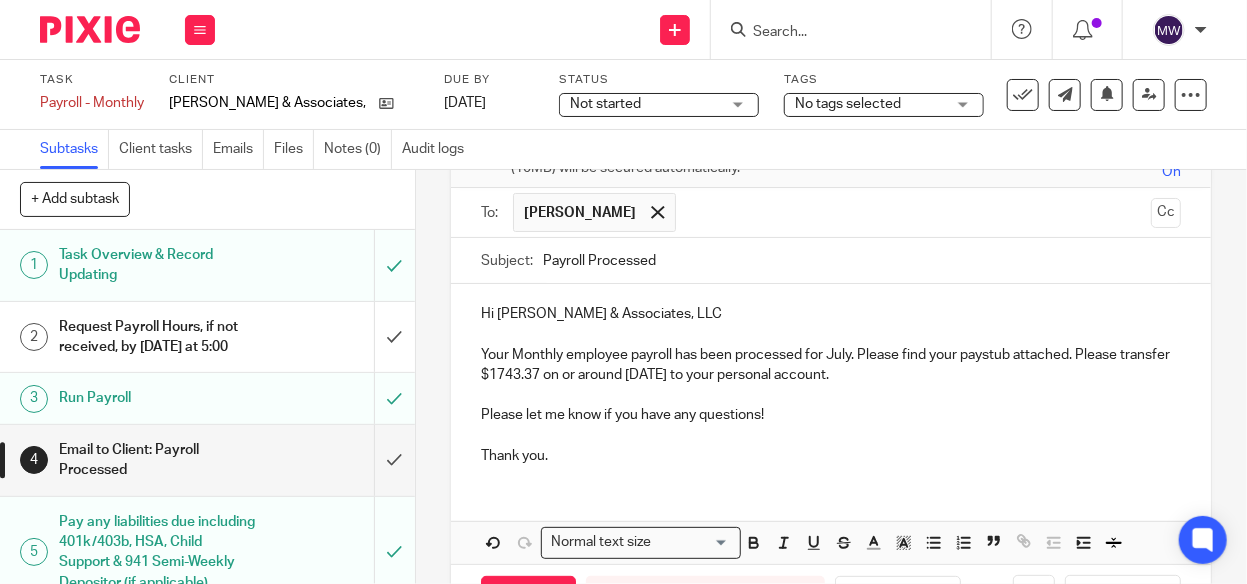 scroll, scrollTop: 262, scrollLeft: 0, axis: vertical 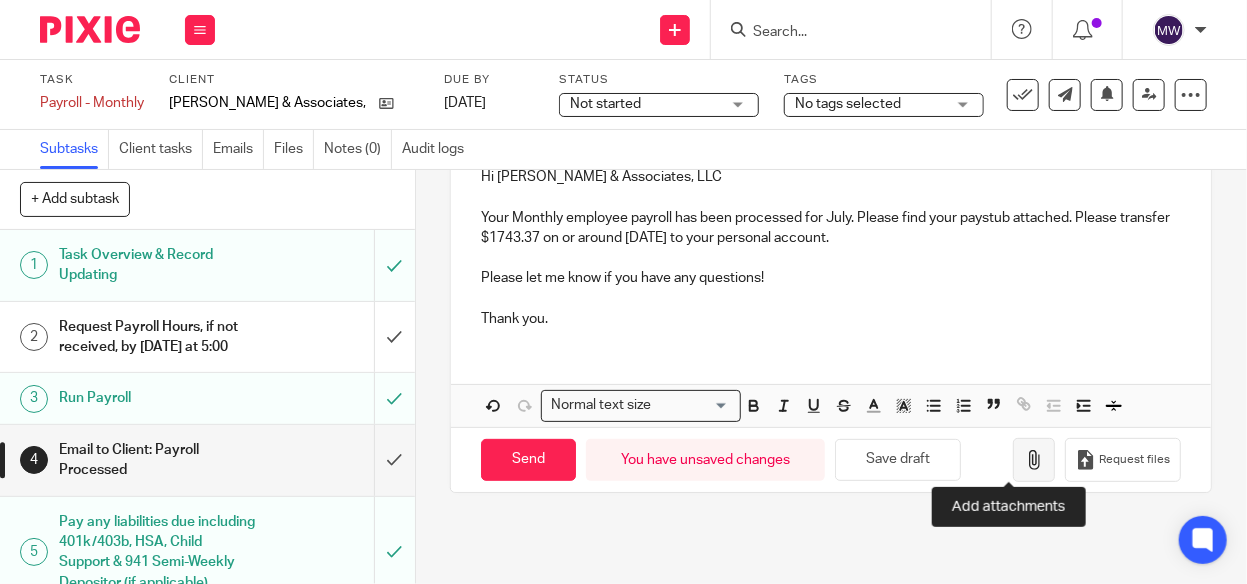 click at bounding box center [1034, 460] 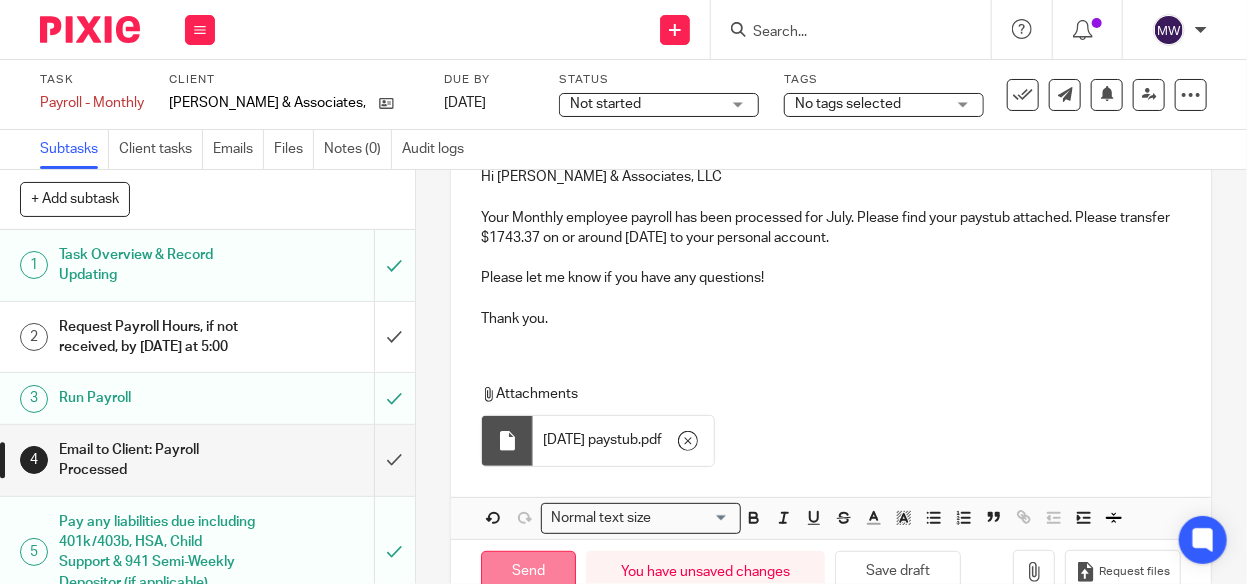 click on "Send" at bounding box center (528, 572) 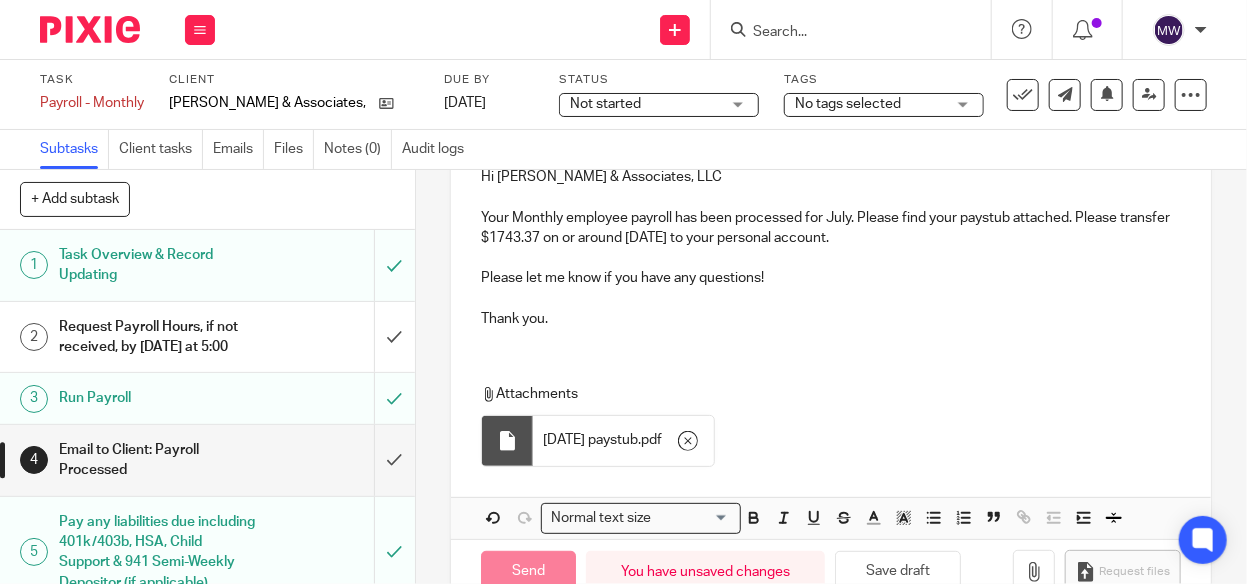 type on "Sent" 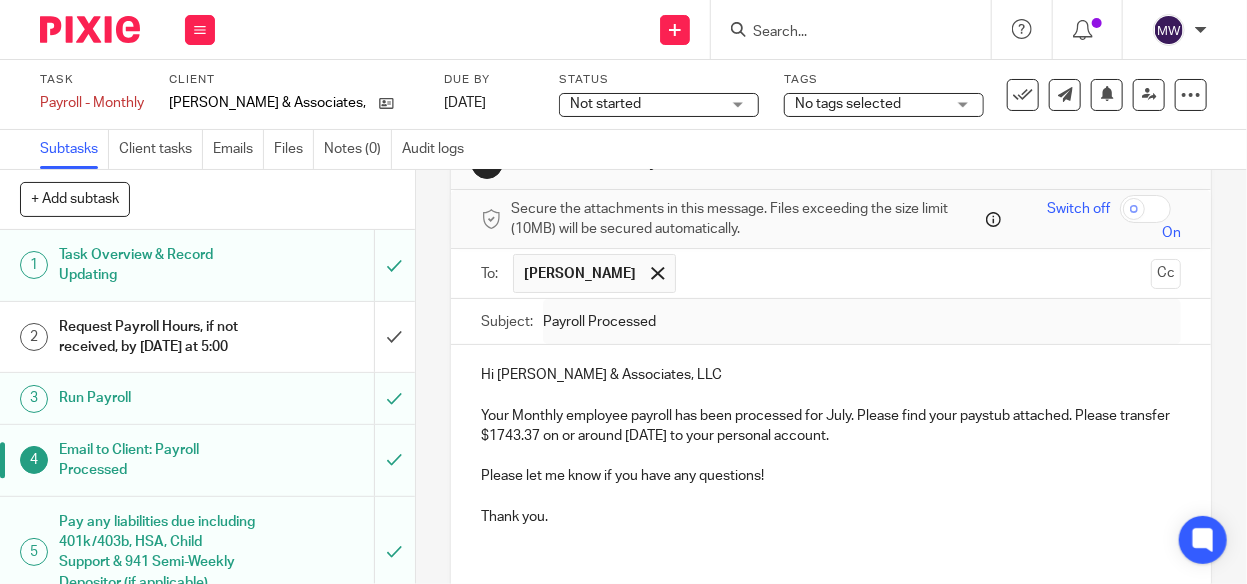 scroll, scrollTop: 0, scrollLeft: 0, axis: both 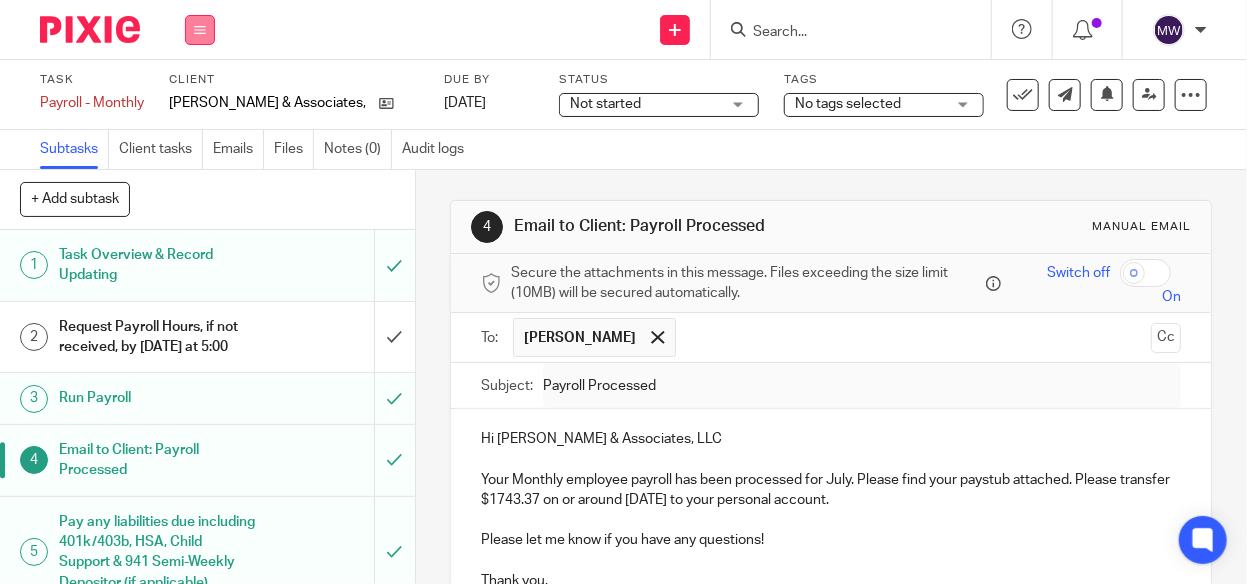 click at bounding box center (200, 30) 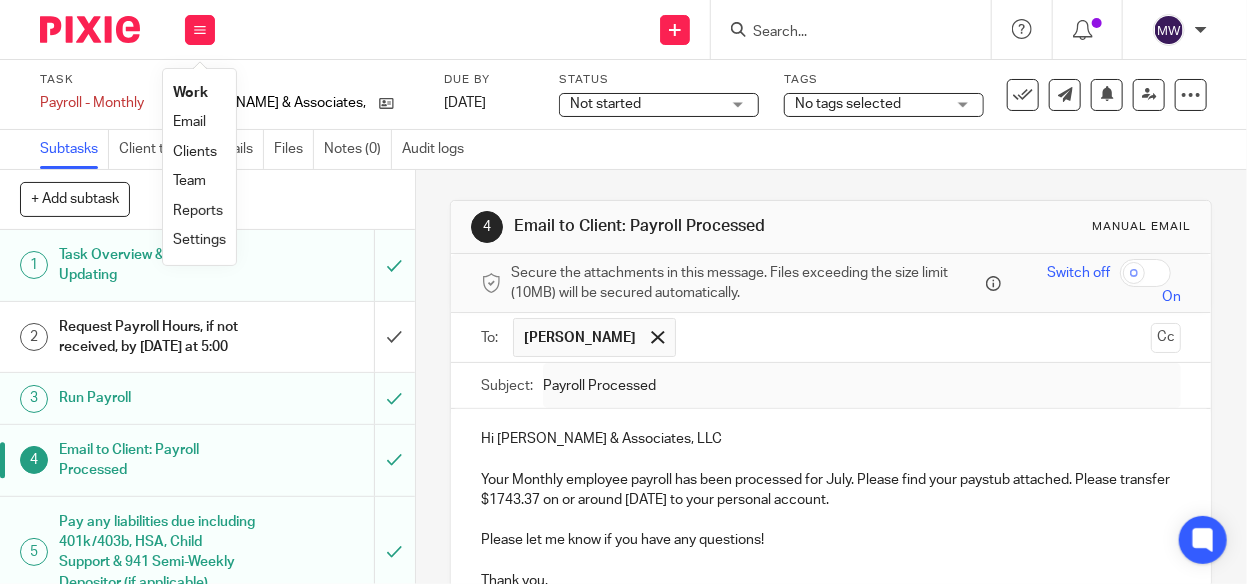 click on "Work" at bounding box center [190, 93] 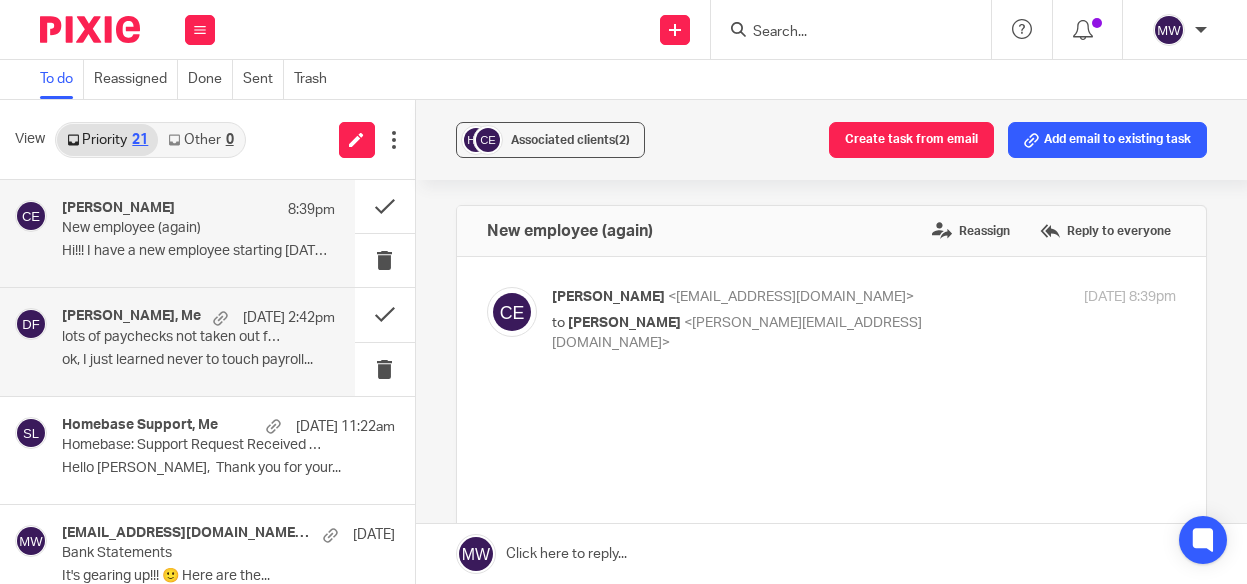 scroll, scrollTop: 0, scrollLeft: 0, axis: both 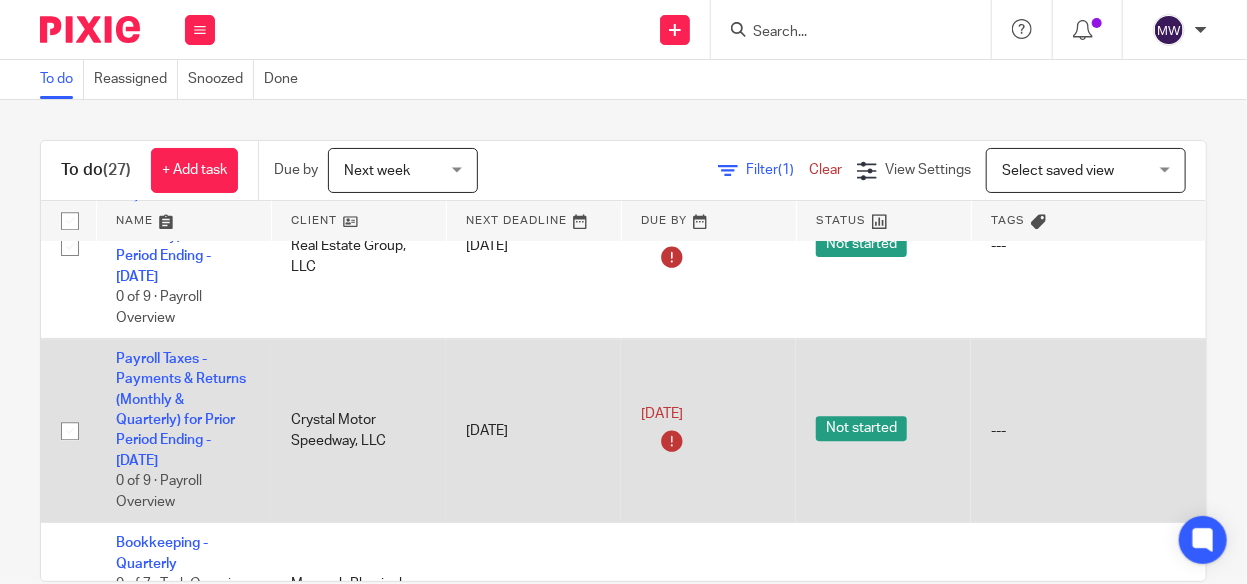click on "Not started" at bounding box center [861, 428] 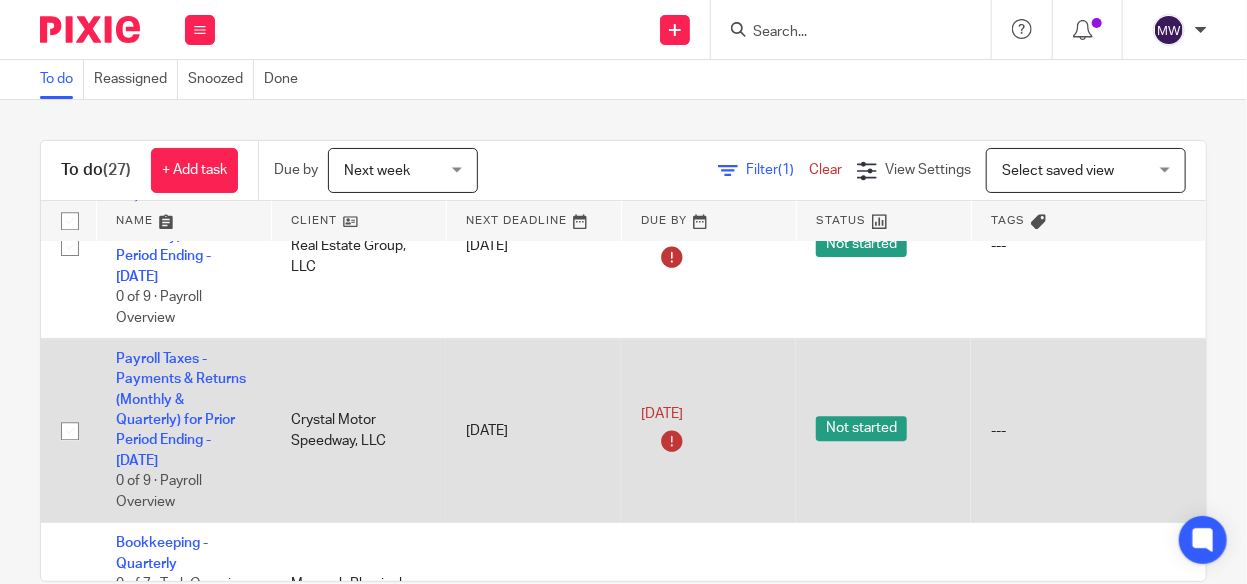 click on "Payroll Taxes - Payments & Returns (Monthly & Quarterly) for Prior Period Ending - [DATE]
0
of
9 ·
Payroll Overview" at bounding box center (183, 431) 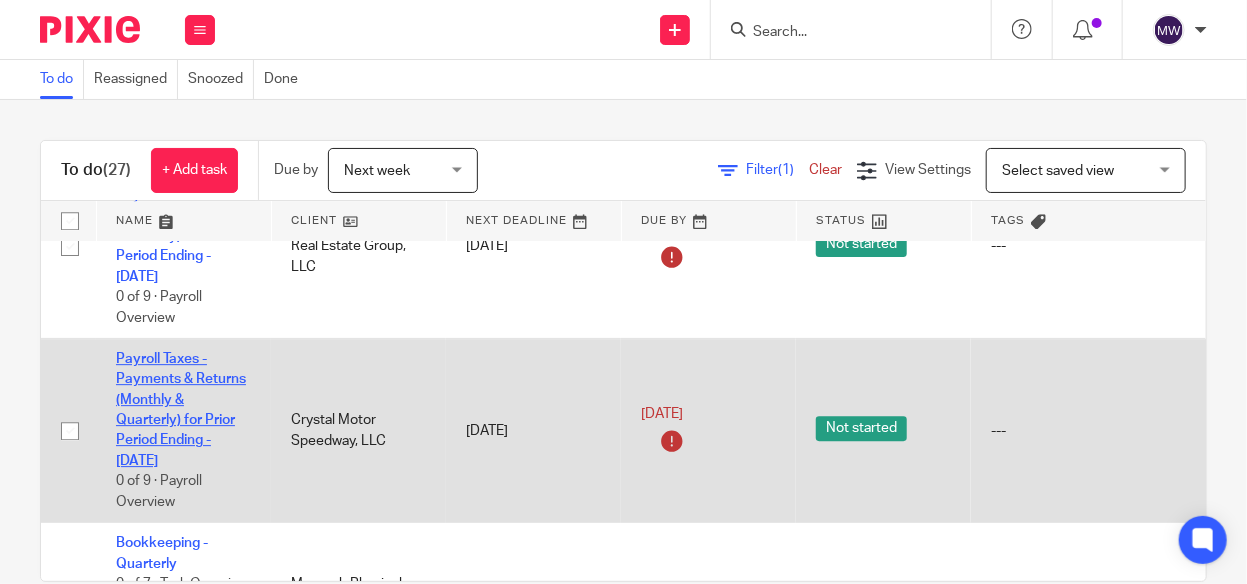click on "Payroll Taxes - Payments & Returns (Monthly & Quarterly) for Prior Period Ending - [DATE]" at bounding box center (181, 410) 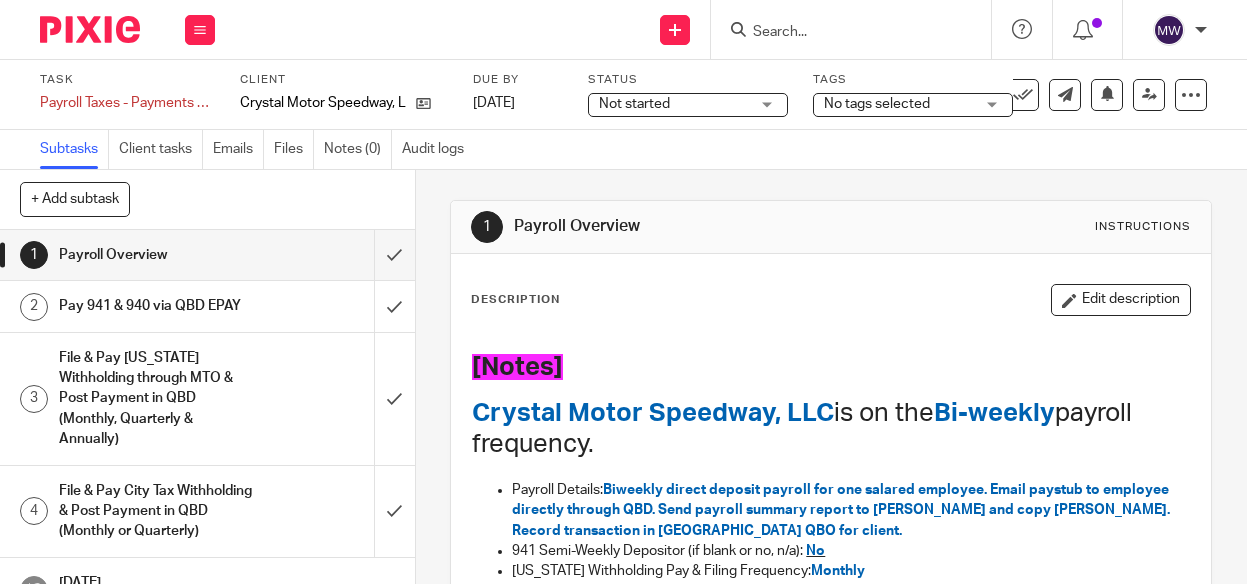 scroll, scrollTop: 0, scrollLeft: 0, axis: both 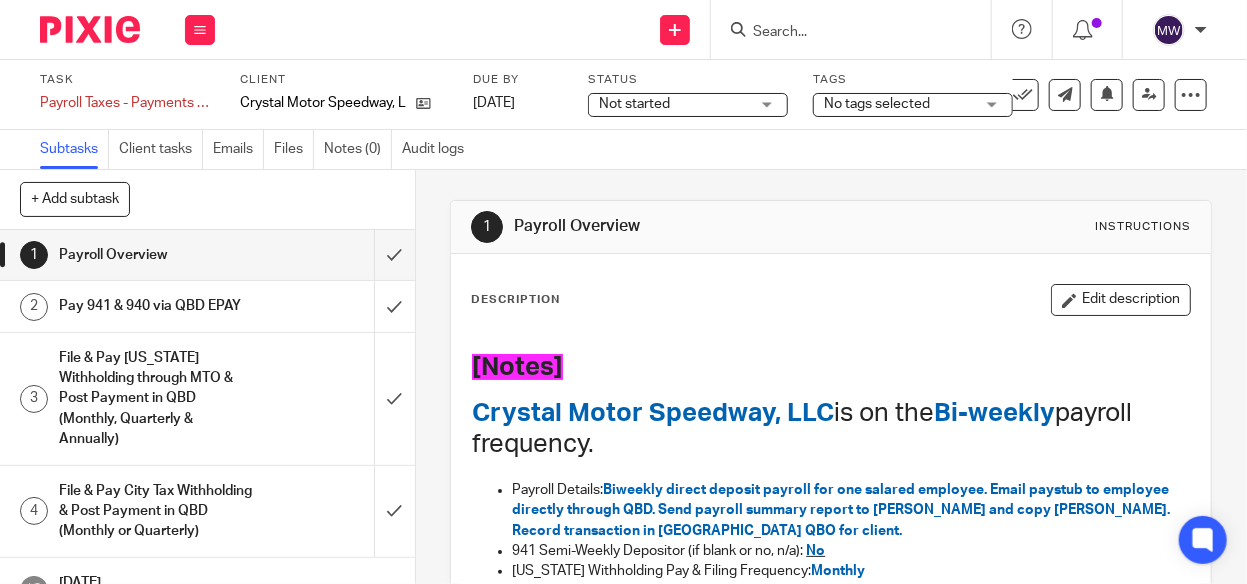 click on "Not started
Not started" at bounding box center (688, 105) 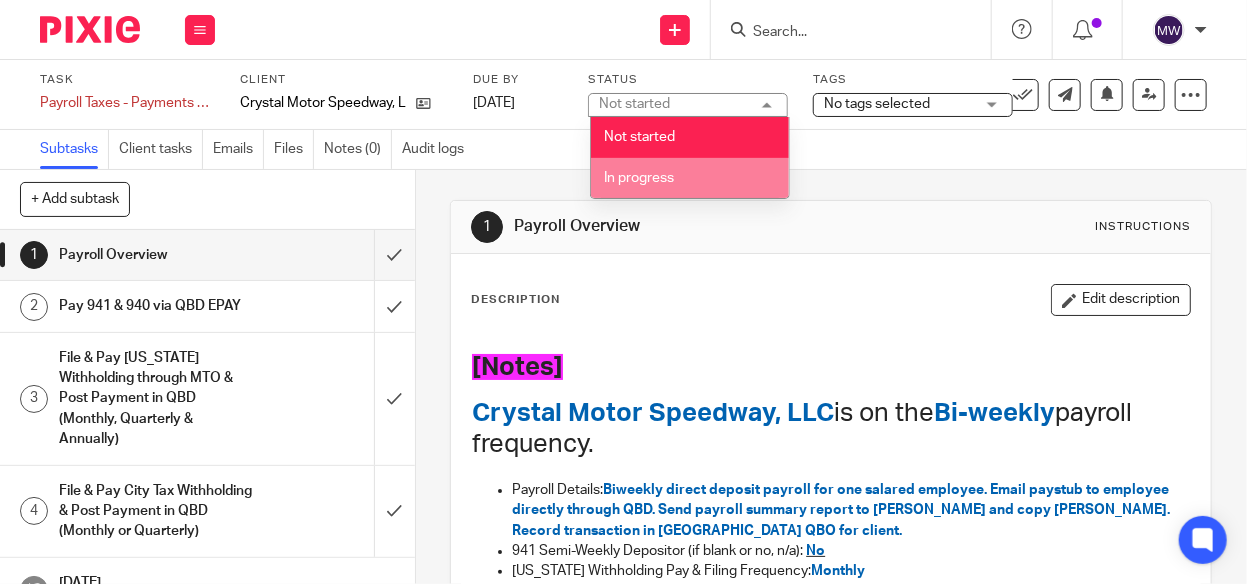 click on "In progress" at bounding box center (690, 178) 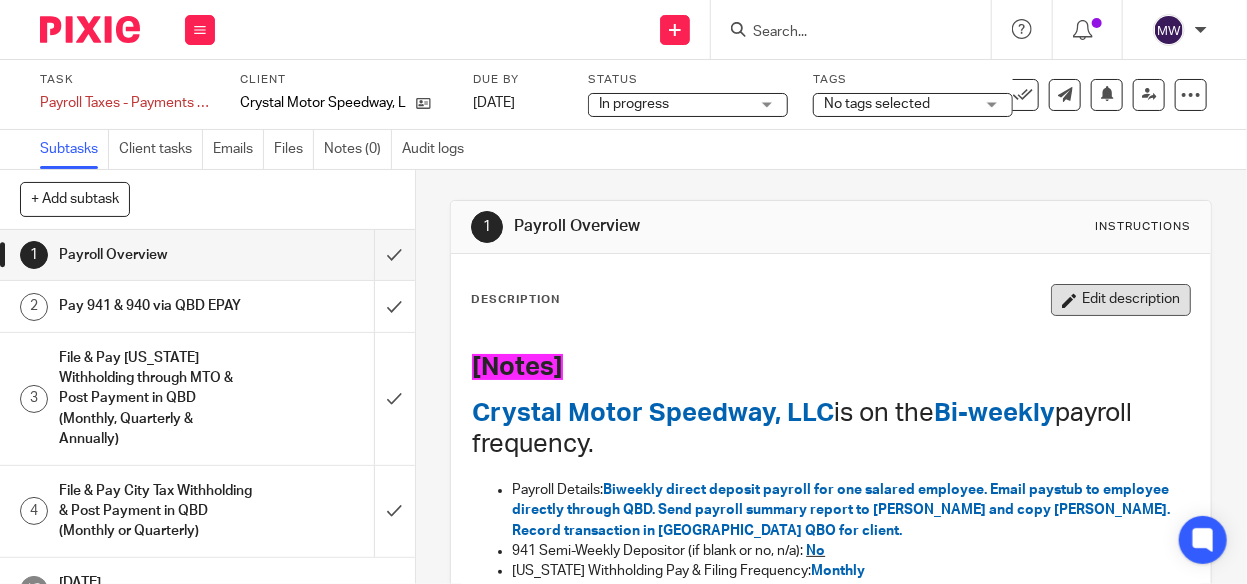 click on "Edit description" at bounding box center [1121, 300] 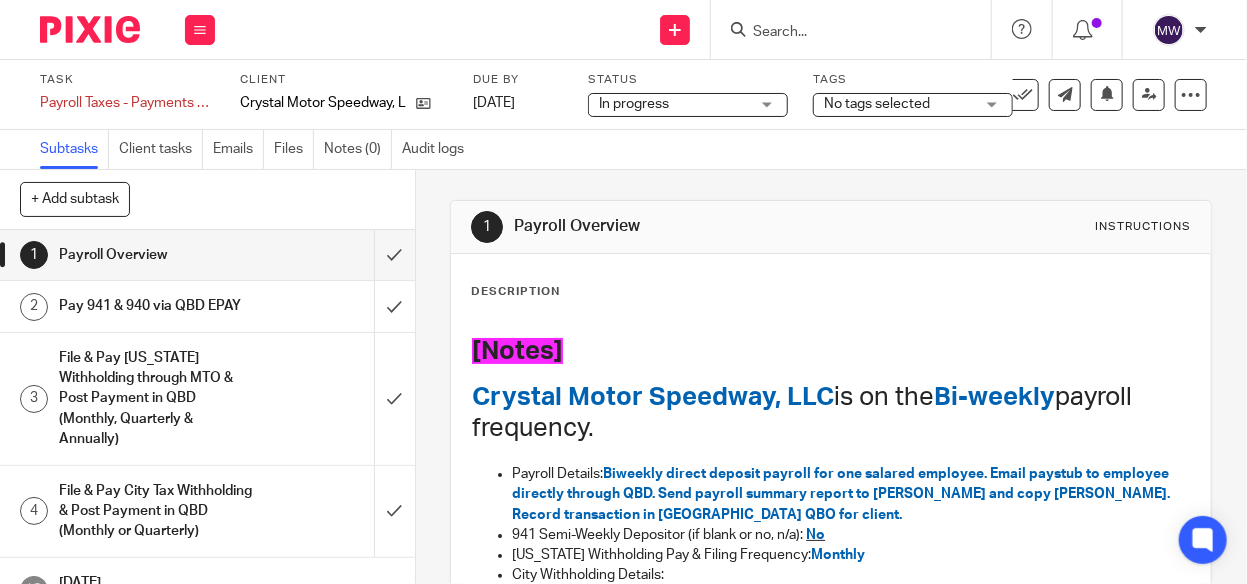 click on "[Notes]" at bounding box center [831, 351] 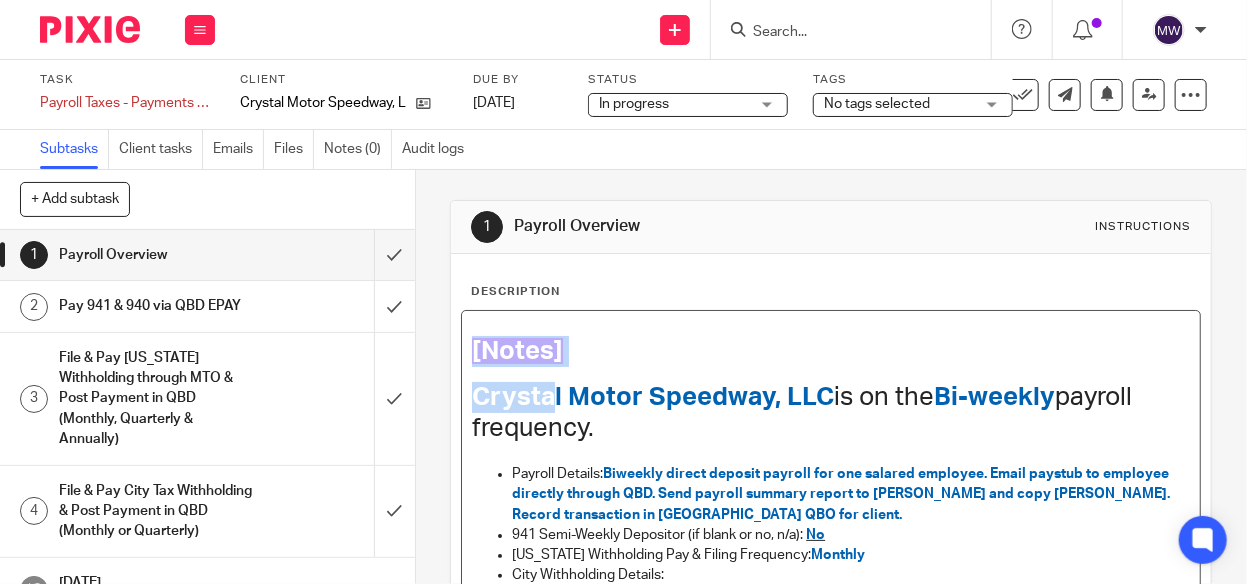 drag, startPoint x: 728, startPoint y: 349, endPoint x: 550, endPoint y: 376, distance: 180.0361 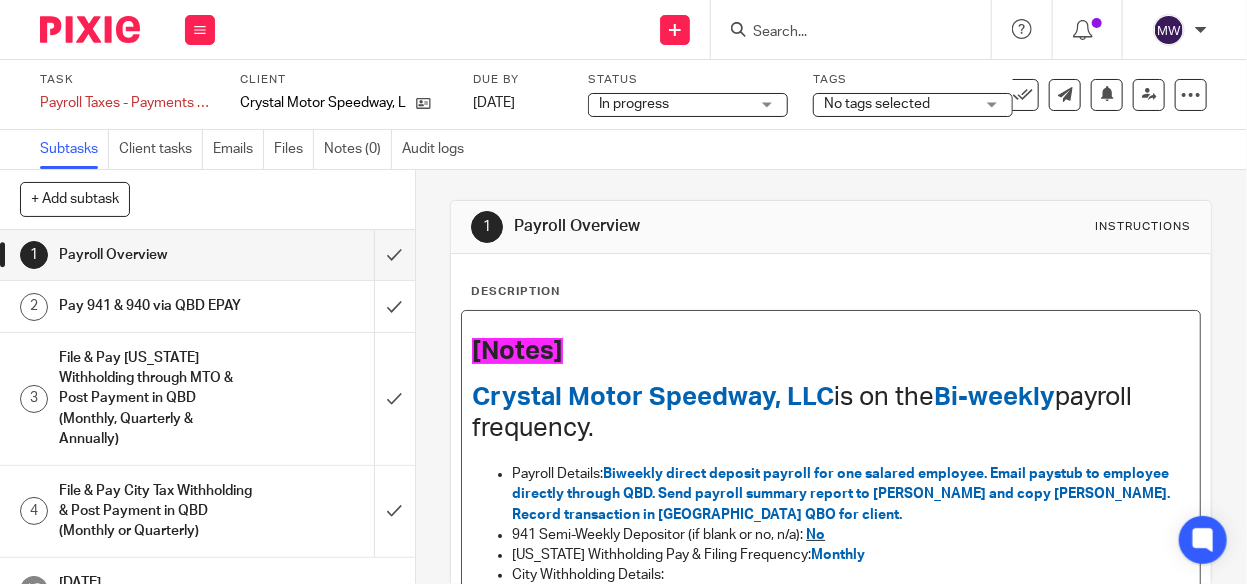 click on "Crystal Motor Speedway, LLC  is on the  Bi-weekly  payroll frequency." at bounding box center (831, 413) 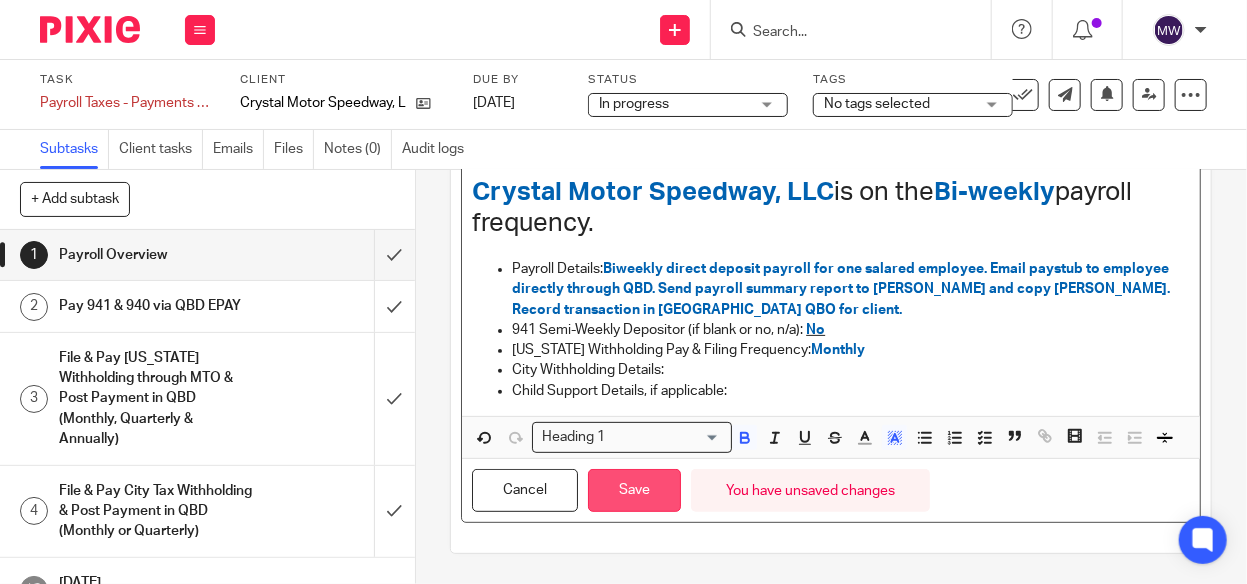 click on "Save" at bounding box center [634, 490] 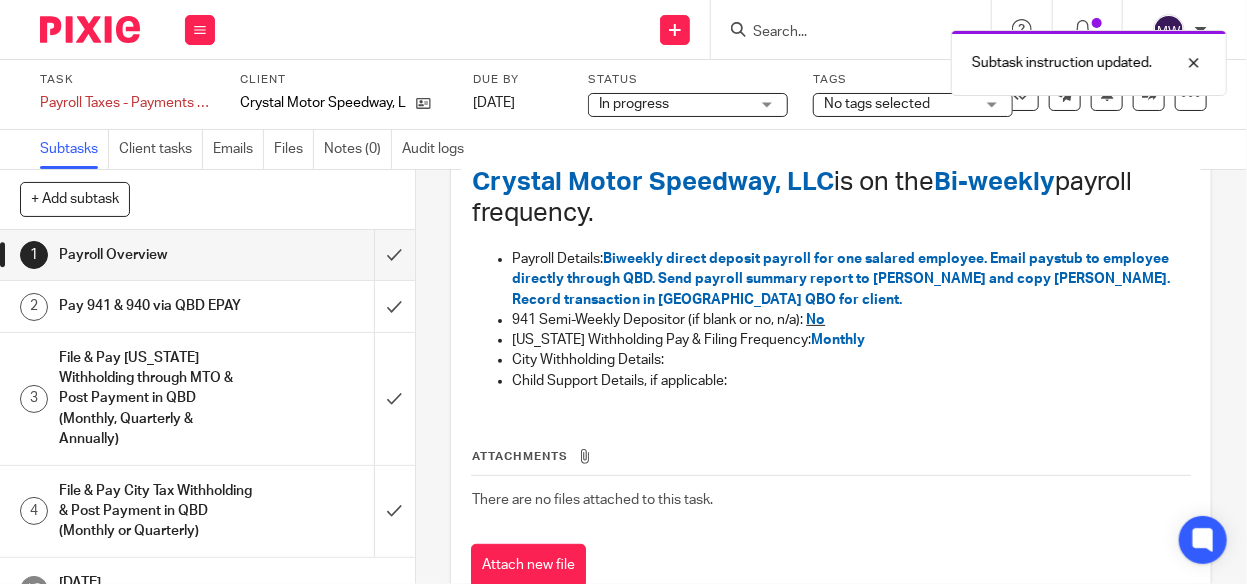 scroll, scrollTop: 246, scrollLeft: 0, axis: vertical 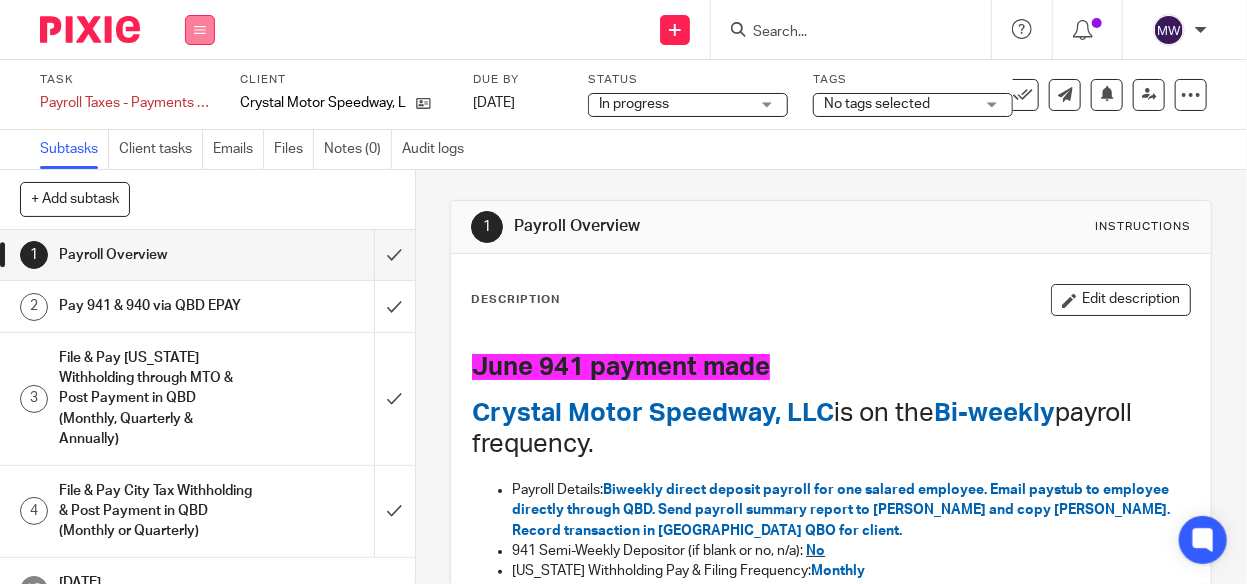 click at bounding box center (200, 30) 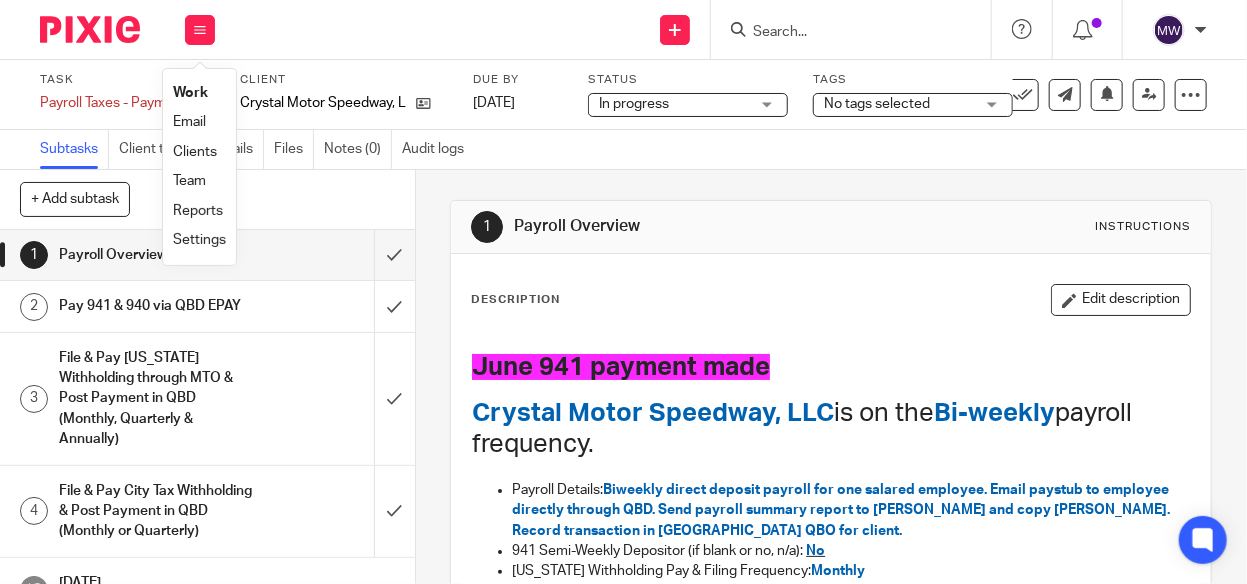click on "Work" at bounding box center (190, 93) 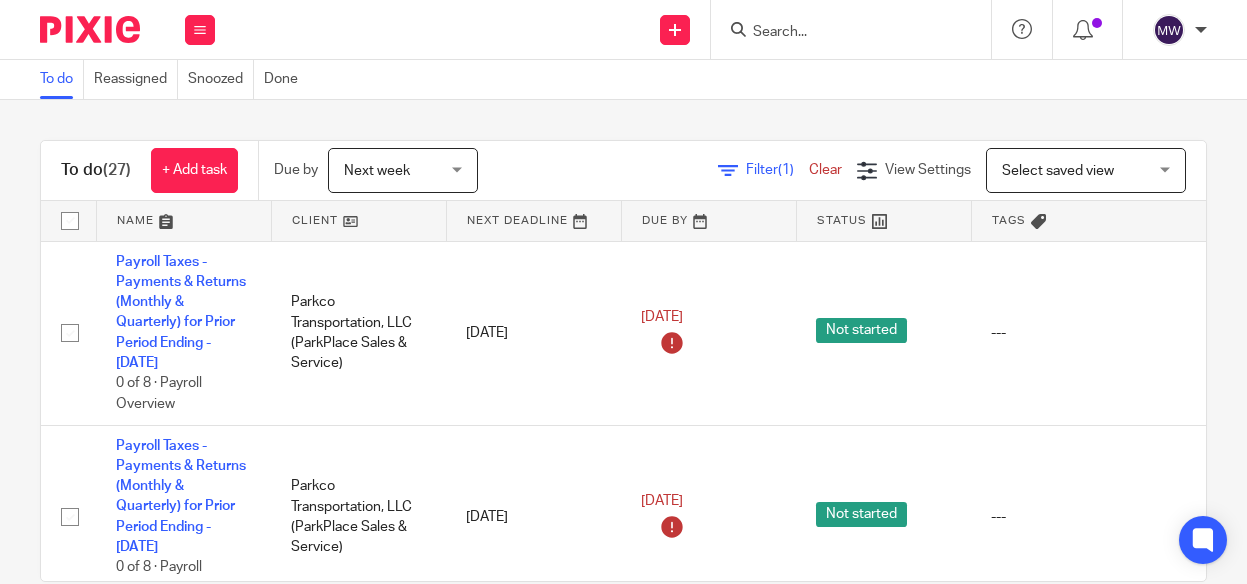 scroll, scrollTop: 0, scrollLeft: 0, axis: both 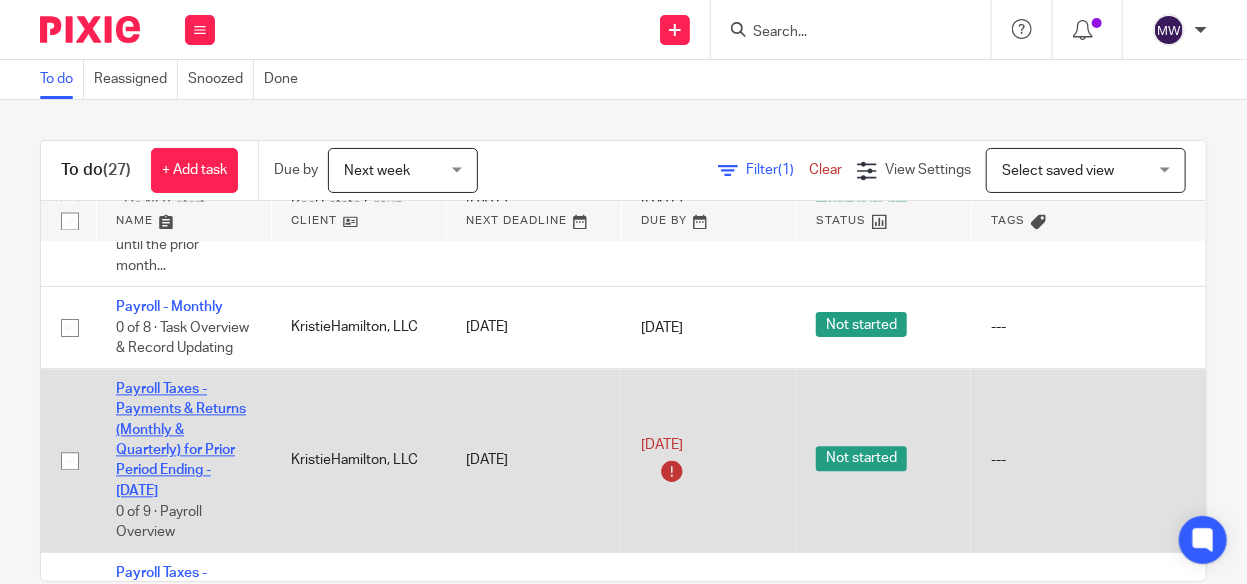 click on "Payroll Taxes - Payments & Returns (Monthly & Quarterly) for Prior Period Ending - [DATE]" at bounding box center (181, 440) 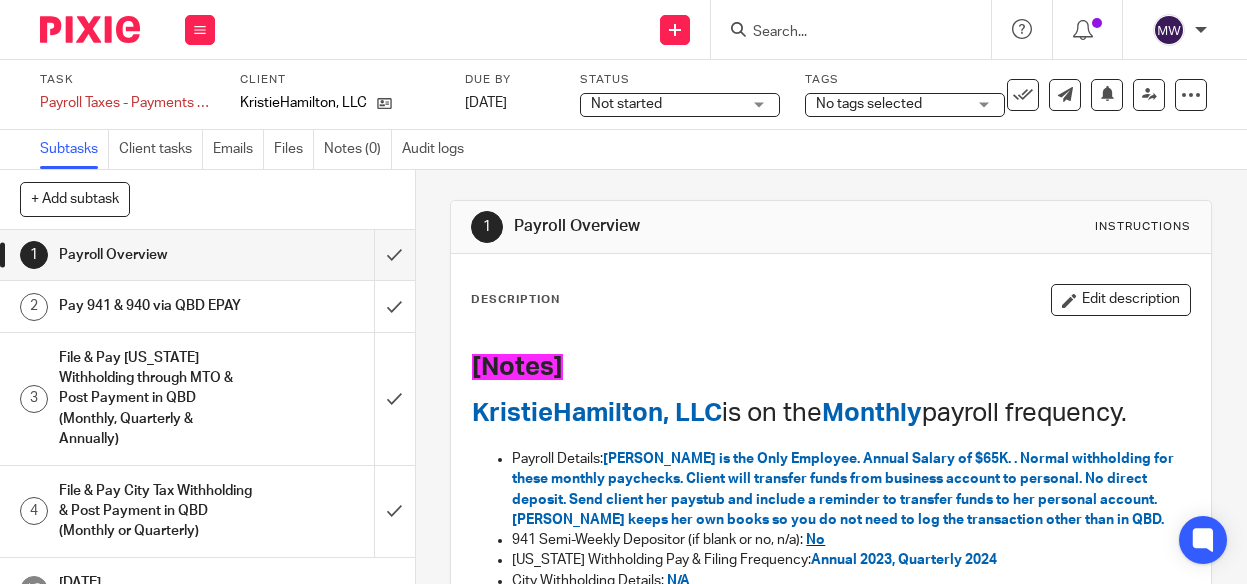 scroll, scrollTop: 0, scrollLeft: 0, axis: both 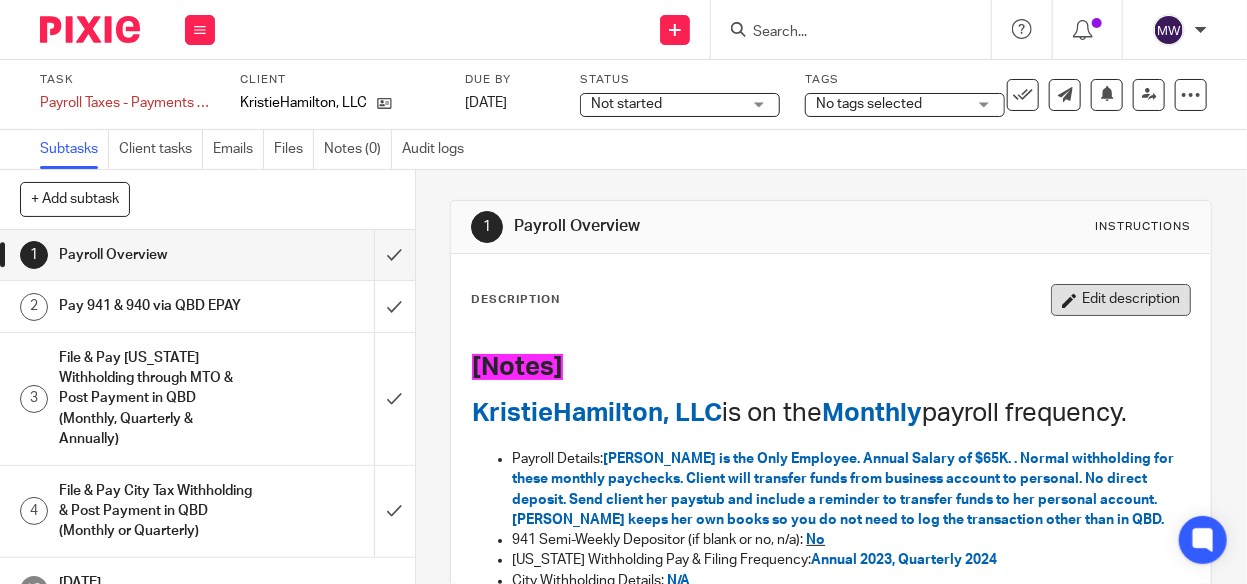 click on "Edit description" at bounding box center [1121, 300] 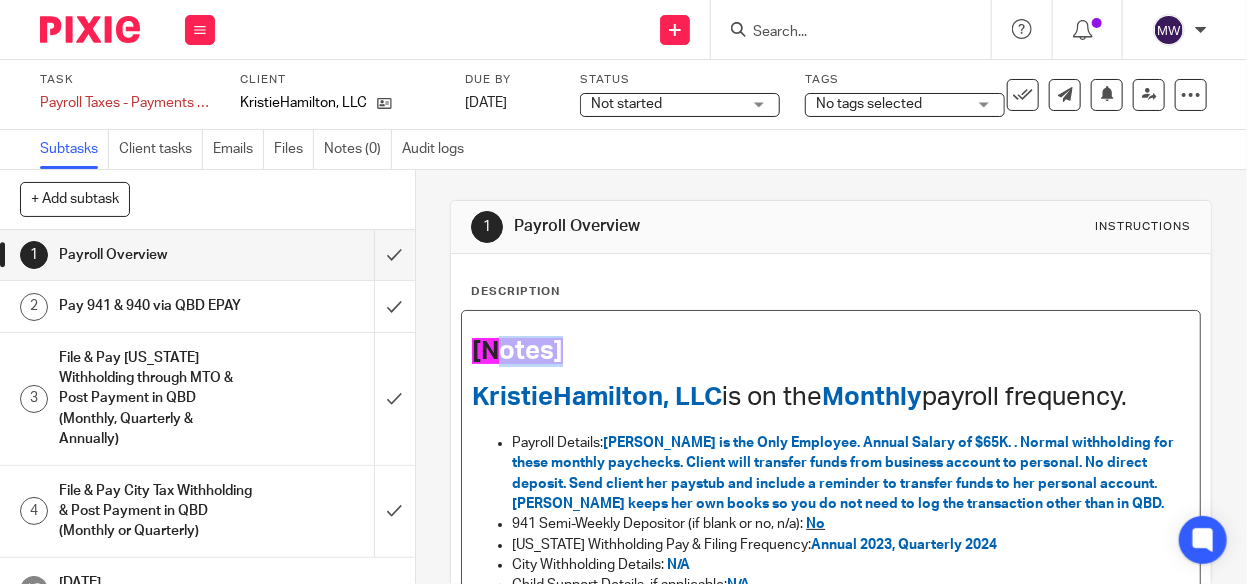 drag, startPoint x: 594, startPoint y: 358, endPoint x: 487, endPoint y: 357, distance: 107.00467 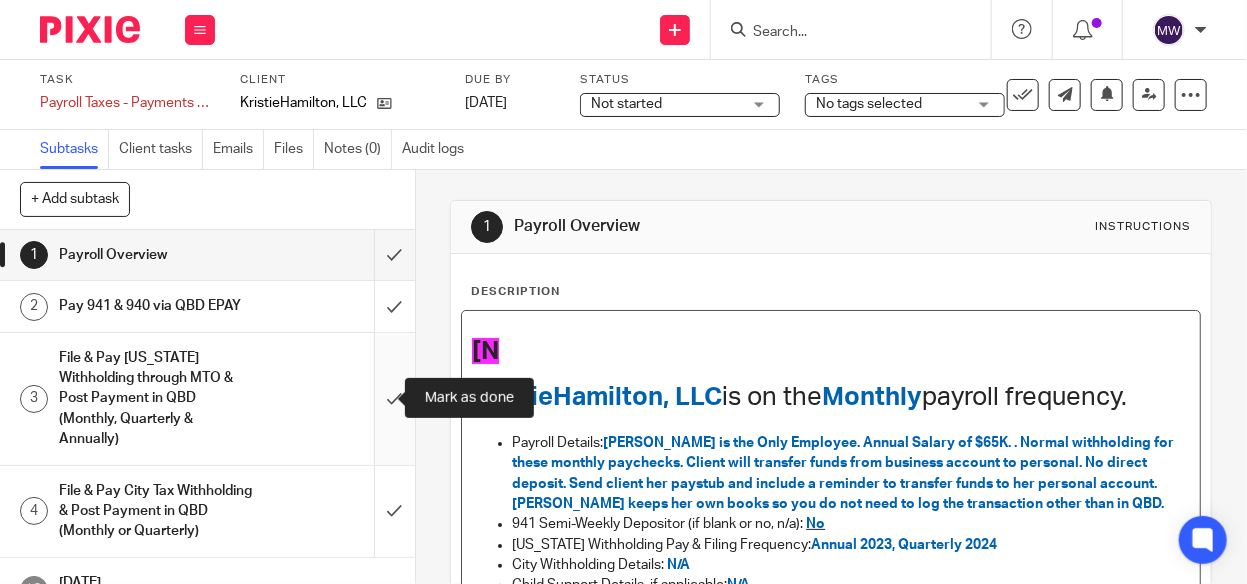 type 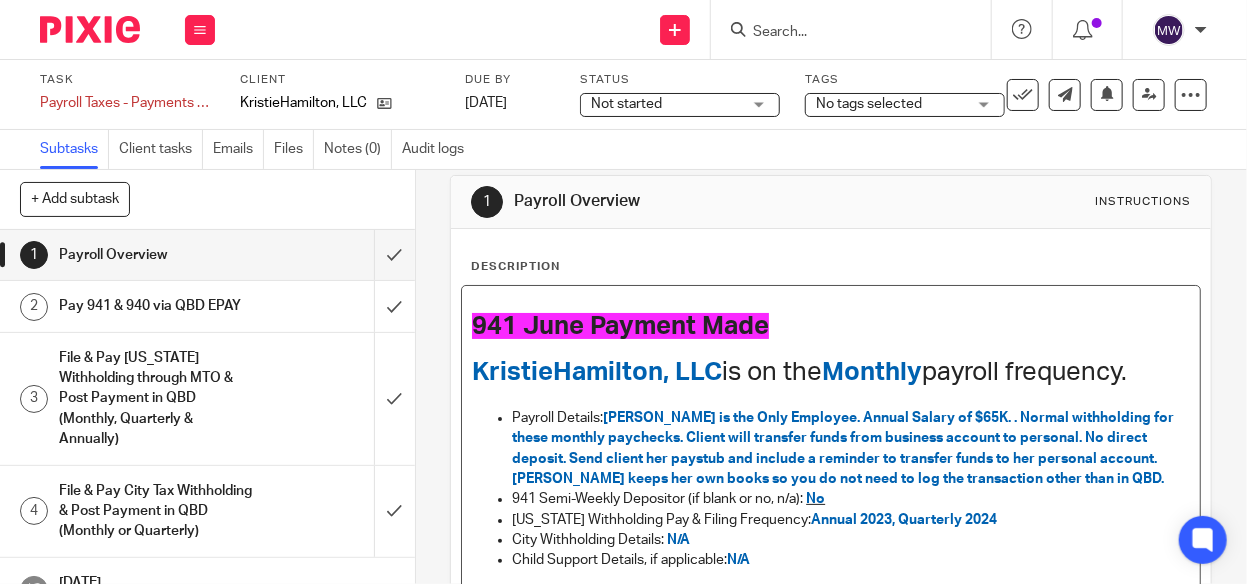 scroll, scrollTop: 0, scrollLeft: 0, axis: both 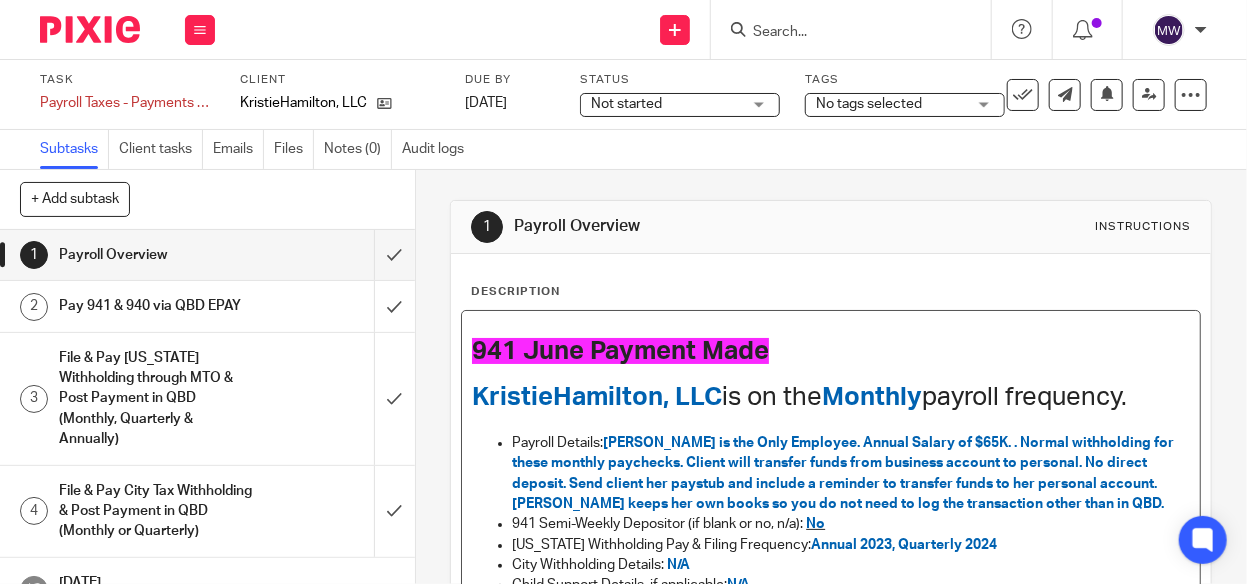 click on "Not started
Not started" at bounding box center (680, 105) 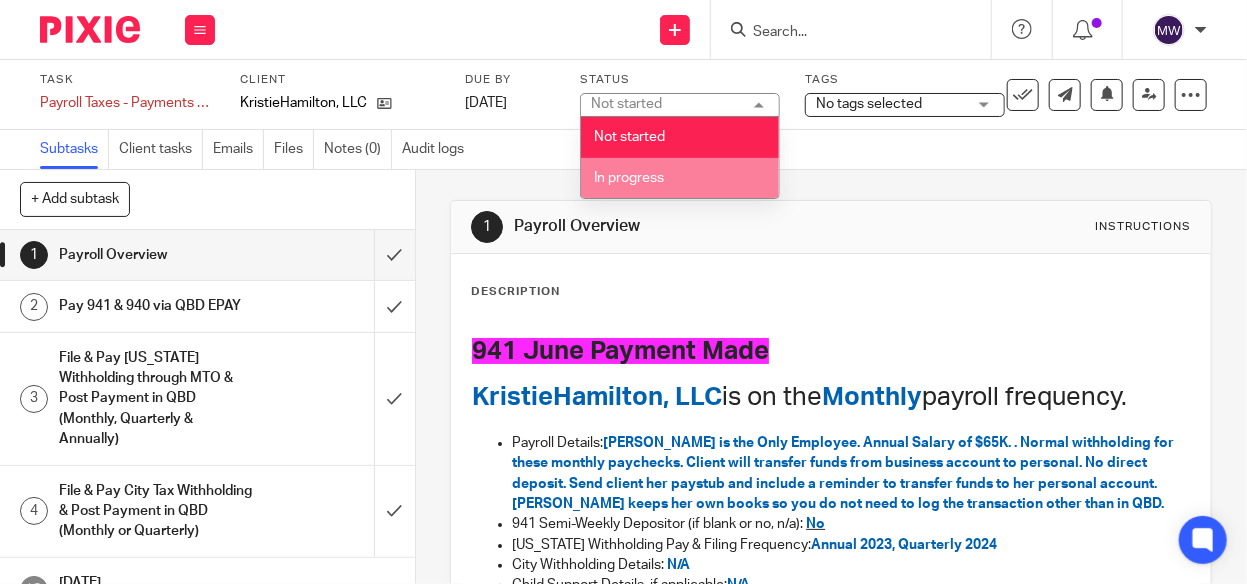 click on "In progress" at bounding box center (680, 178) 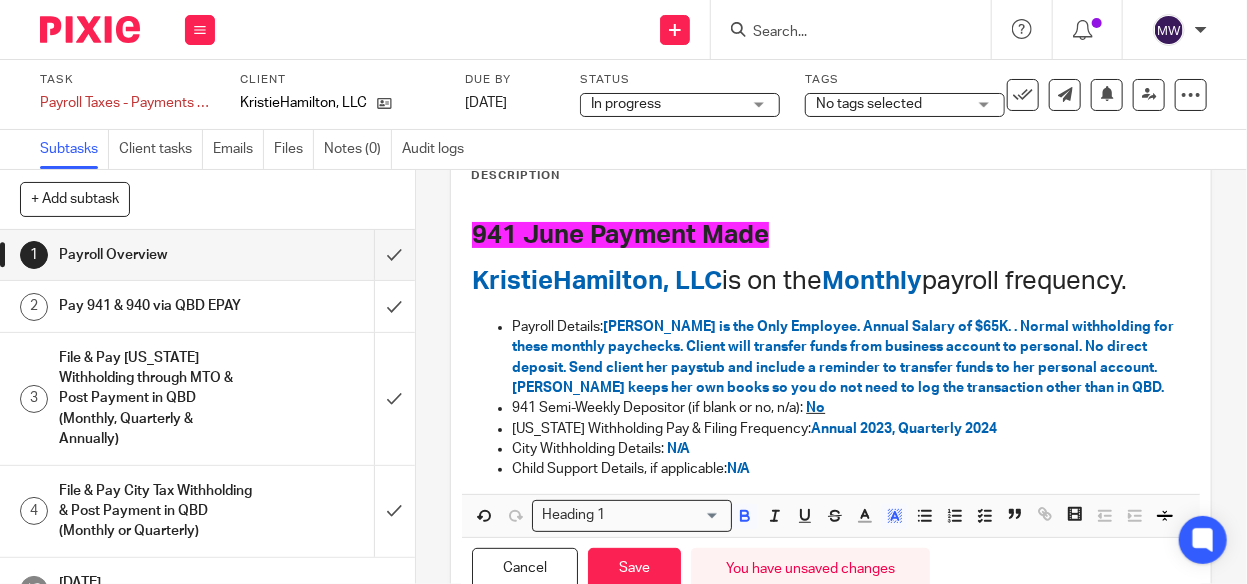 scroll, scrollTop: 220, scrollLeft: 0, axis: vertical 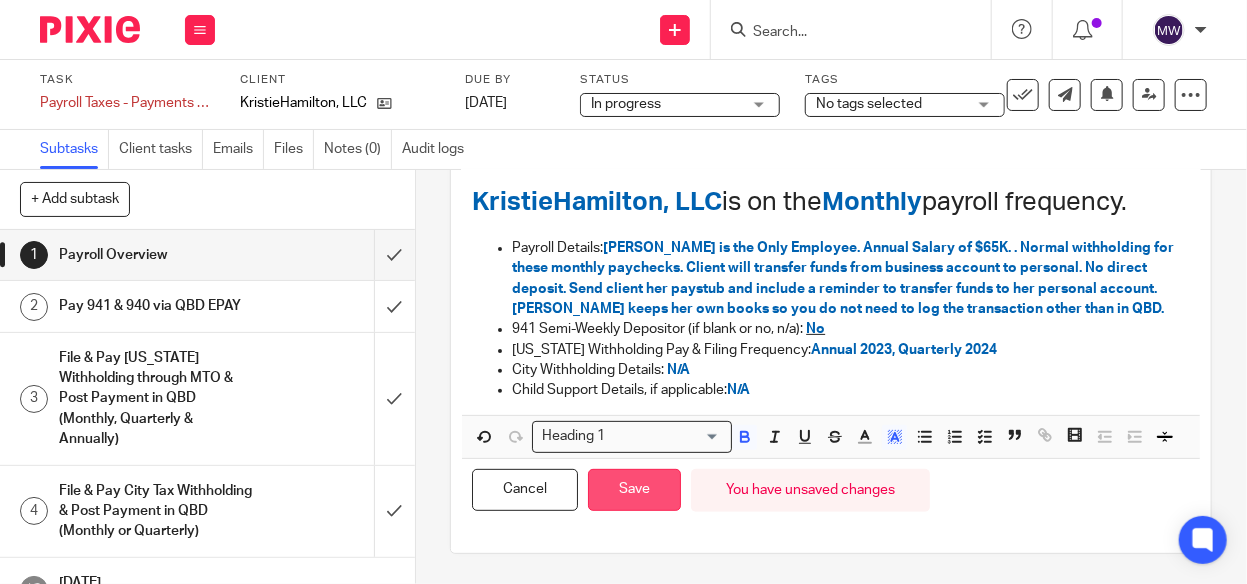 click on "Save" at bounding box center (634, 490) 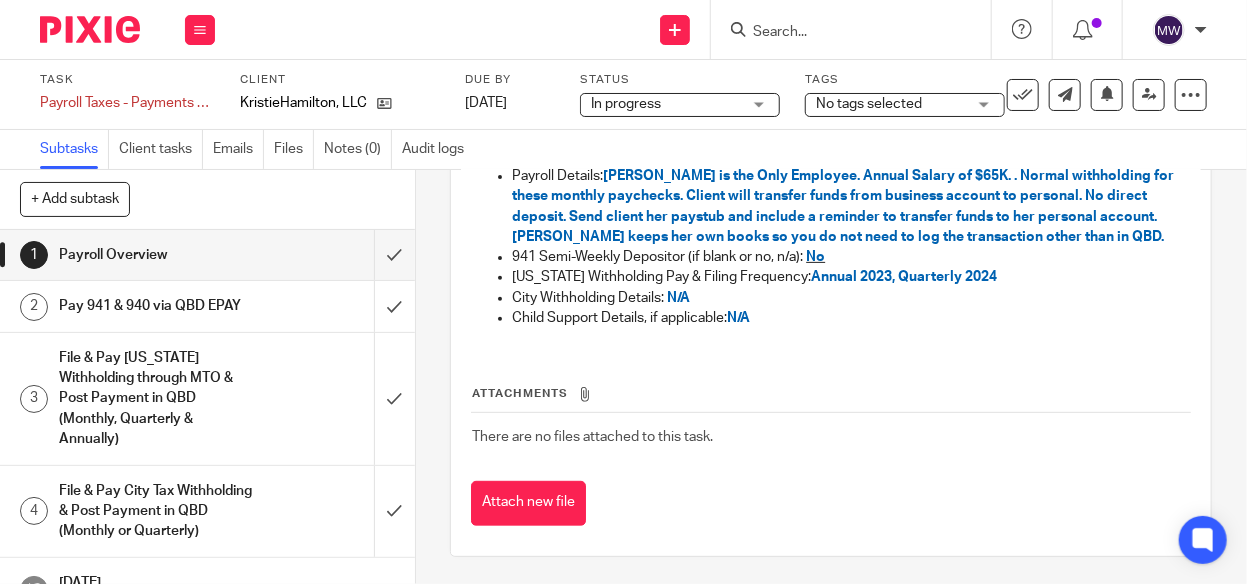 scroll, scrollTop: 0, scrollLeft: 0, axis: both 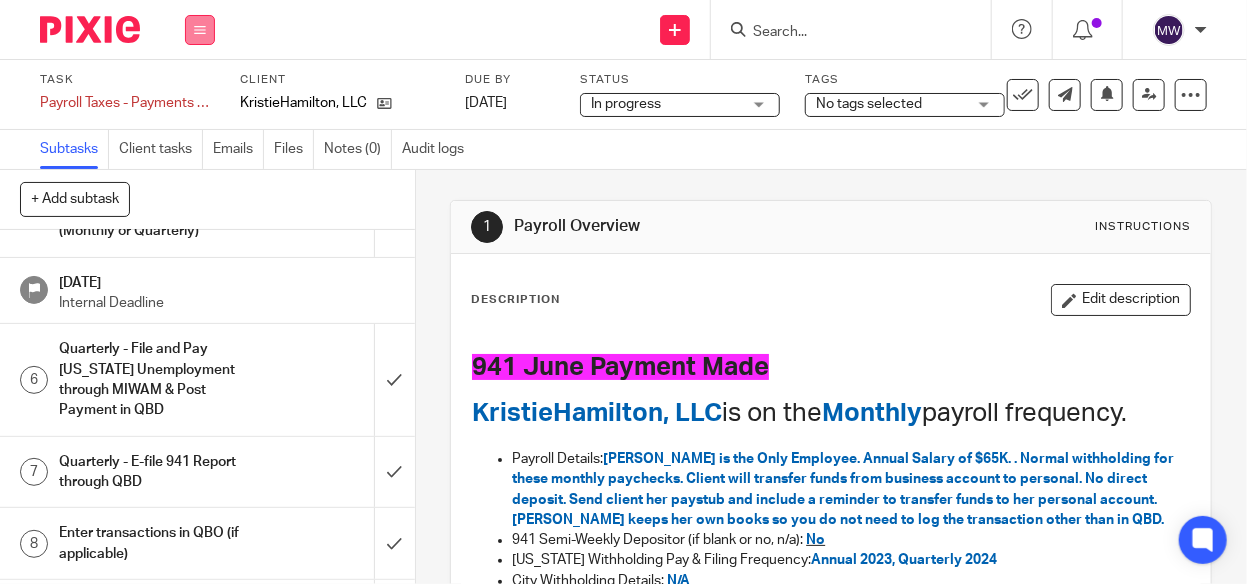 click at bounding box center [200, 30] 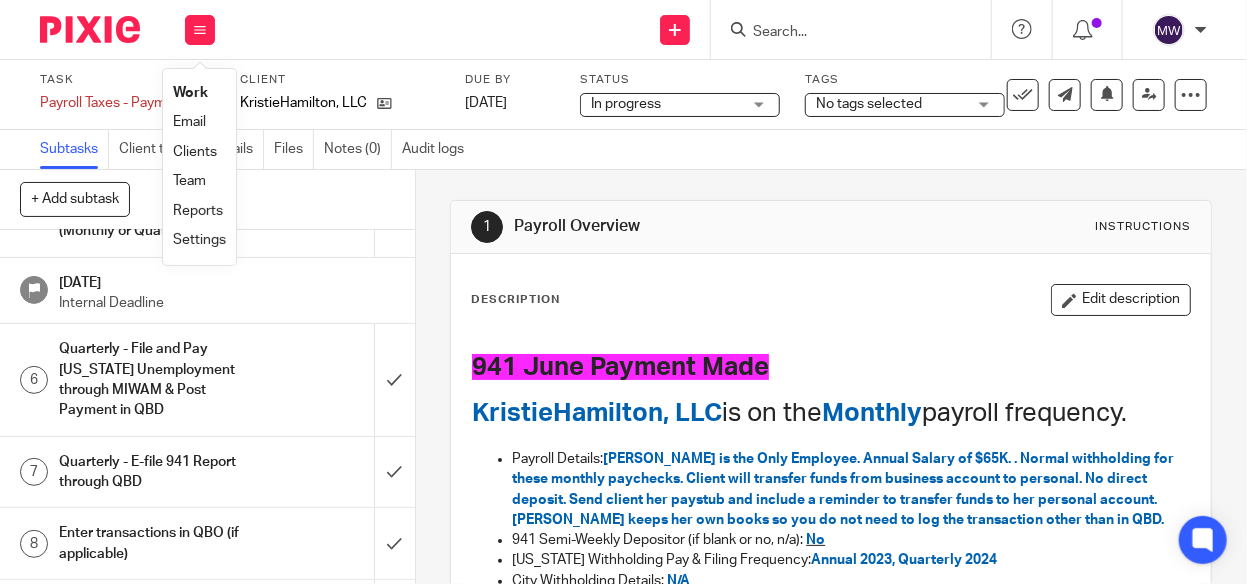click on "Work" at bounding box center (190, 93) 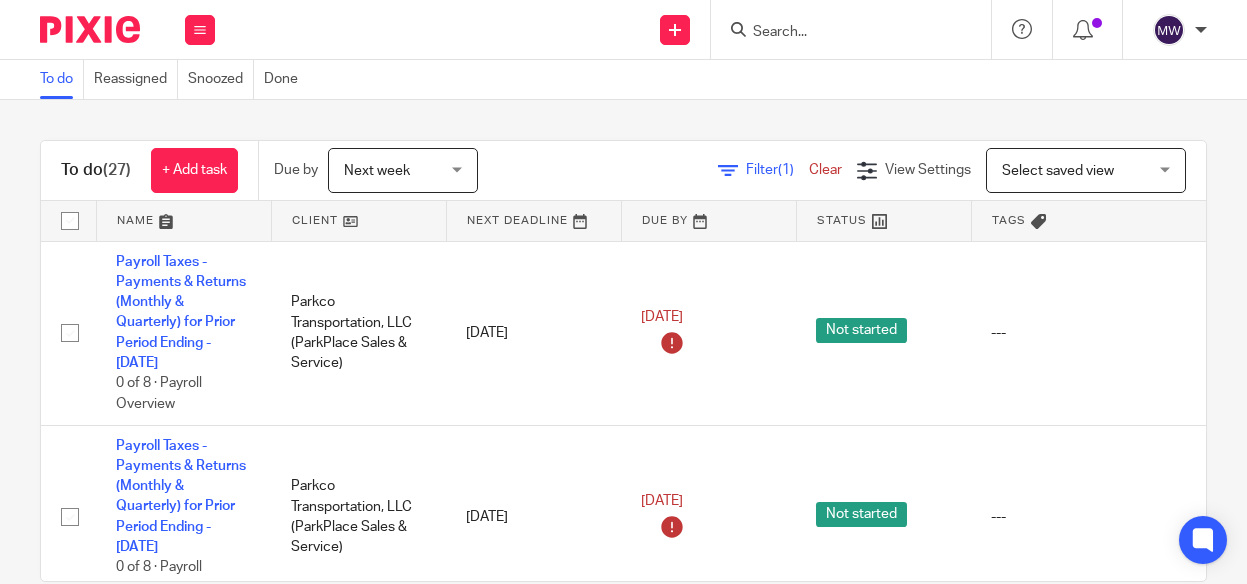 scroll, scrollTop: 0, scrollLeft: 0, axis: both 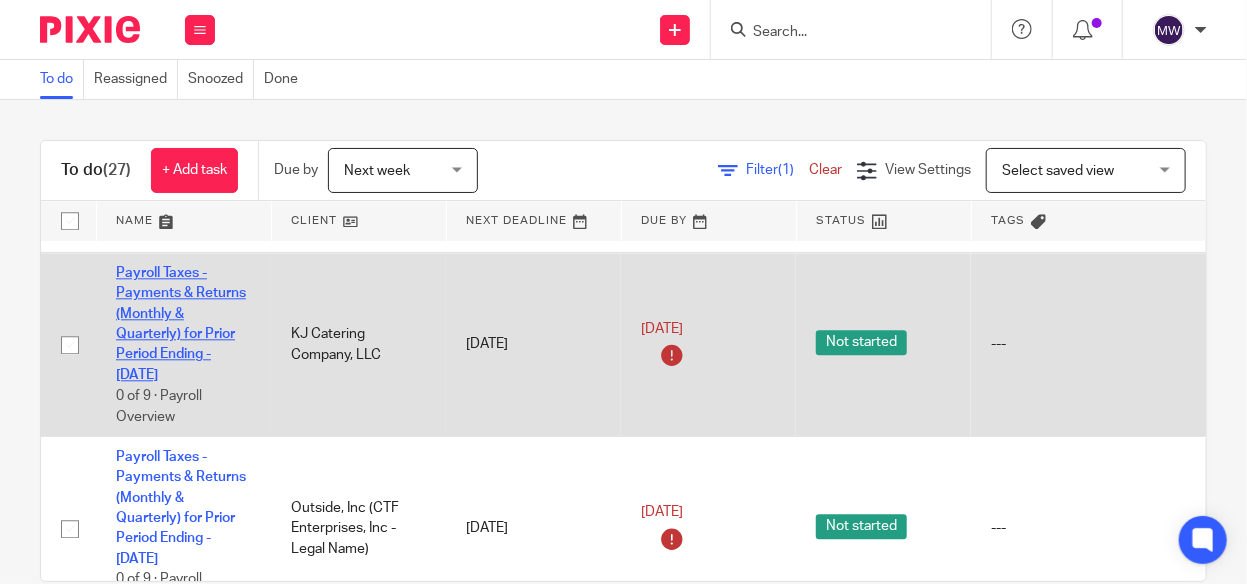 click on "Payroll Taxes - Payments & Returns (Monthly & Quarterly) for Prior Period Ending - [DATE]" at bounding box center [181, 324] 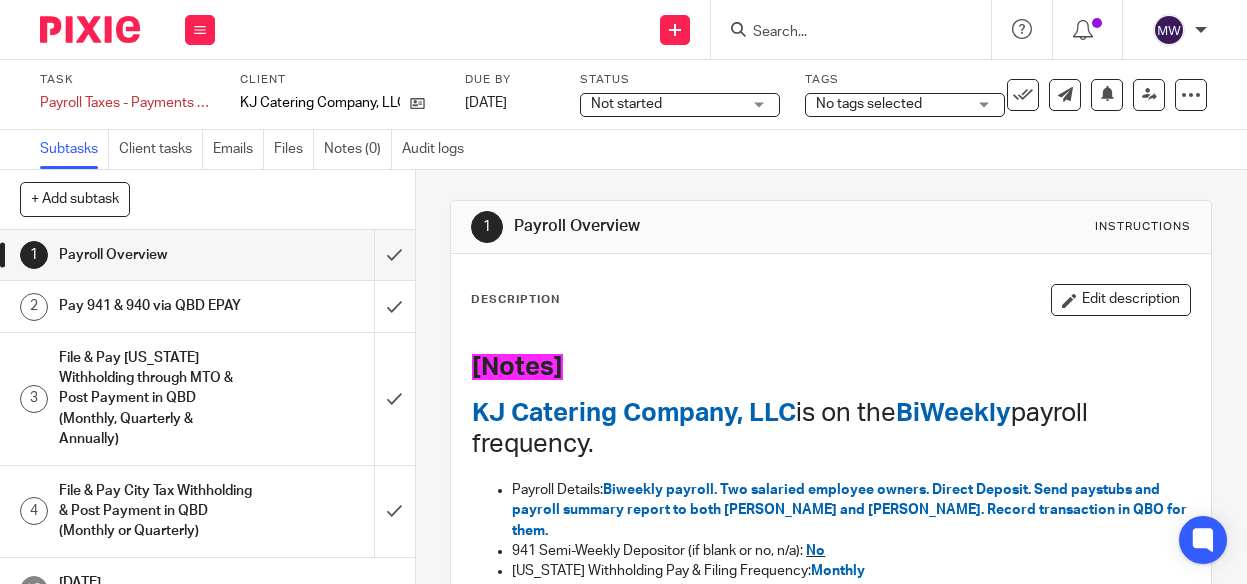 scroll, scrollTop: 0, scrollLeft: 0, axis: both 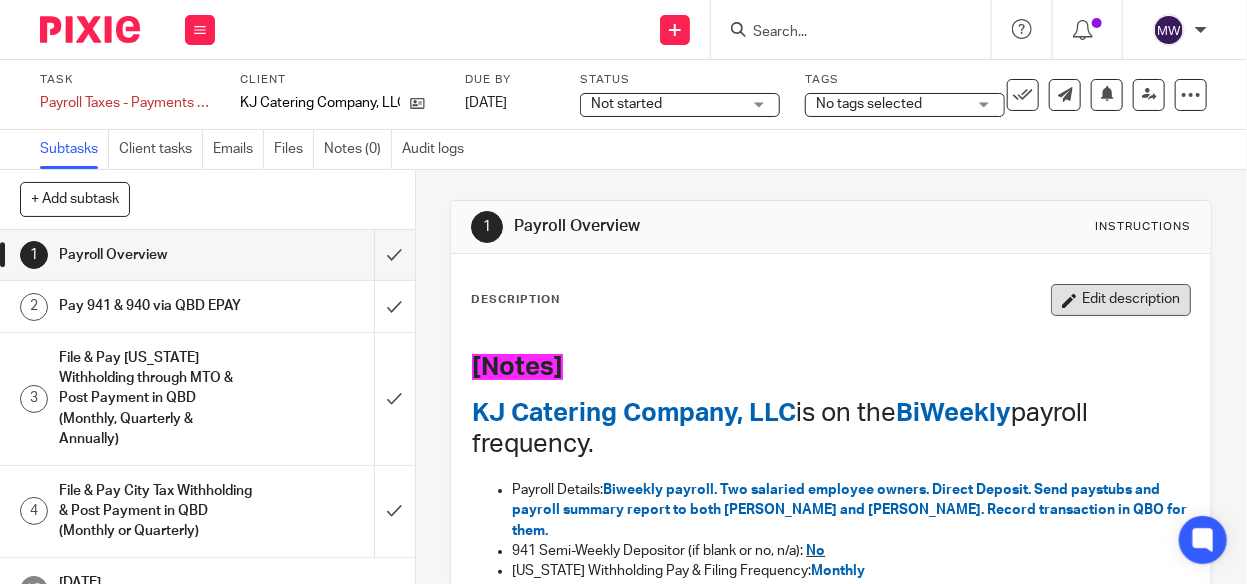 click on "Edit description" at bounding box center [1121, 300] 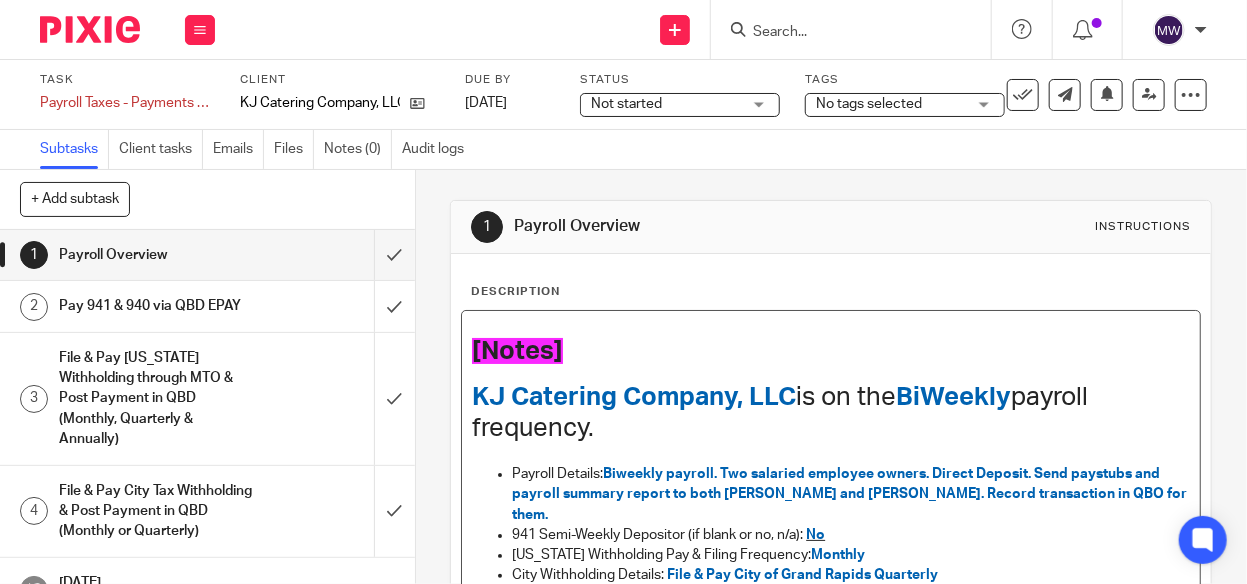 click on "[Notes]" at bounding box center (831, 351) 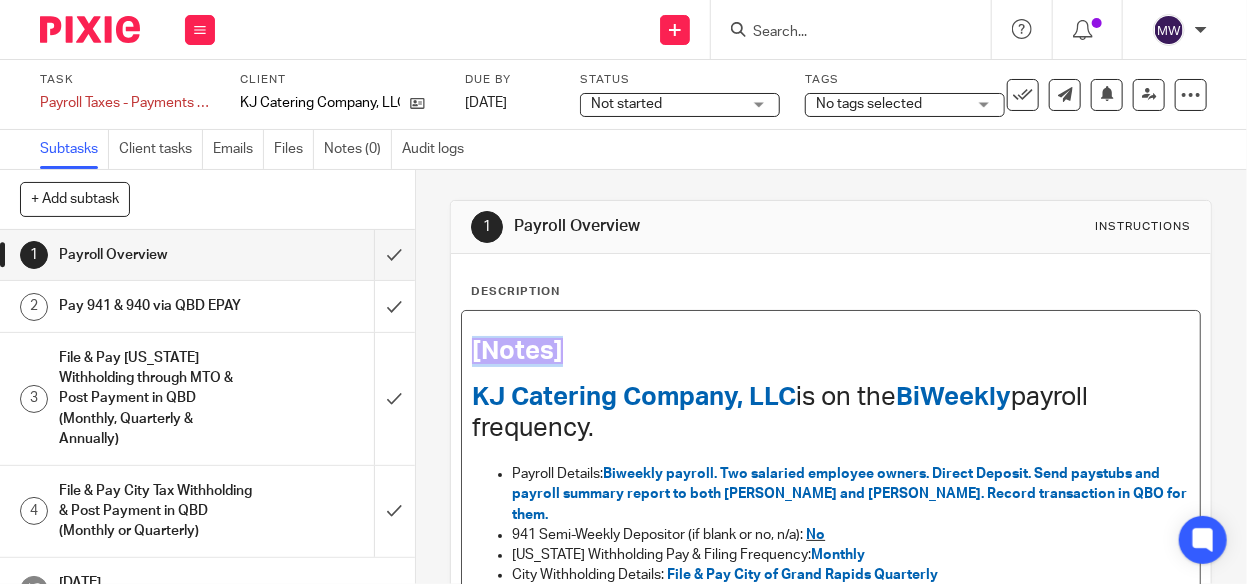 drag, startPoint x: 533, startPoint y: 353, endPoint x: 397, endPoint y: 349, distance: 136.0588 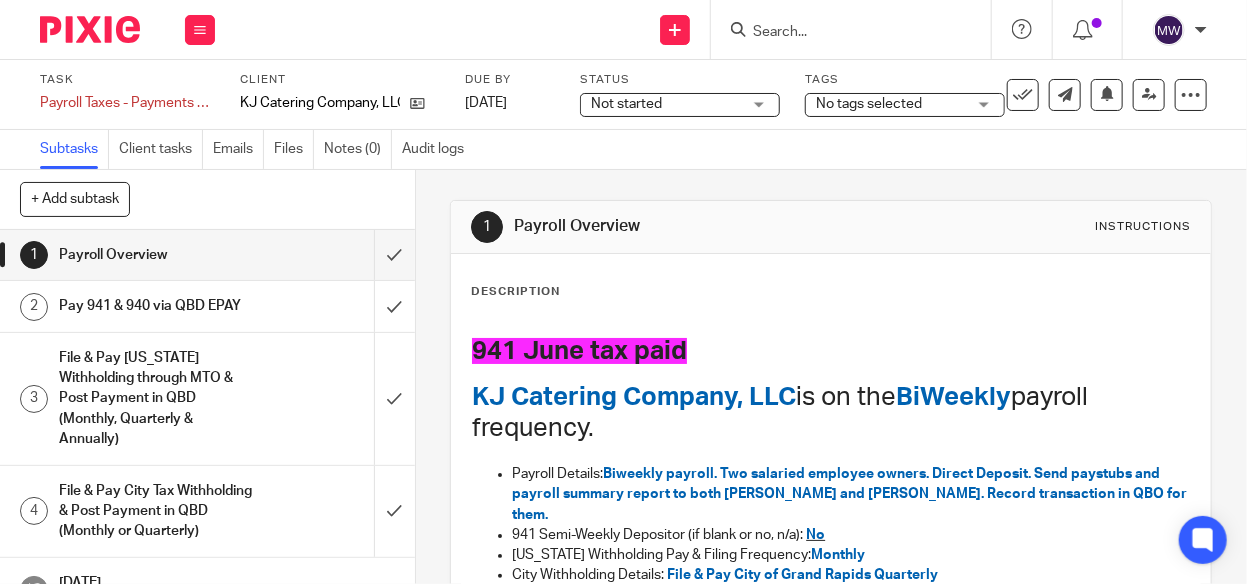click on "Not started" at bounding box center (626, 104) 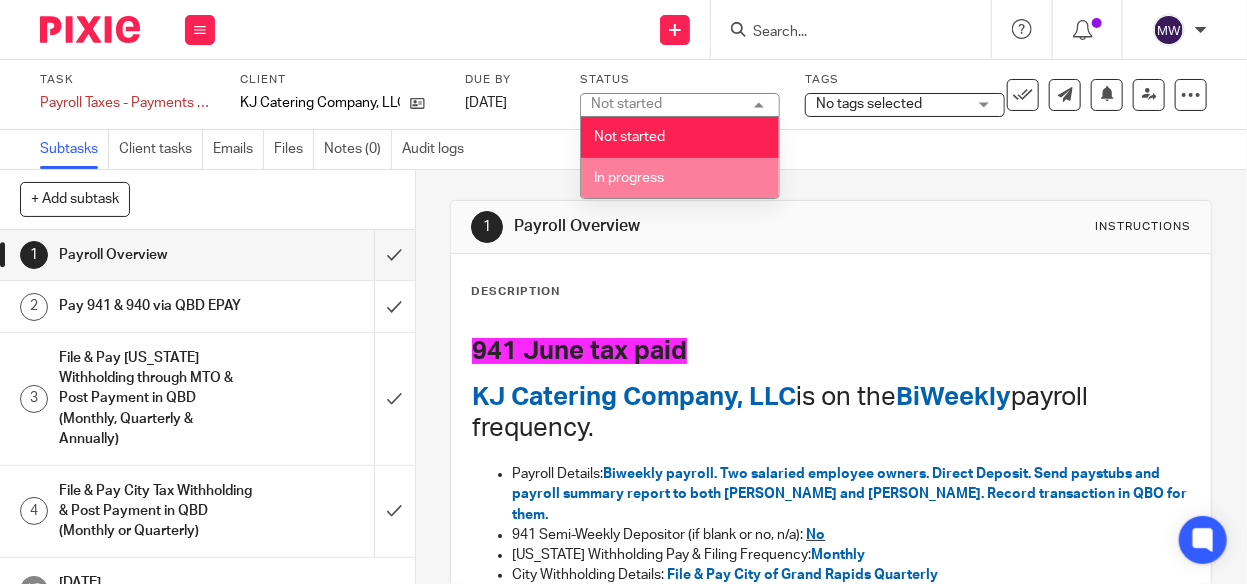 click on "In progress" at bounding box center [680, 178] 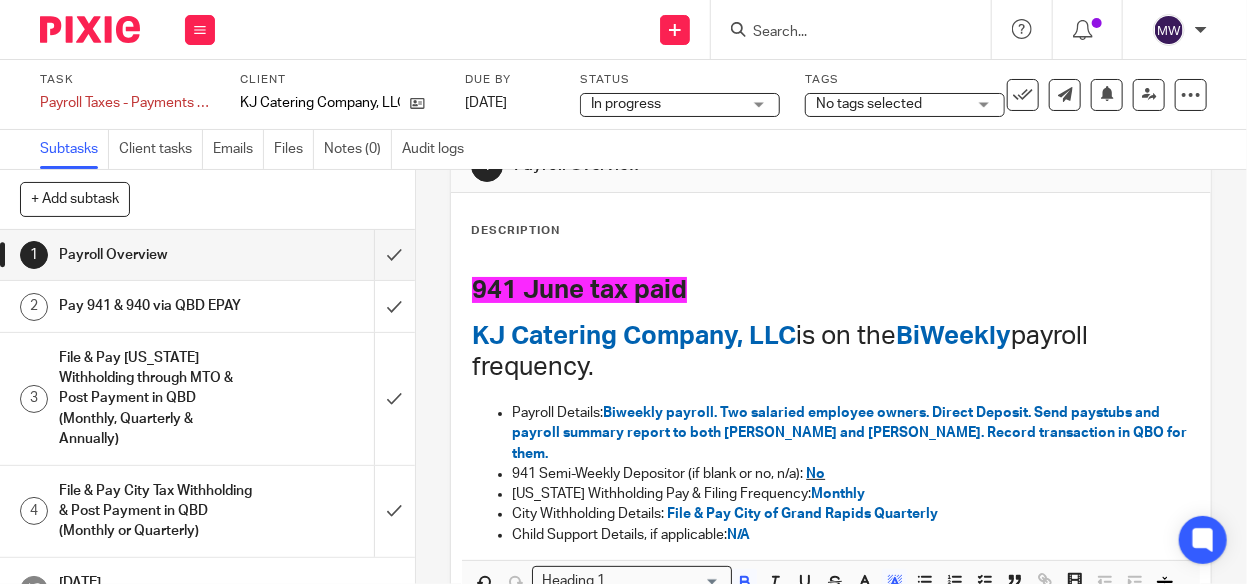 scroll, scrollTop: 231, scrollLeft: 0, axis: vertical 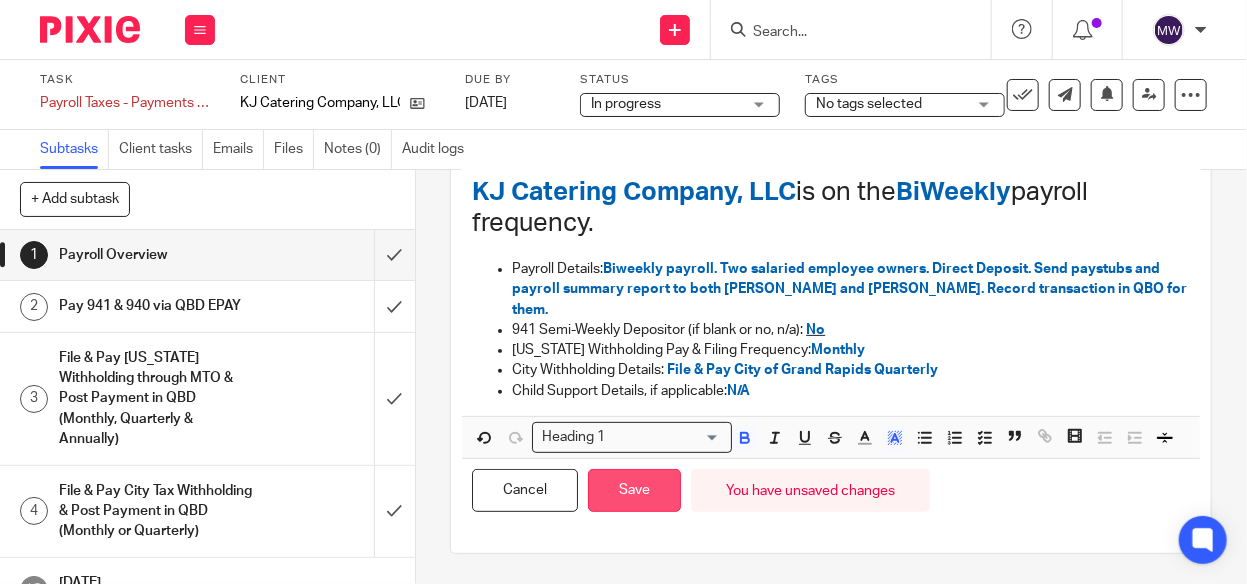 click on "Save" at bounding box center (634, 490) 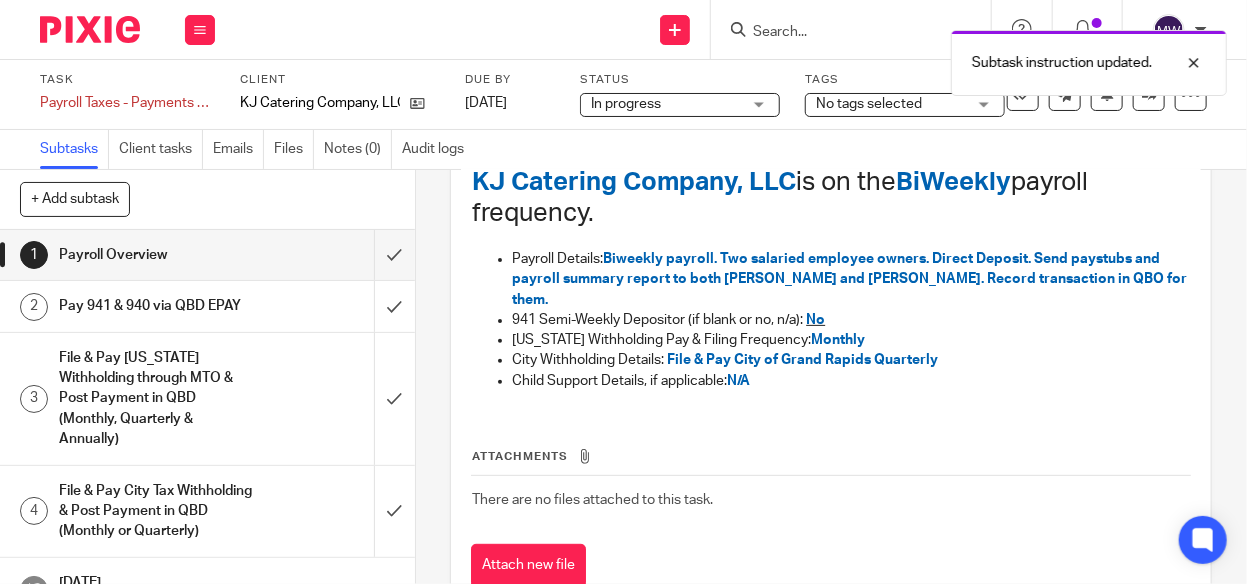 scroll, scrollTop: 246, scrollLeft: 0, axis: vertical 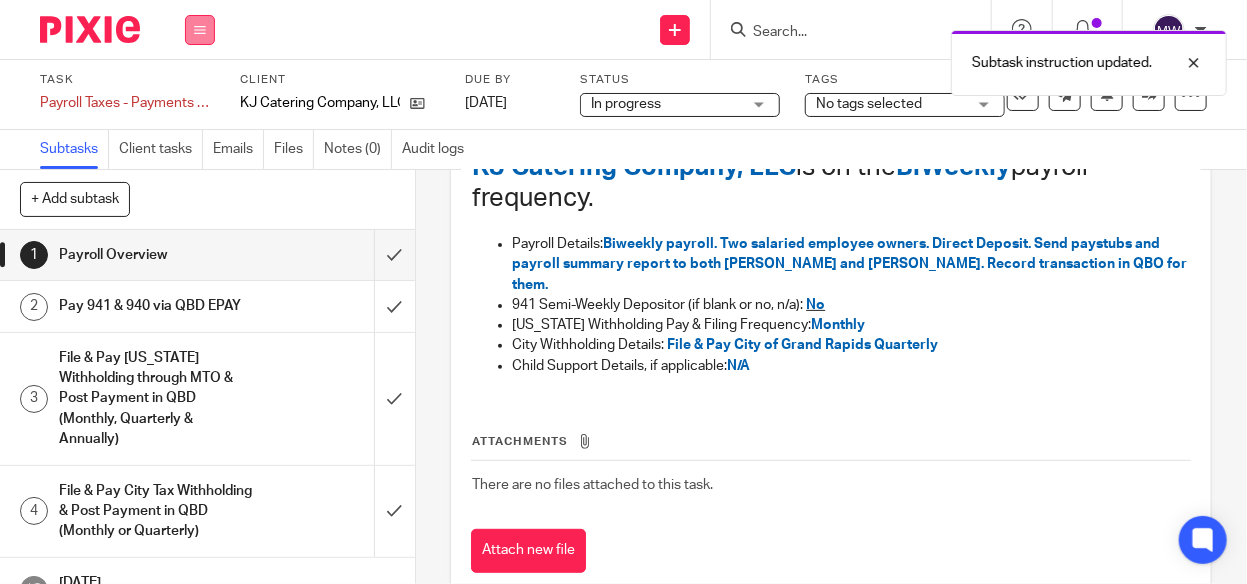 click at bounding box center (200, 30) 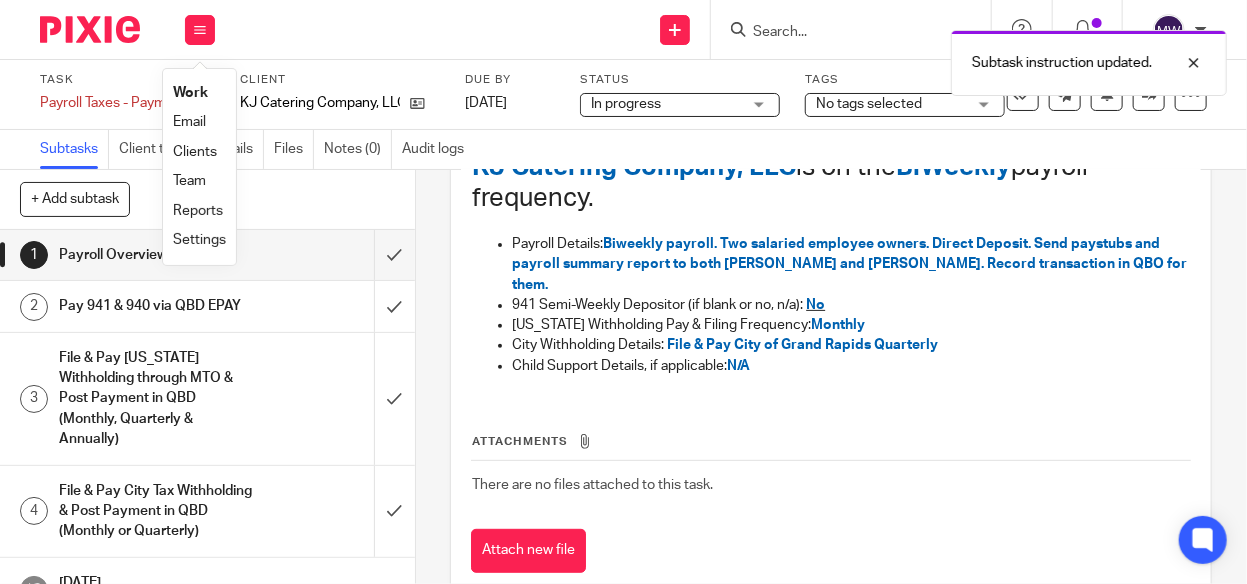 click on "Work" at bounding box center [190, 93] 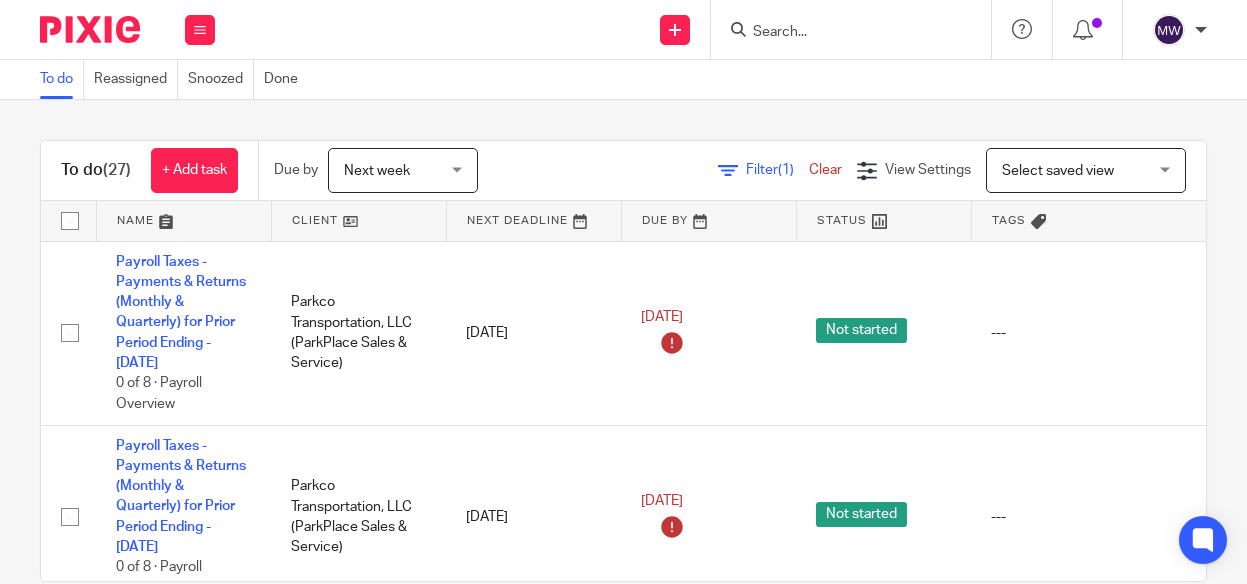 scroll, scrollTop: 0, scrollLeft: 0, axis: both 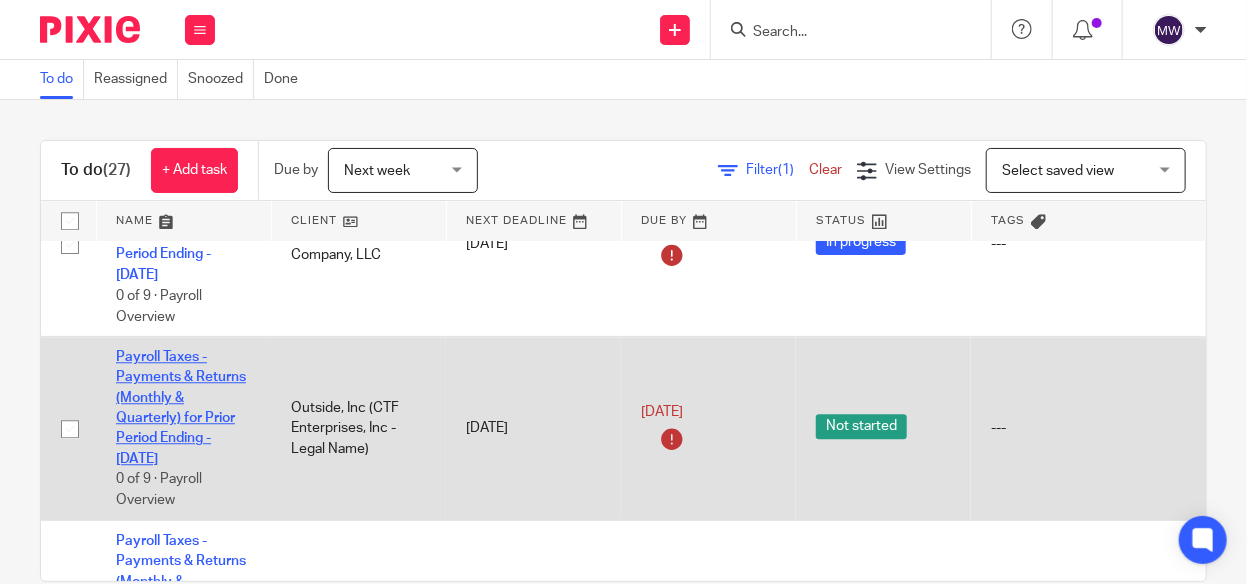 click on "Payroll Taxes - Payments & Returns (Monthly & Quarterly) for Prior Period Ending - [DATE]" at bounding box center (181, 408) 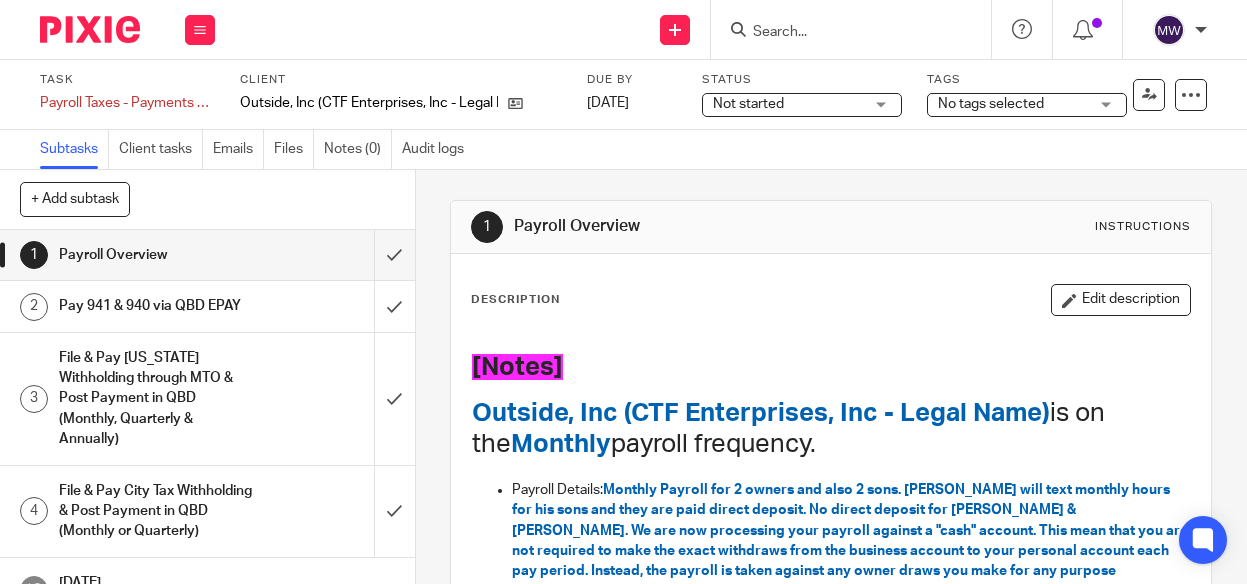 scroll, scrollTop: 0, scrollLeft: 0, axis: both 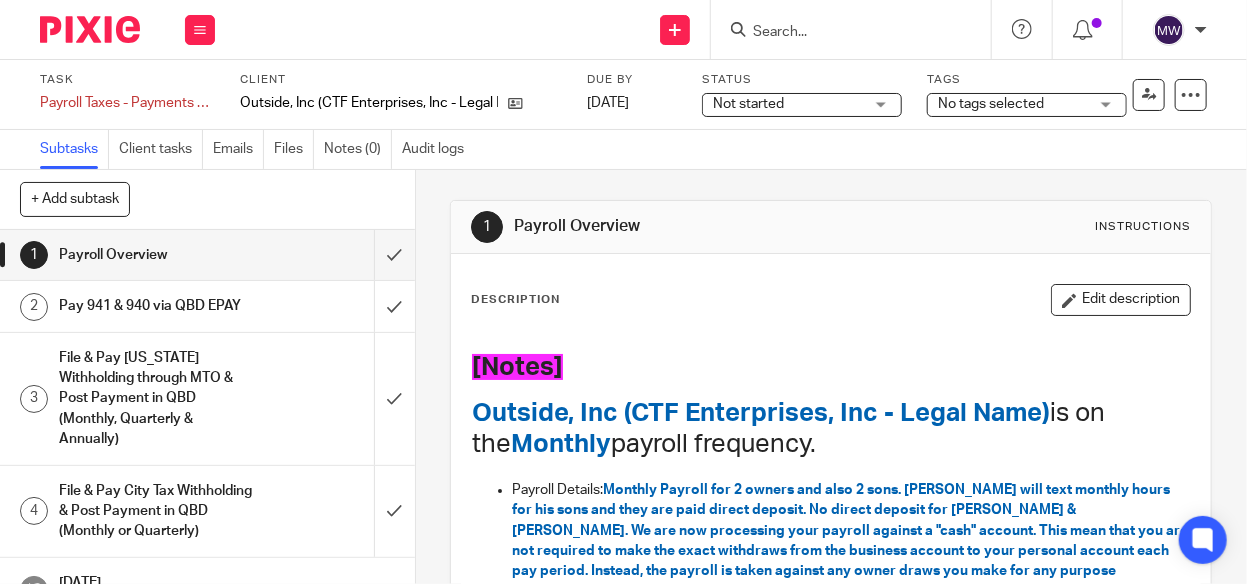 click on "Edit description" at bounding box center [1121, 300] 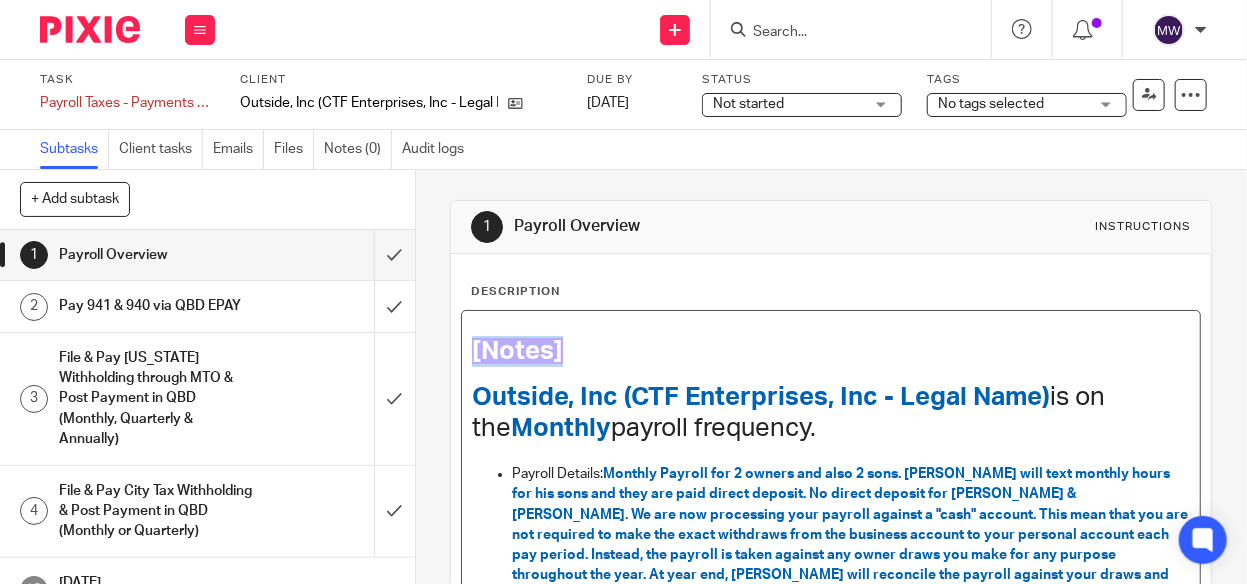 drag, startPoint x: 621, startPoint y: 348, endPoint x: 455, endPoint y: 348, distance: 166 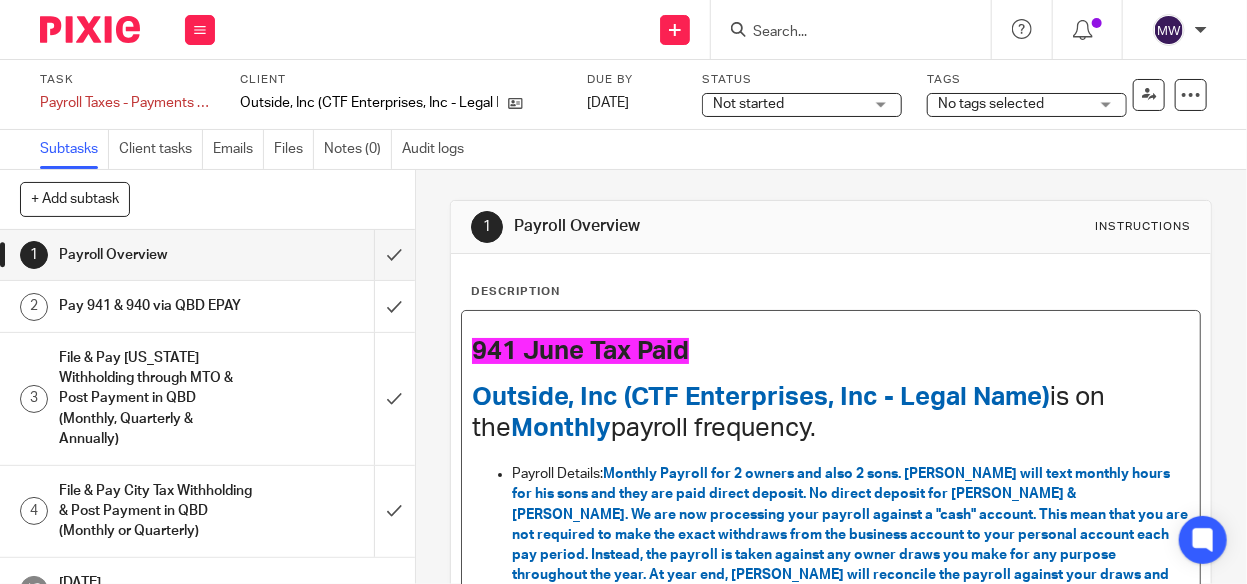 click on "Not started" at bounding box center [748, 104] 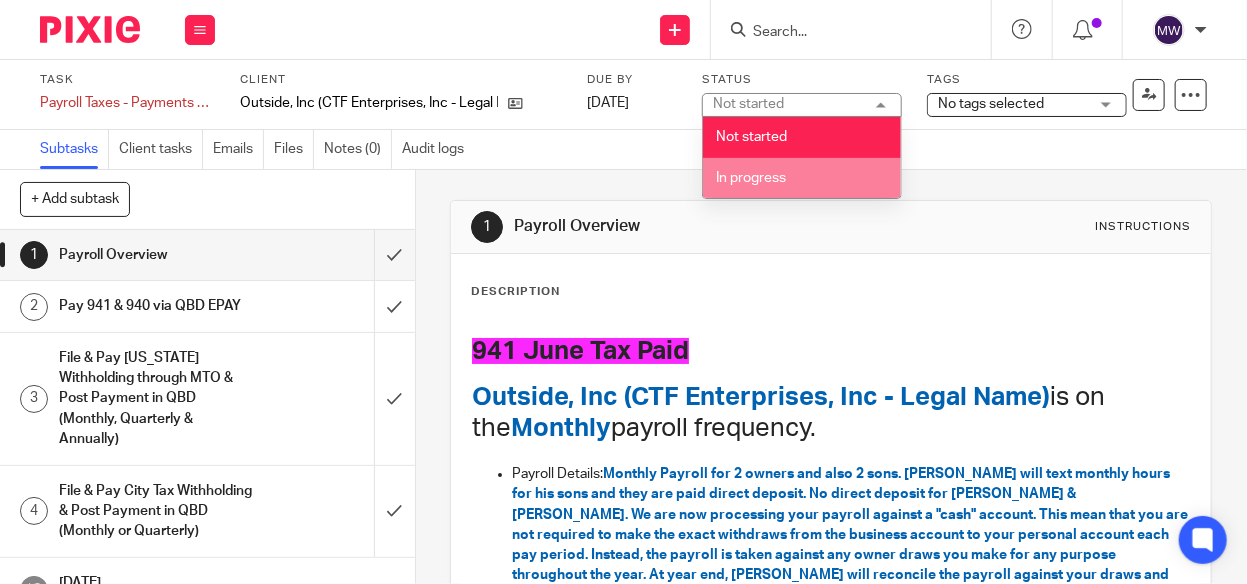 click on "In progress" at bounding box center [802, 178] 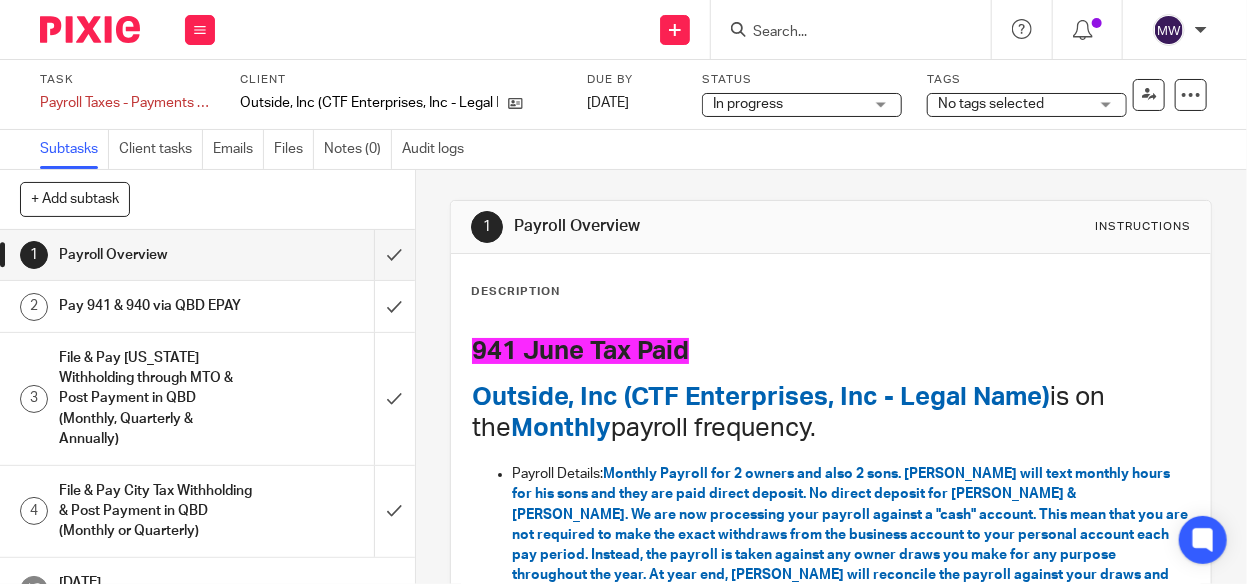 scroll, scrollTop: 291, scrollLeft: 0, axis: vertical 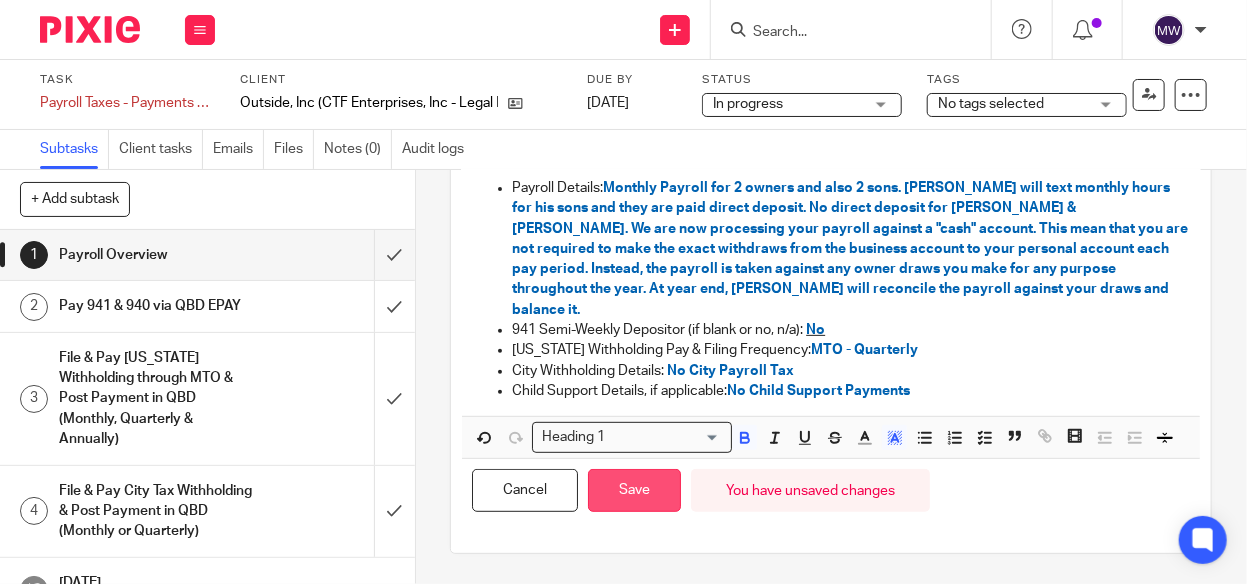 click on "Save" at bounding box center (634, 490) 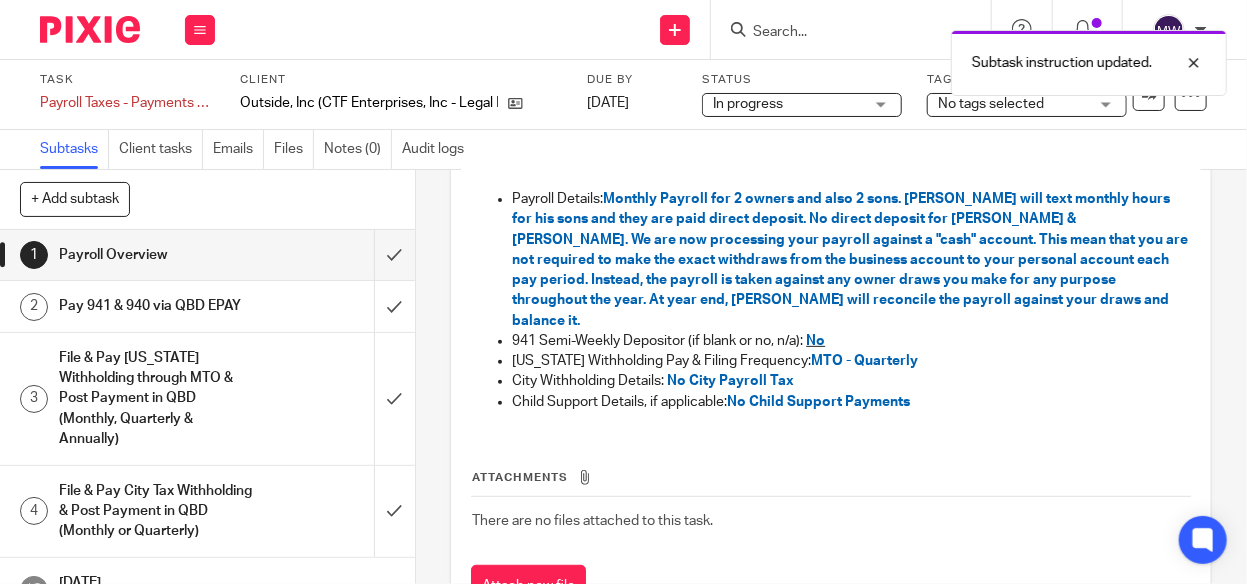 scroll, scrollTop: 307, scrollLeft: 0, axis: vertical 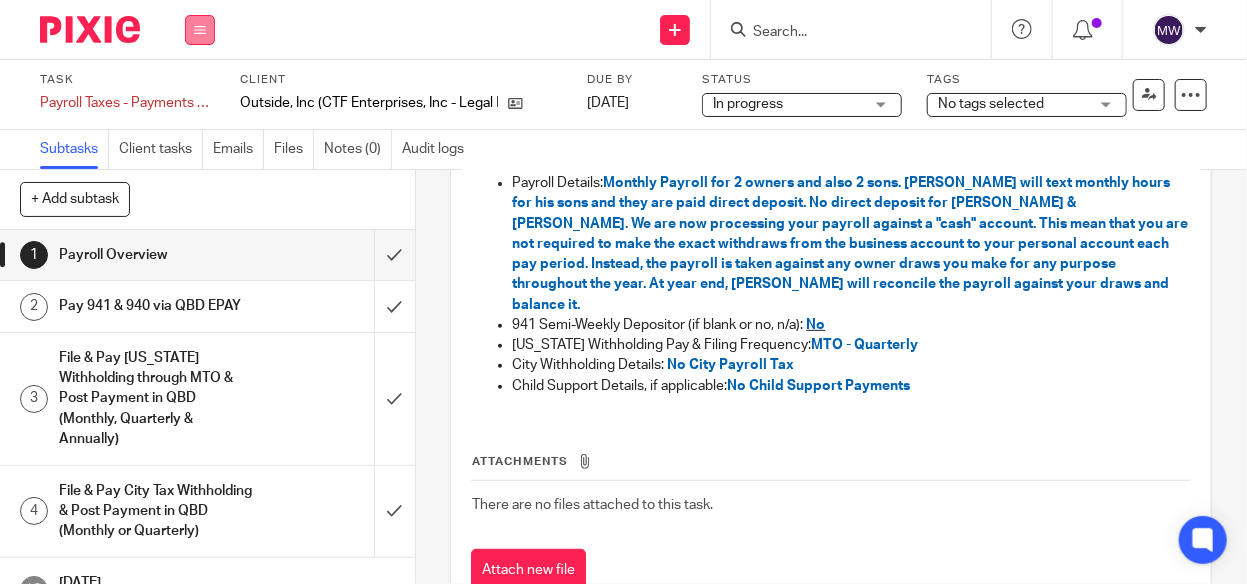 click at bounding box center (200, 30) 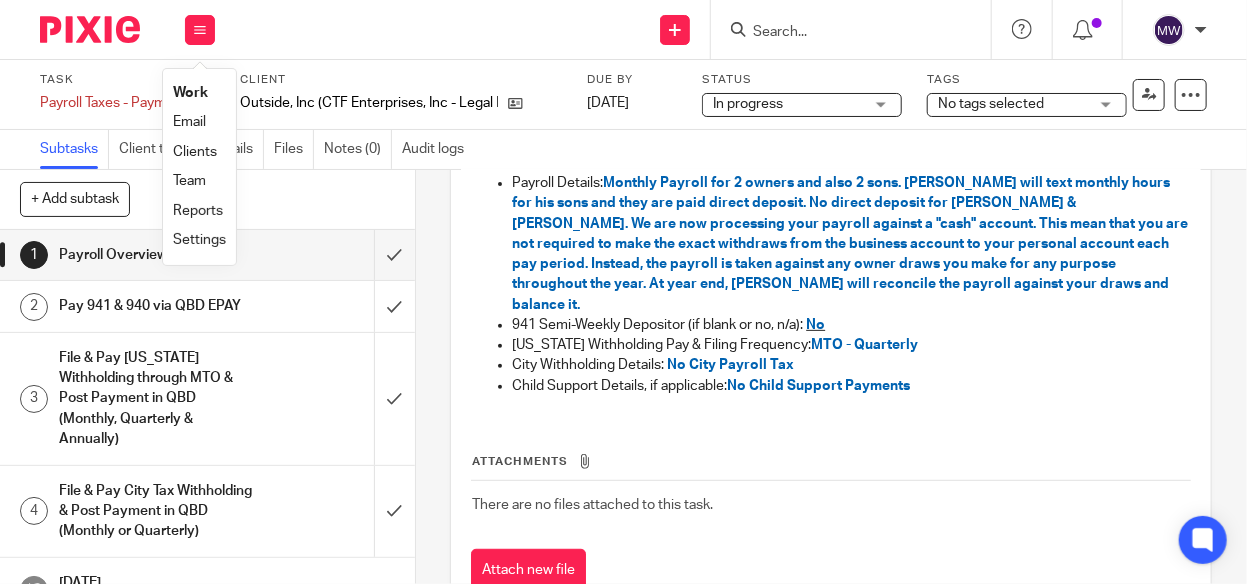 click on "Work" at bounding box center (190, 93) 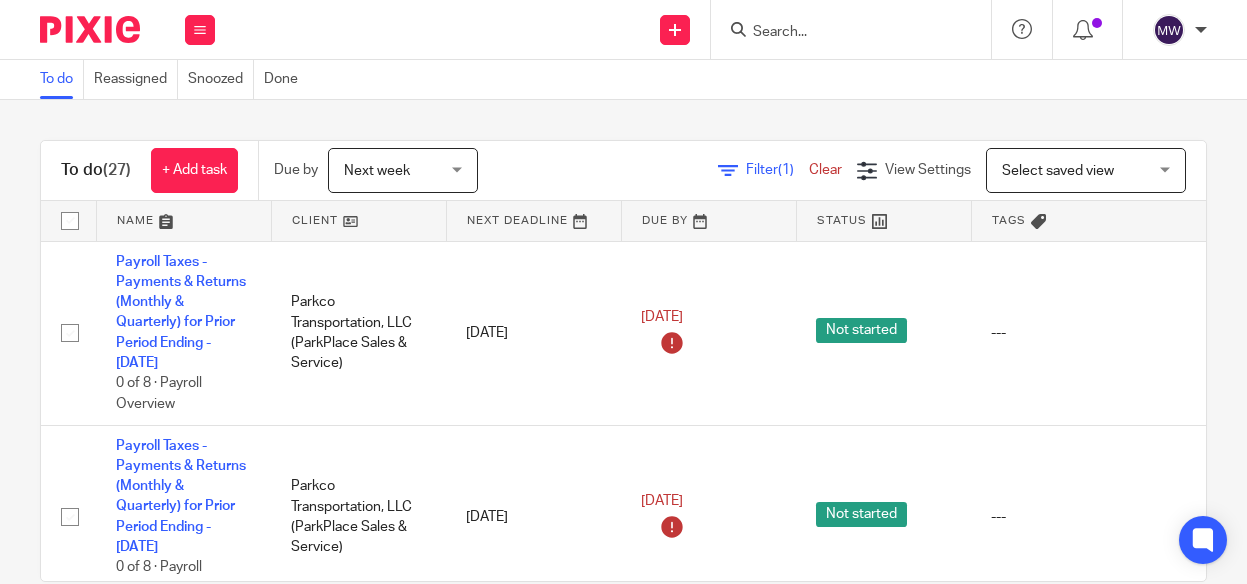 scroll, scrollTop: 0, scrollLeft: 0, axis: both 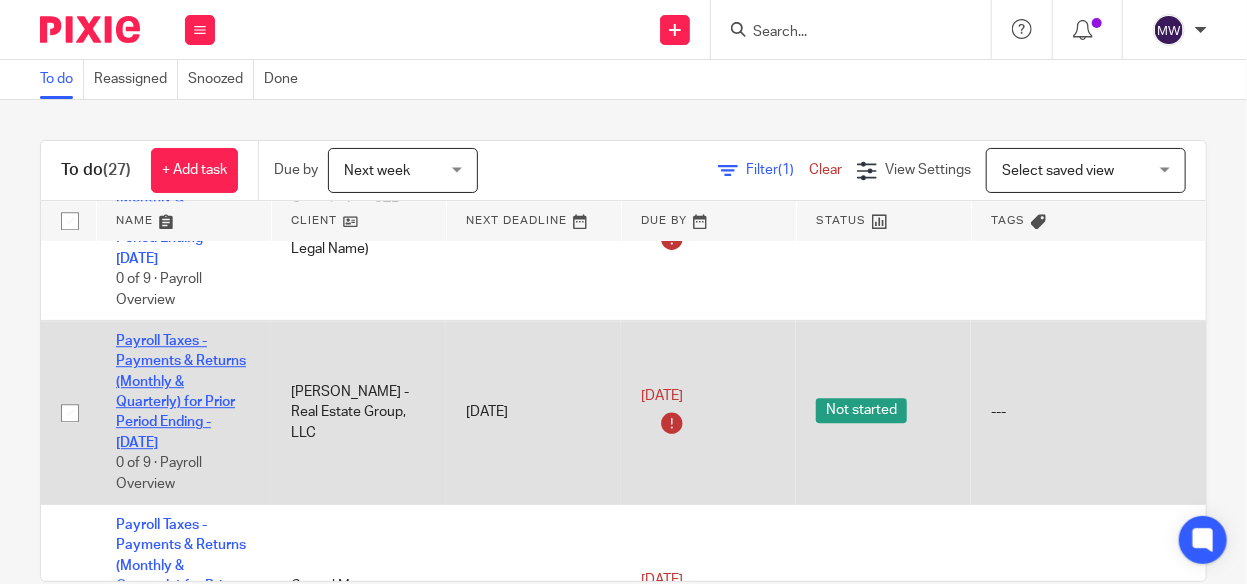 click on "Payroll Taxes - Payments & Returns (Monthly & Quarterly) for Prior Period Ending - [DATE]" at bounding box center (181, 392) 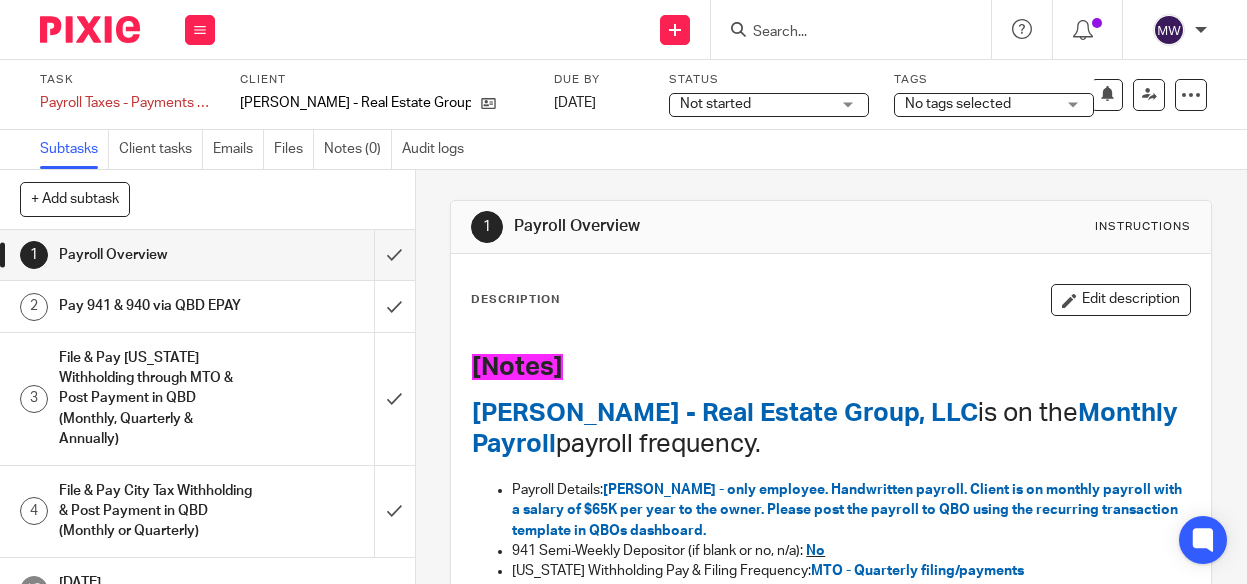 scroll, scrollTop: 0, scrollLeft: 0, axis: both 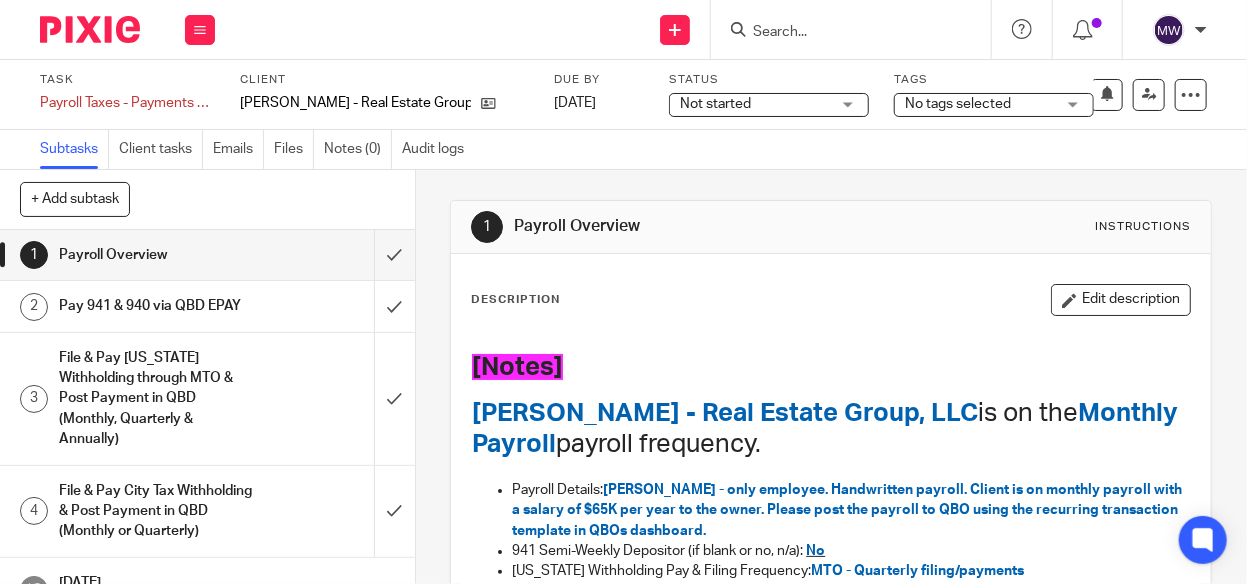 click on "Not started
Not started" at bounding box center [769, 105] 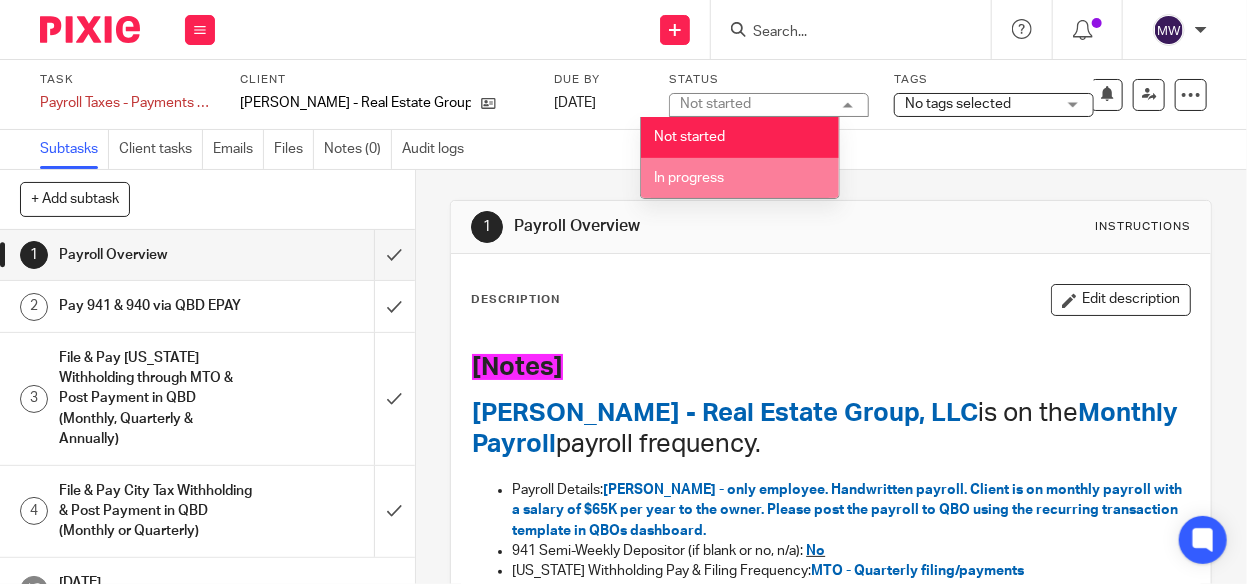 click on "In progress" at bounding box center [740, 178] 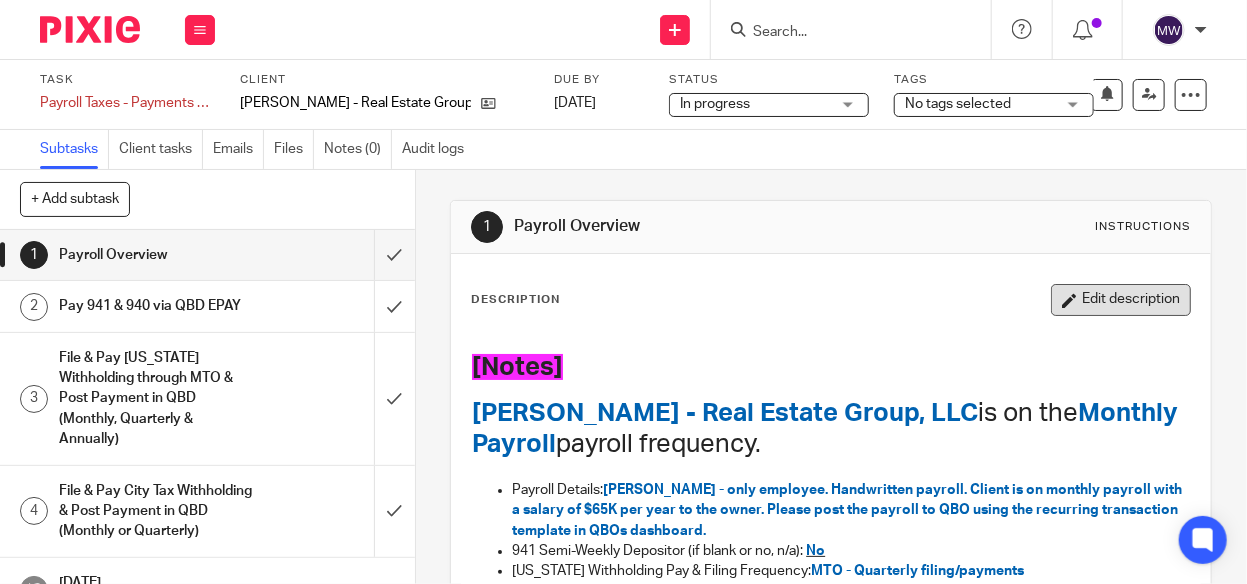 click on "Edit description" at bounding box center (1121, 300) 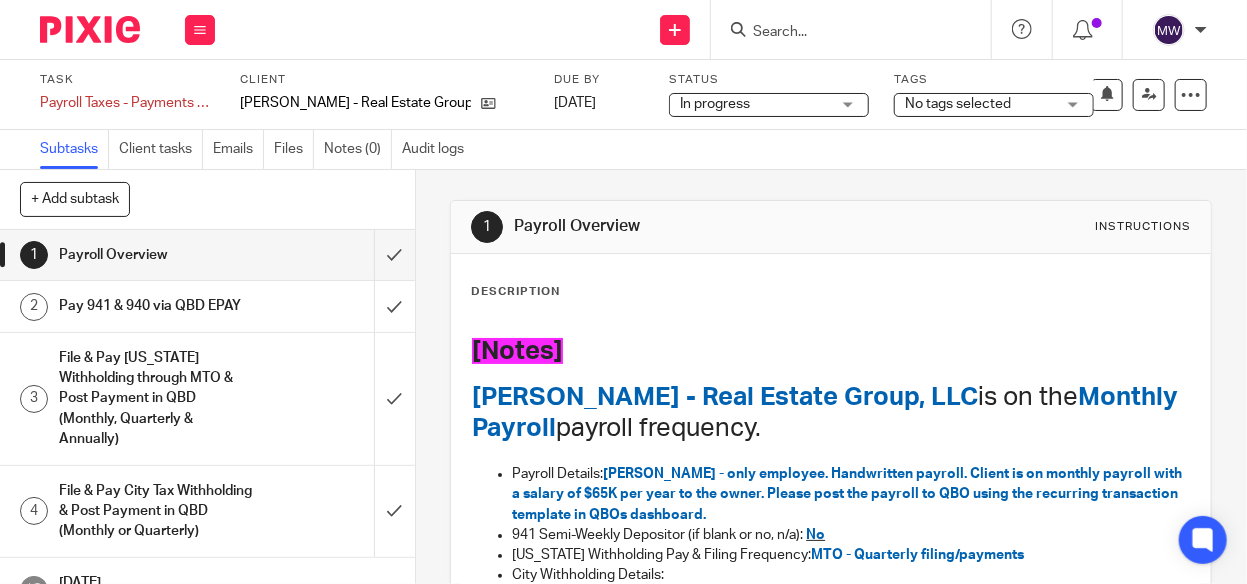 click on "[Notes]" at bounding box center [831, 351] 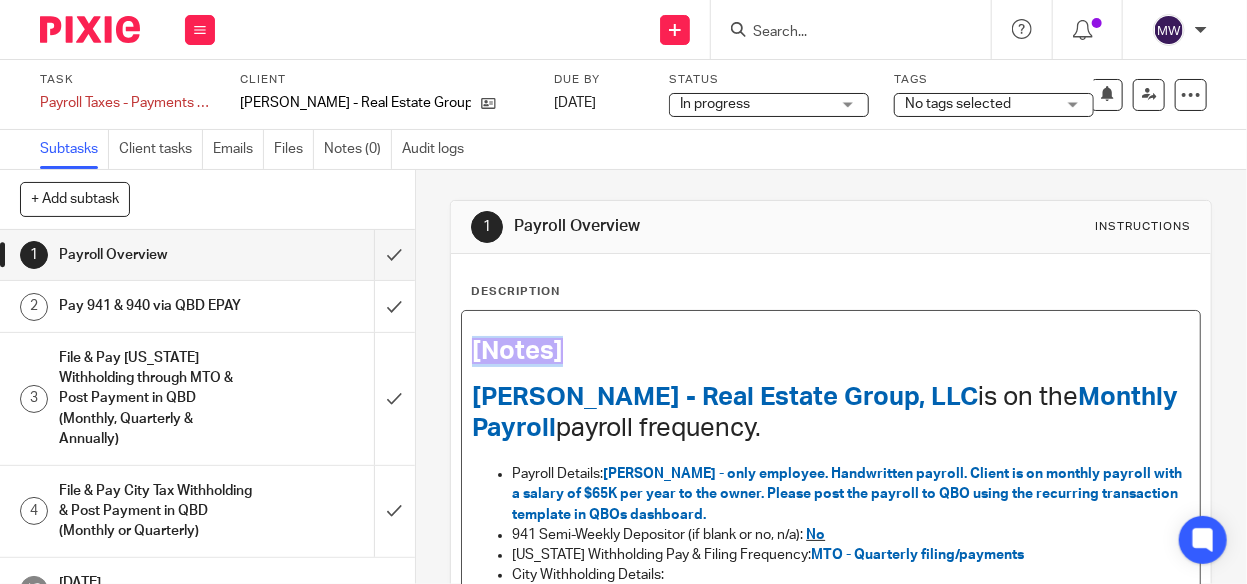 drag, startPoint x: 584, startPoint y: 351, endPoint x: 451, endPoint y: 359, distance: 133.24039 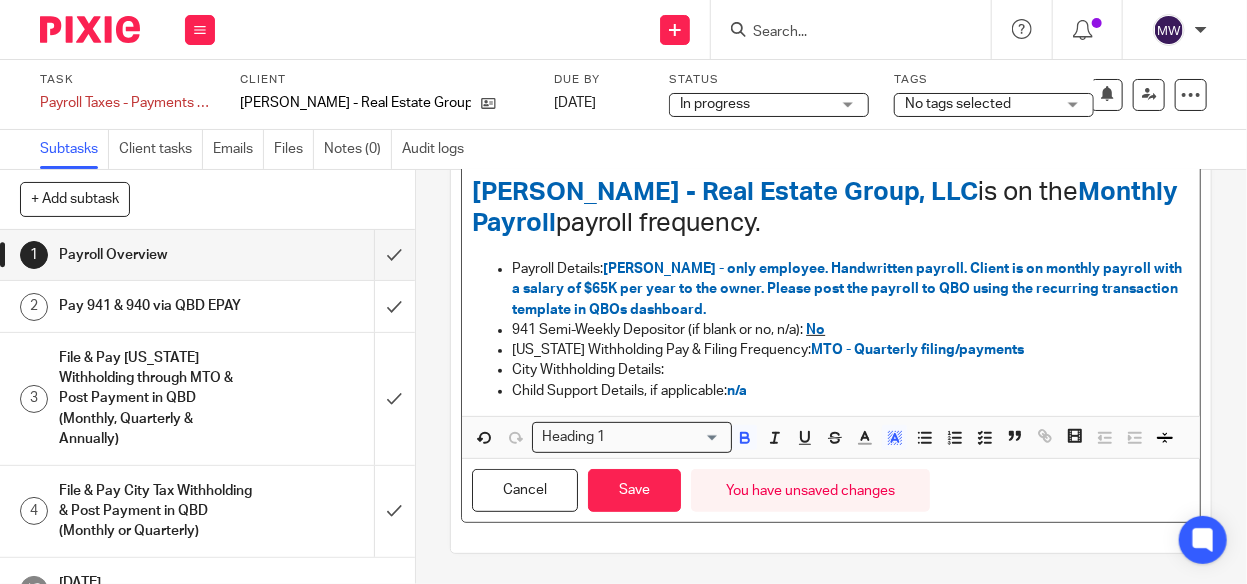 scroll, scrollTop: 231, scrollLeft: 0, axis: vertical 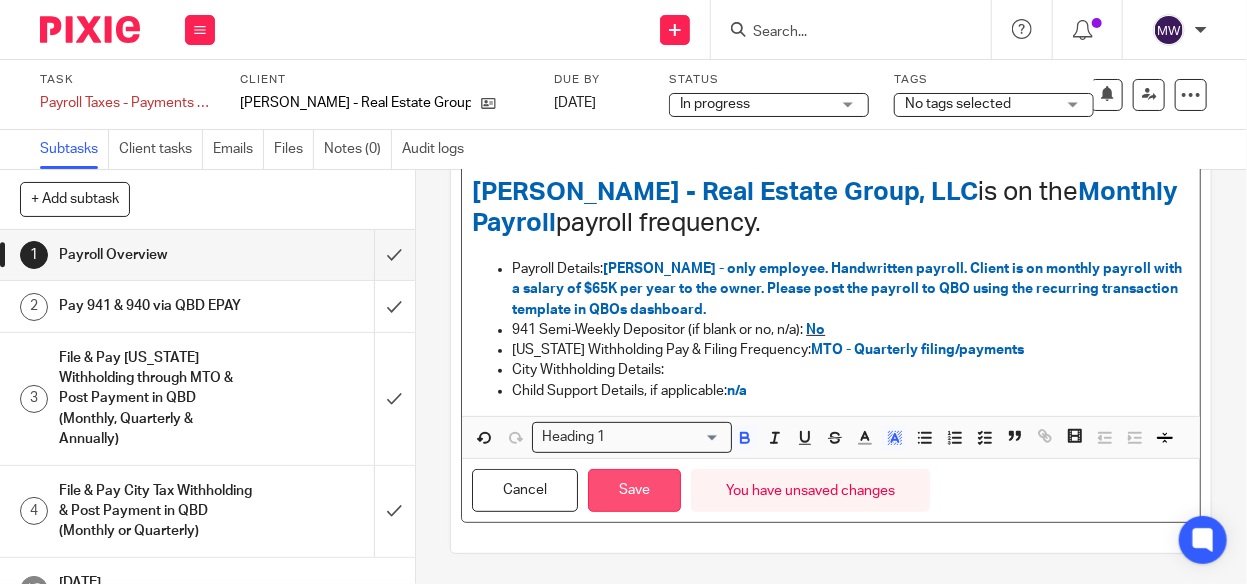 click on "Save" at bounding box center (634, 490) 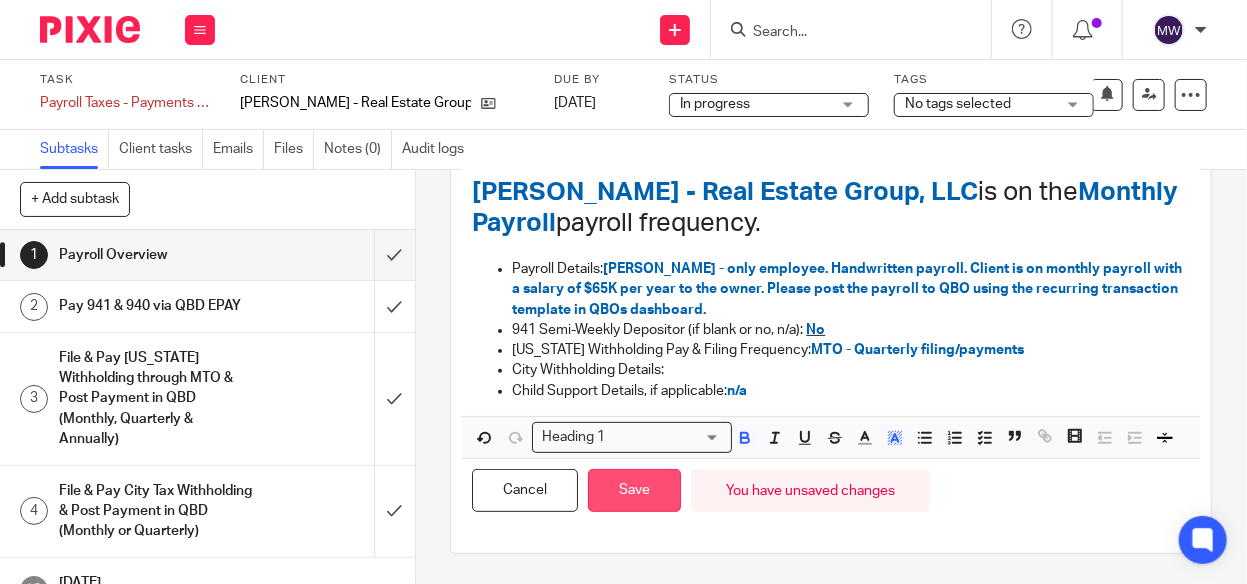 scroll, scrollTop: 246, scrollLeft: 0, axis: vertical 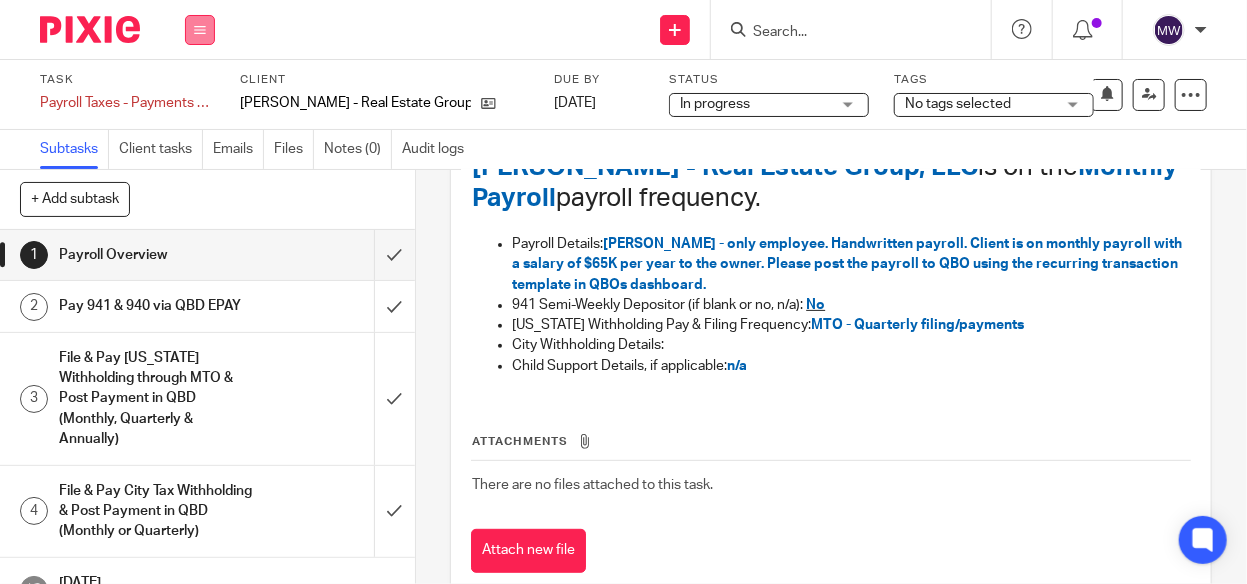 click at bounding box center (200, 30) 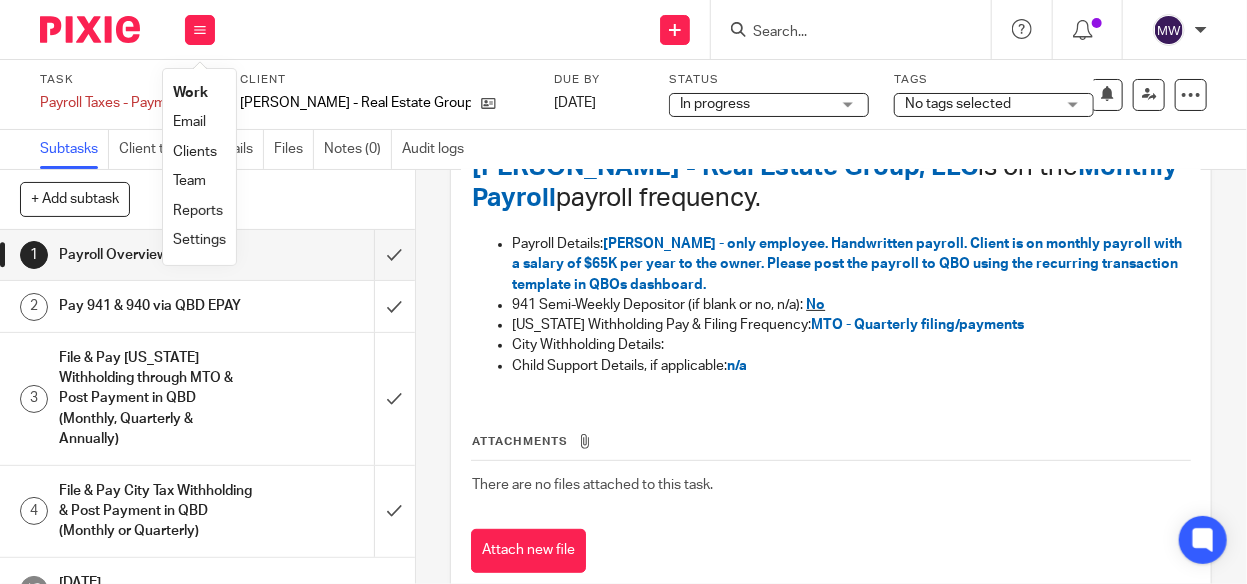 click on "Work" at bounding box center [199, 93] 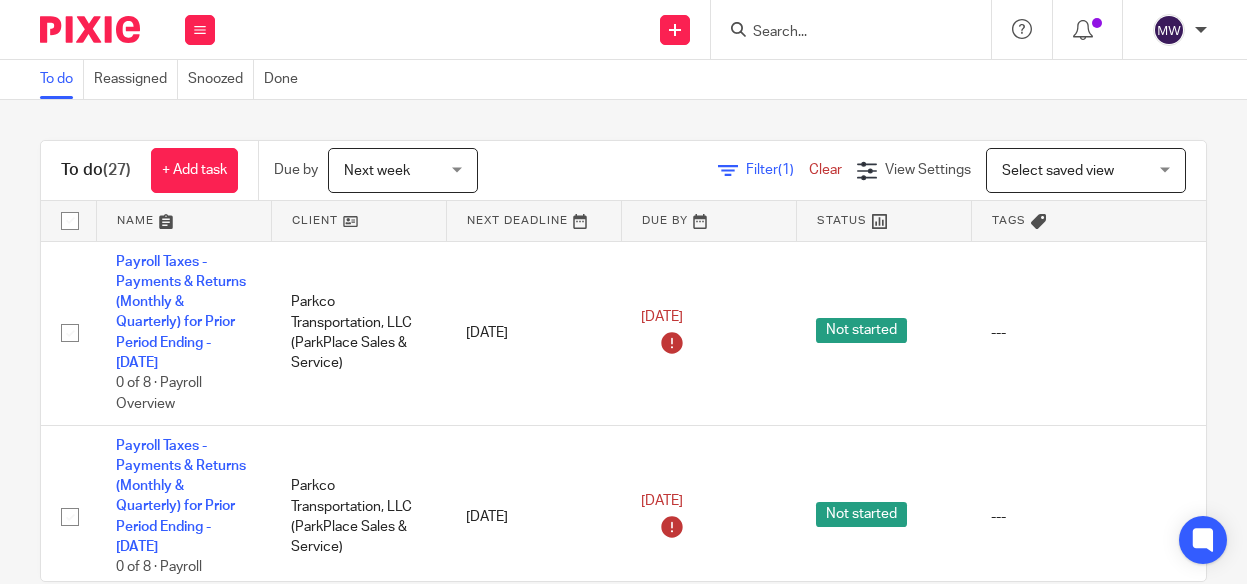 scroll, scrollTop: 0, scrollLeft: 0, axis: both 